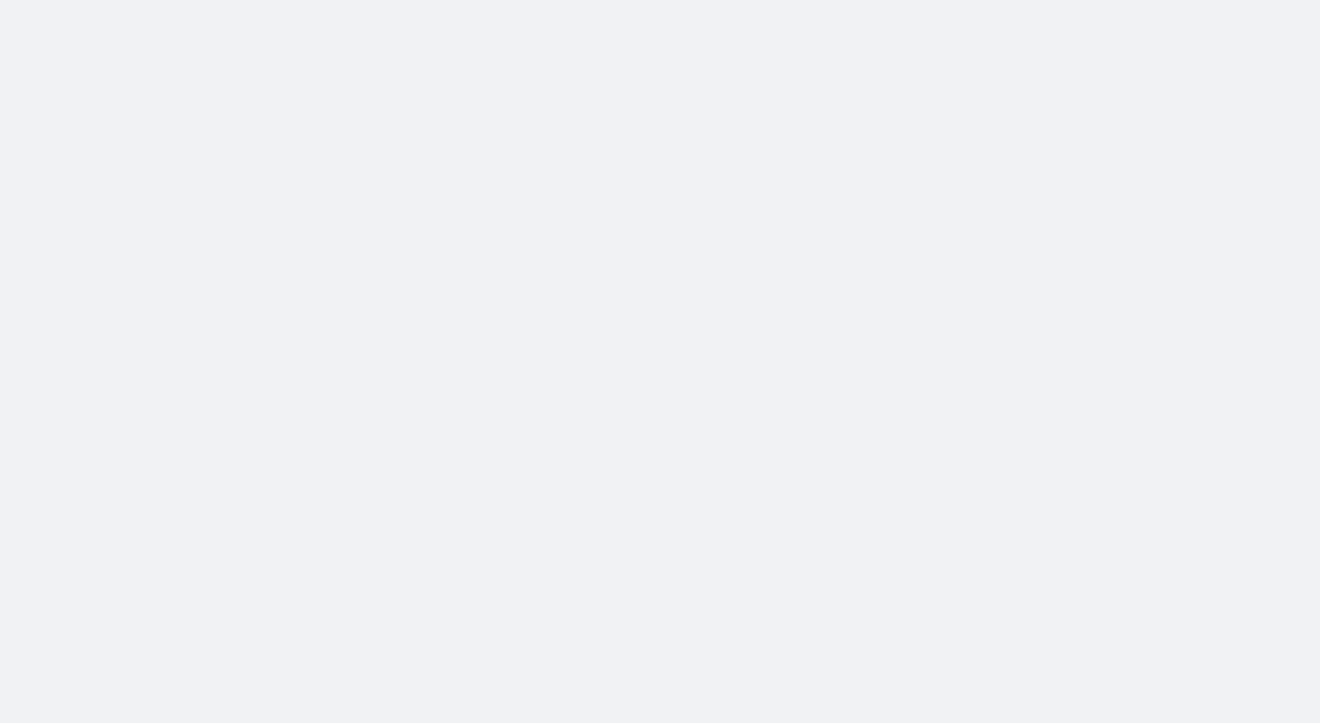 scroll, scrollTop: 0, scrollLeft: 0, axis: both 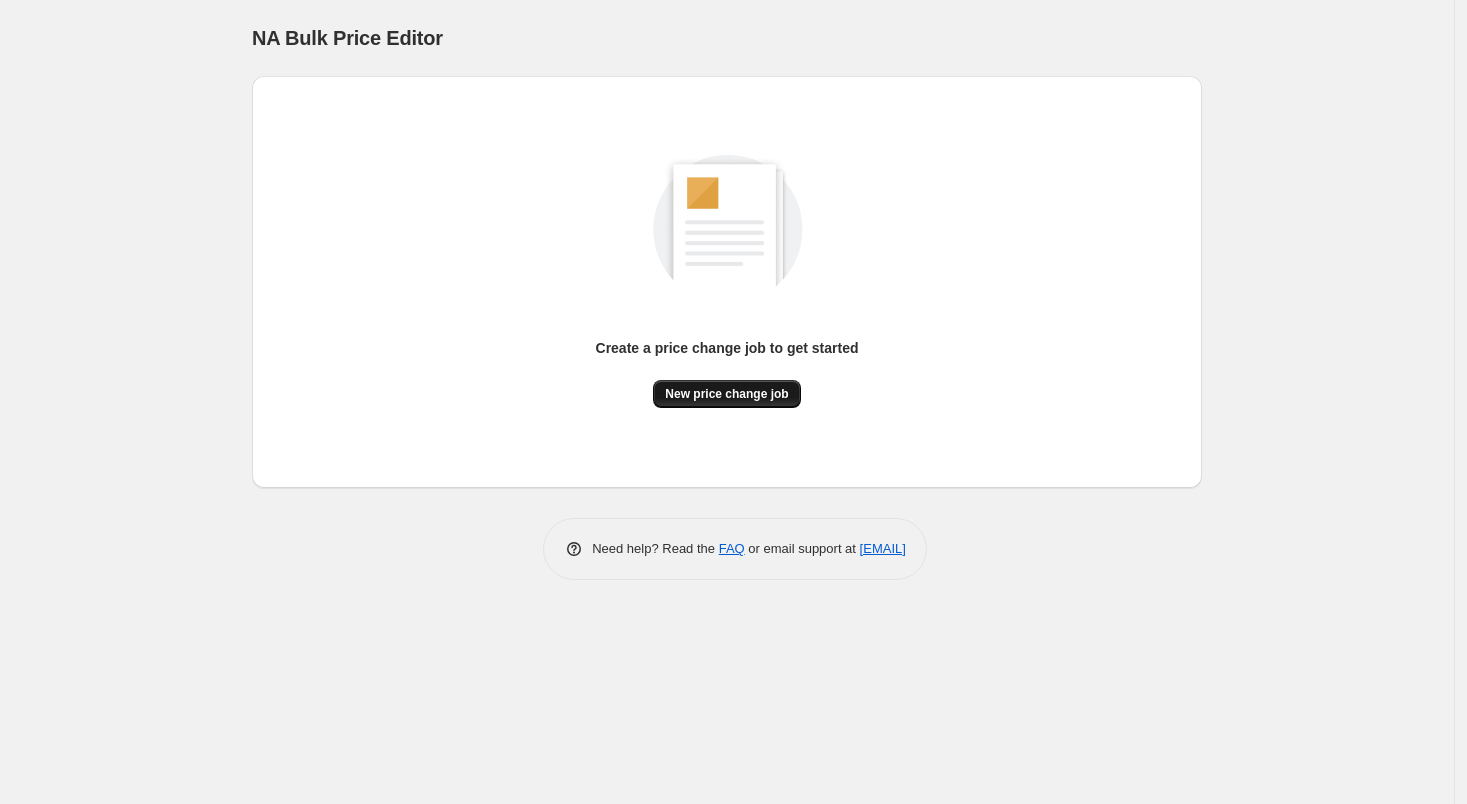 click on "New price change job" at bounding box center [726, 394] 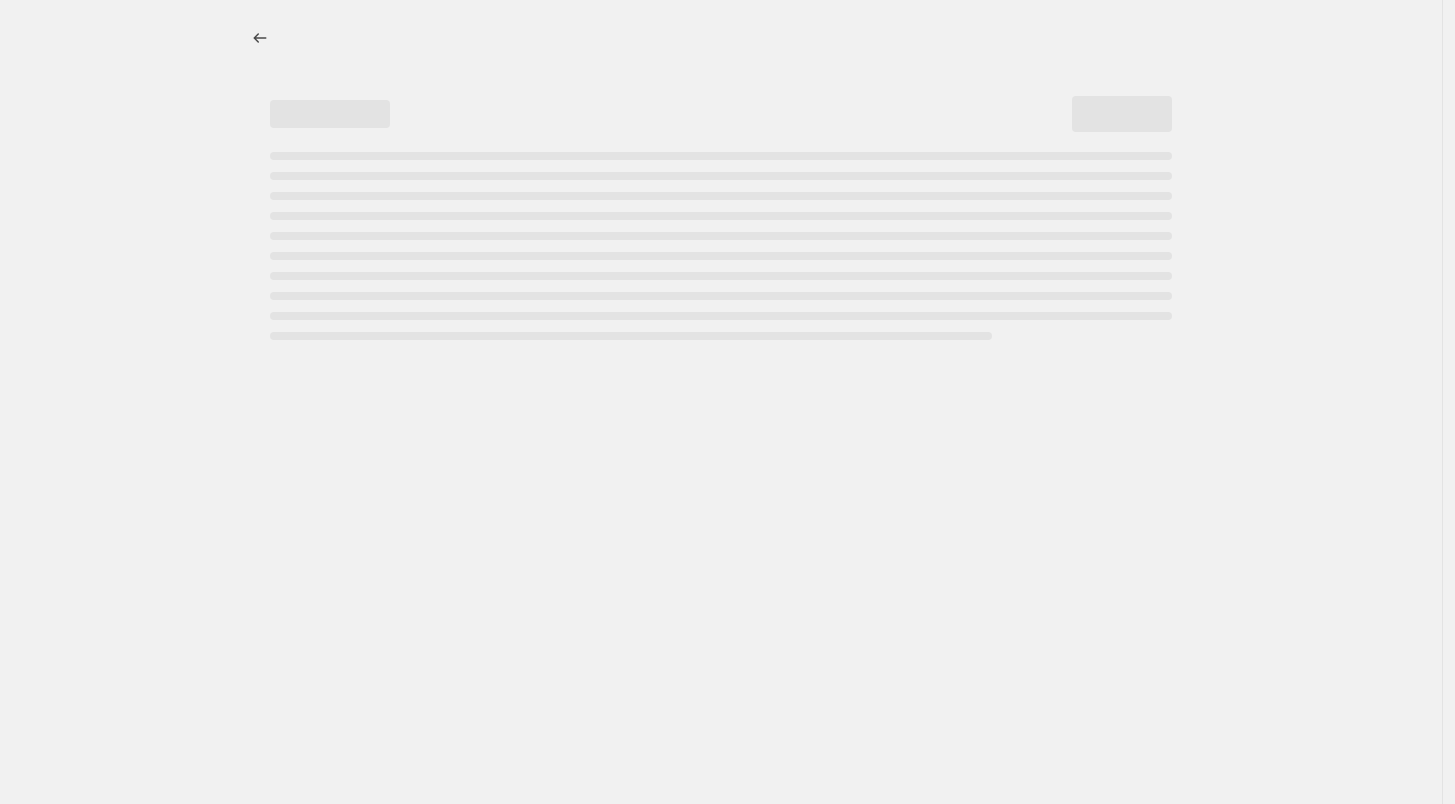 select on "percentage" 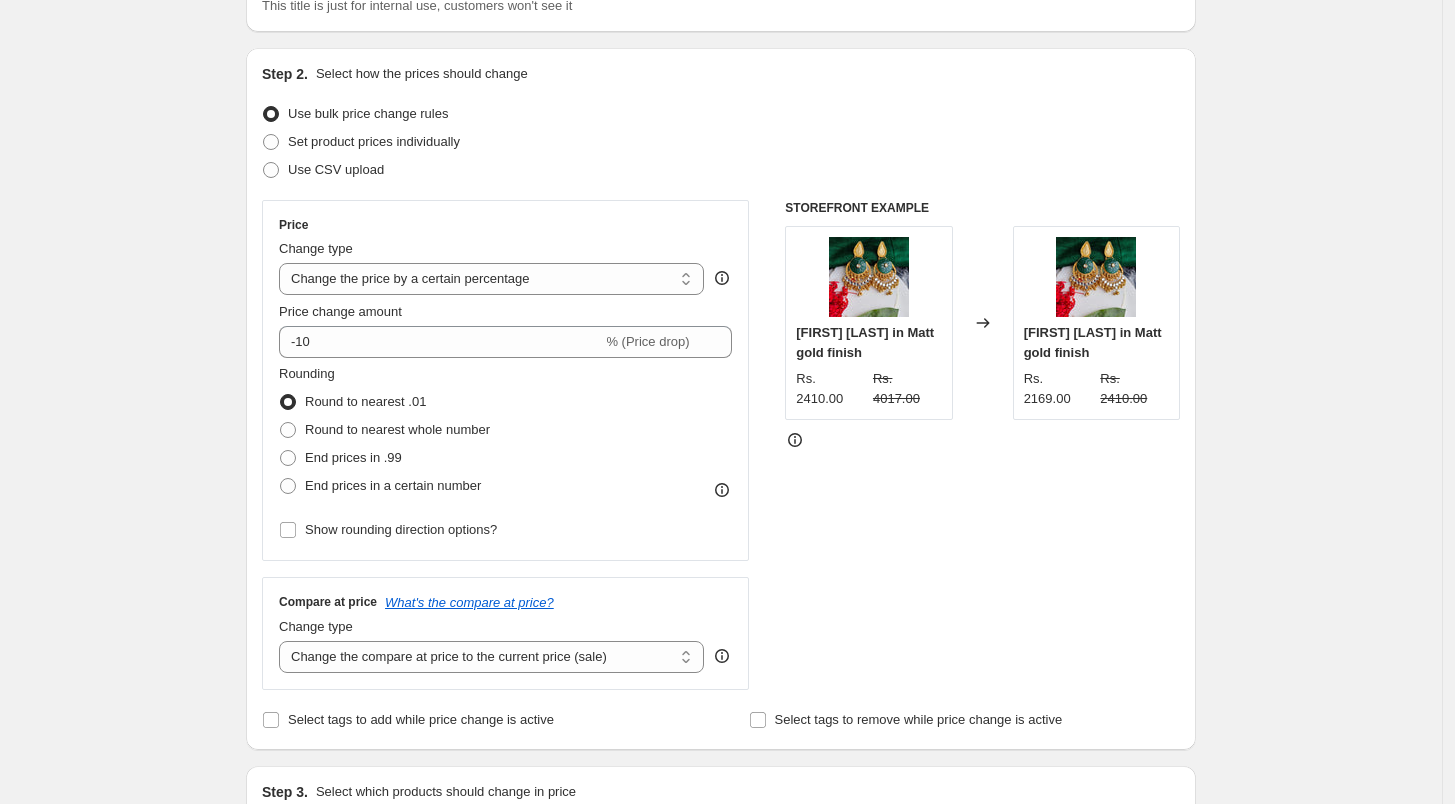 scroll, scrollTop: 222, scrollLeft: 0, axis: vertical 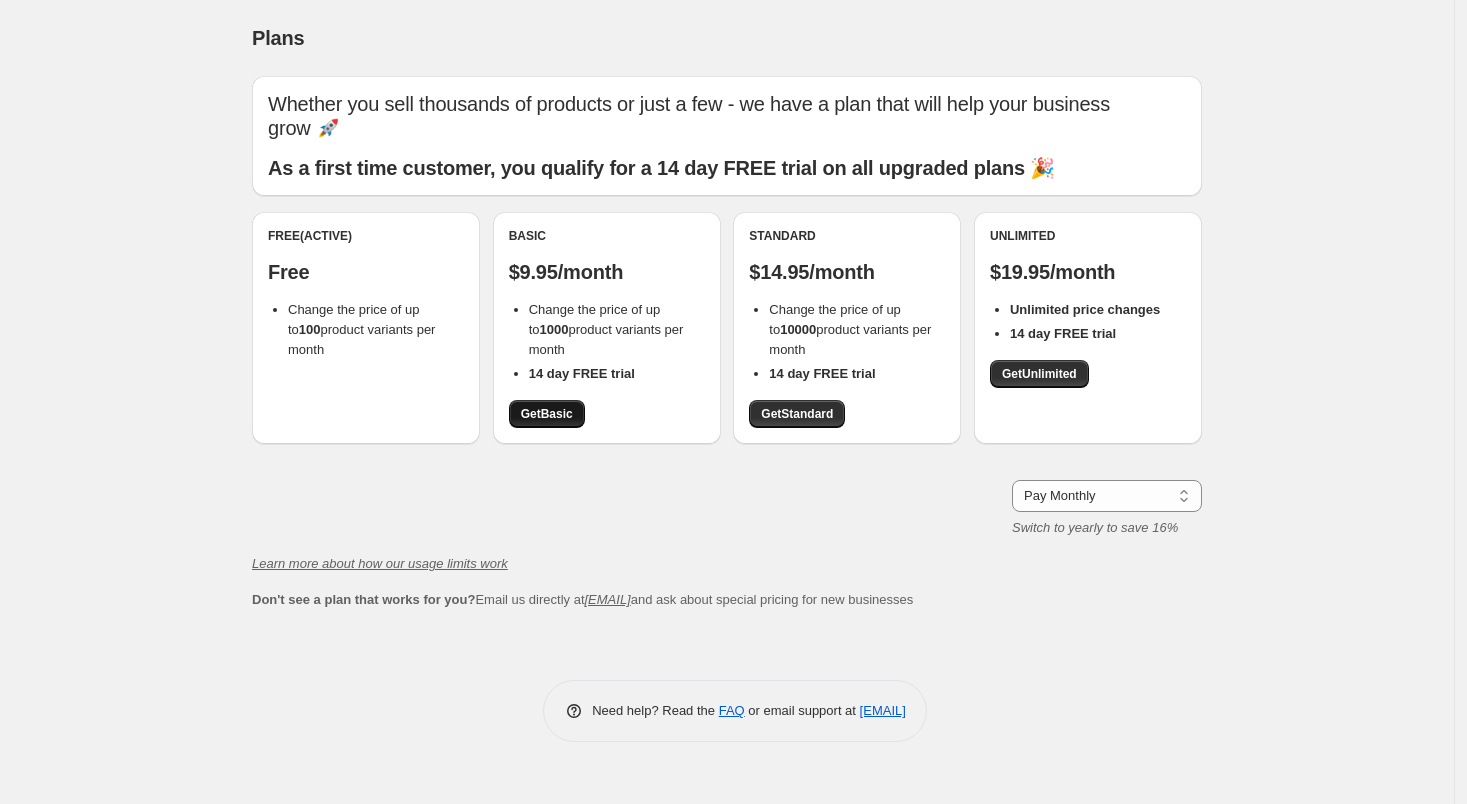 click on "Get  Basic" at bounding box center [547, 414] 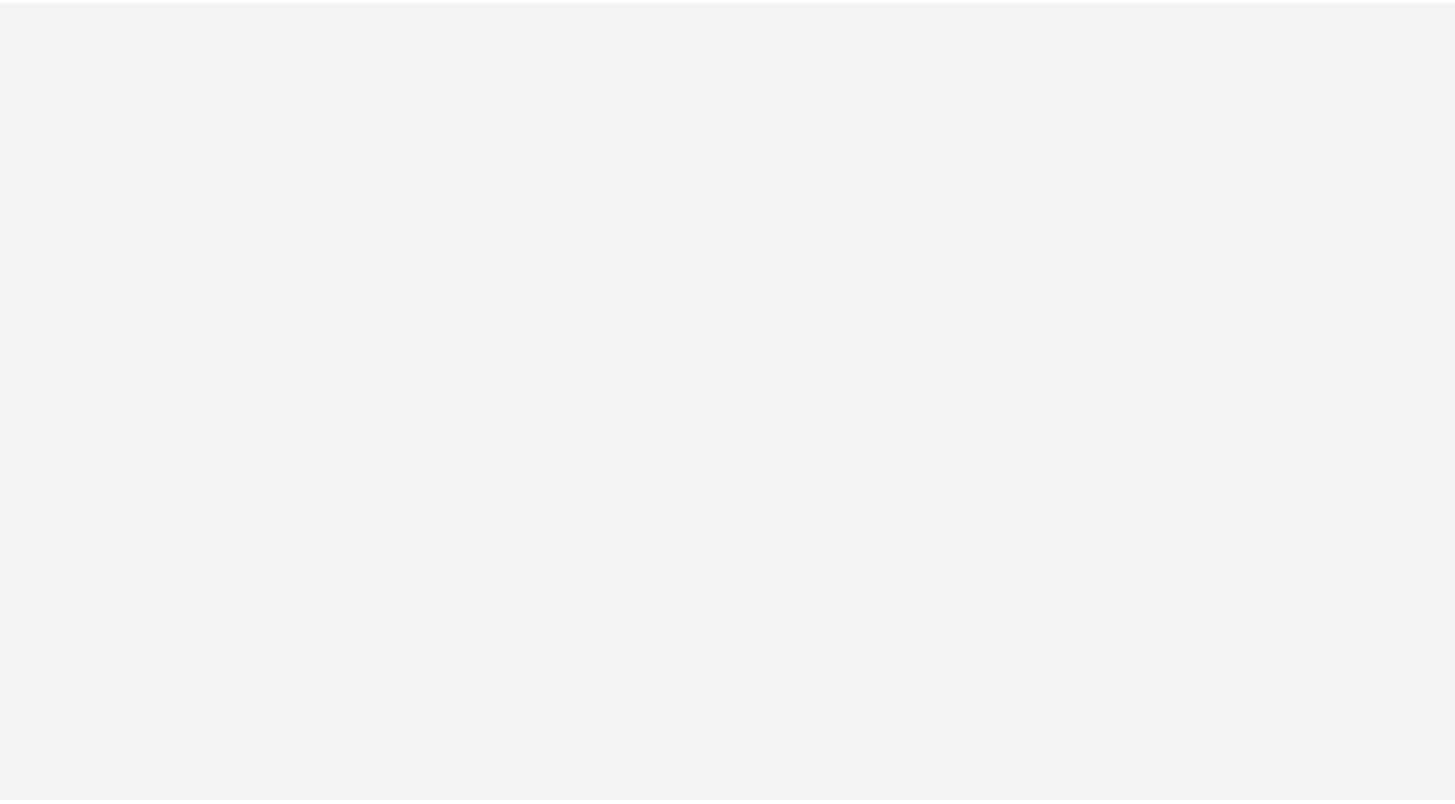 scroll, scrollTop: 0, scrollLeft: 0, axis: both 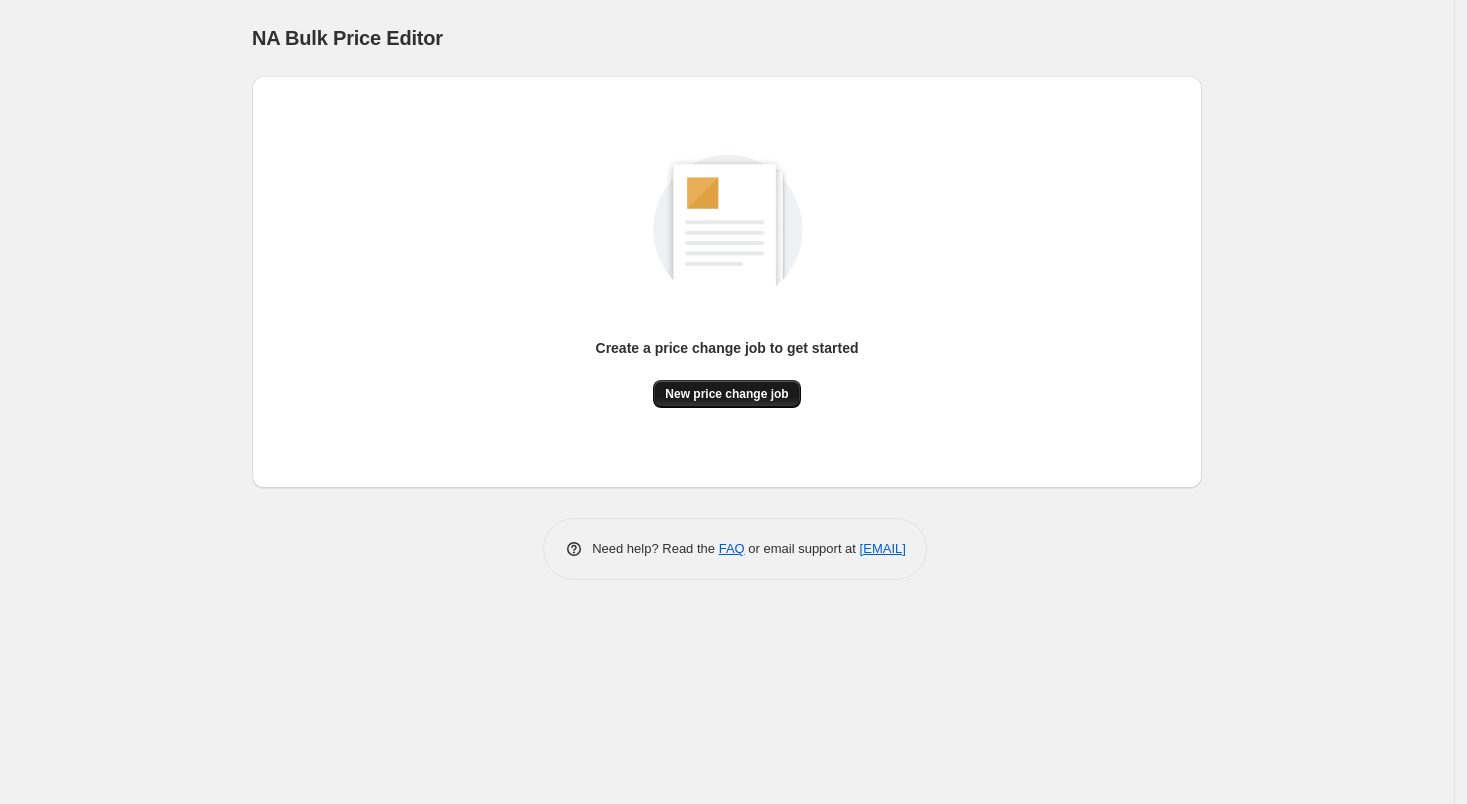 click on "New price change job" at bounding box center (726, 394) 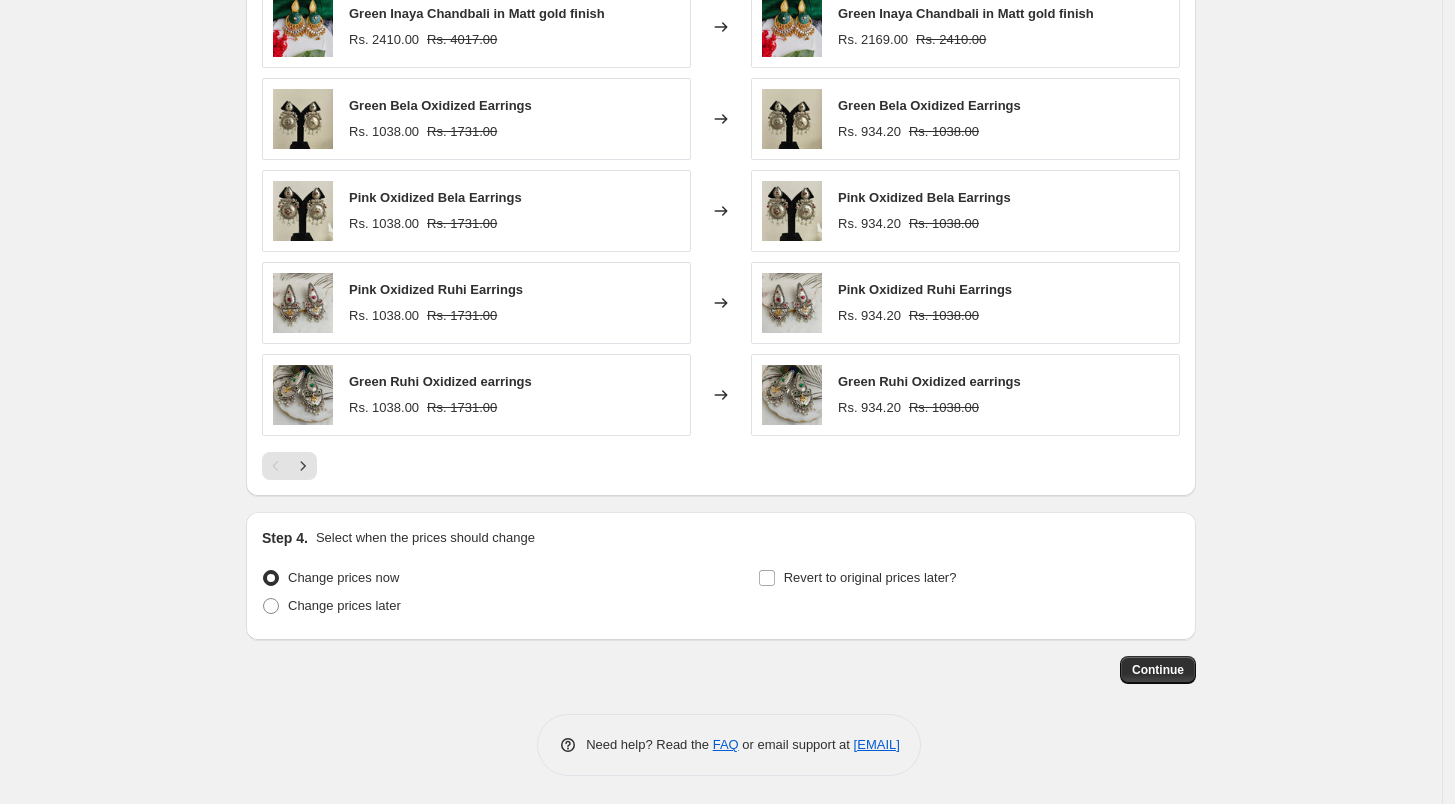 scroll, scrollTop: 1194, scrollLeft: 0, axis: vertical 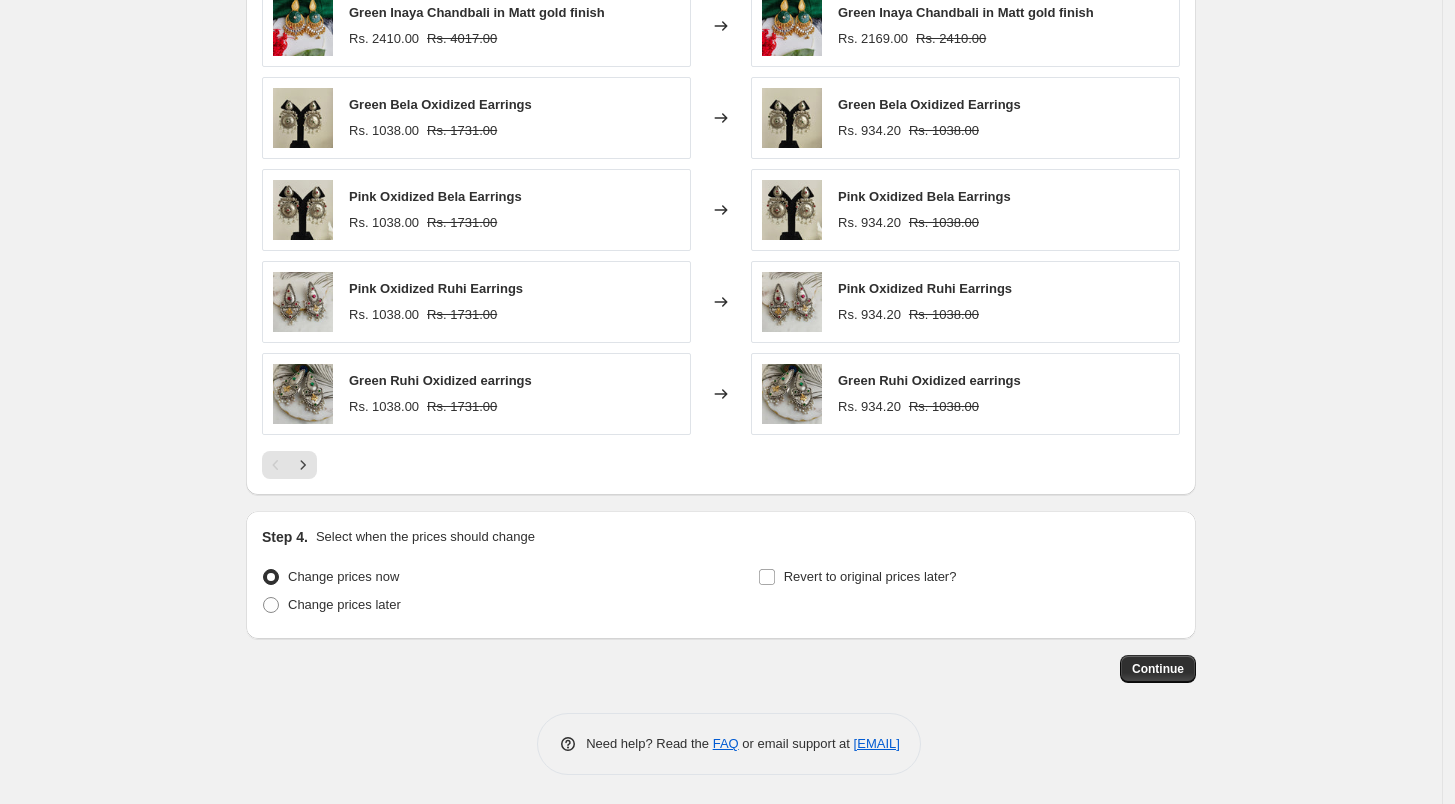 click on "Create new price change job. This page is ready Create new price change job Draft Step 1. Optionally give your price change job a title (eg "March 30% off sale on boots") Aug 2, 2025, 2:29:06 PM Price change job This title is just for internal use, customers won't see it Step 2. Select how the prices should change Use bulk price change rules Set product prices individually Use CSV upload Price Change type Change the price to a certain amount Change the price by a certain amount Change the price by a certain percentage Change the price to the current compare at price (price before sale) Change the price by a certain amount relative to the compare at price Change the price by a certain percentage relative to the compare at price Don't change the price Change the price by a certain percentage relative to the cost per item Change price to certain cost margin Change the price by a certain percentage Price change amount -[NUMBER] % (Price drop) Rounding Round to nearest .01 Round to nearest whole number End prices in .99" at bounding box center (721, -195) 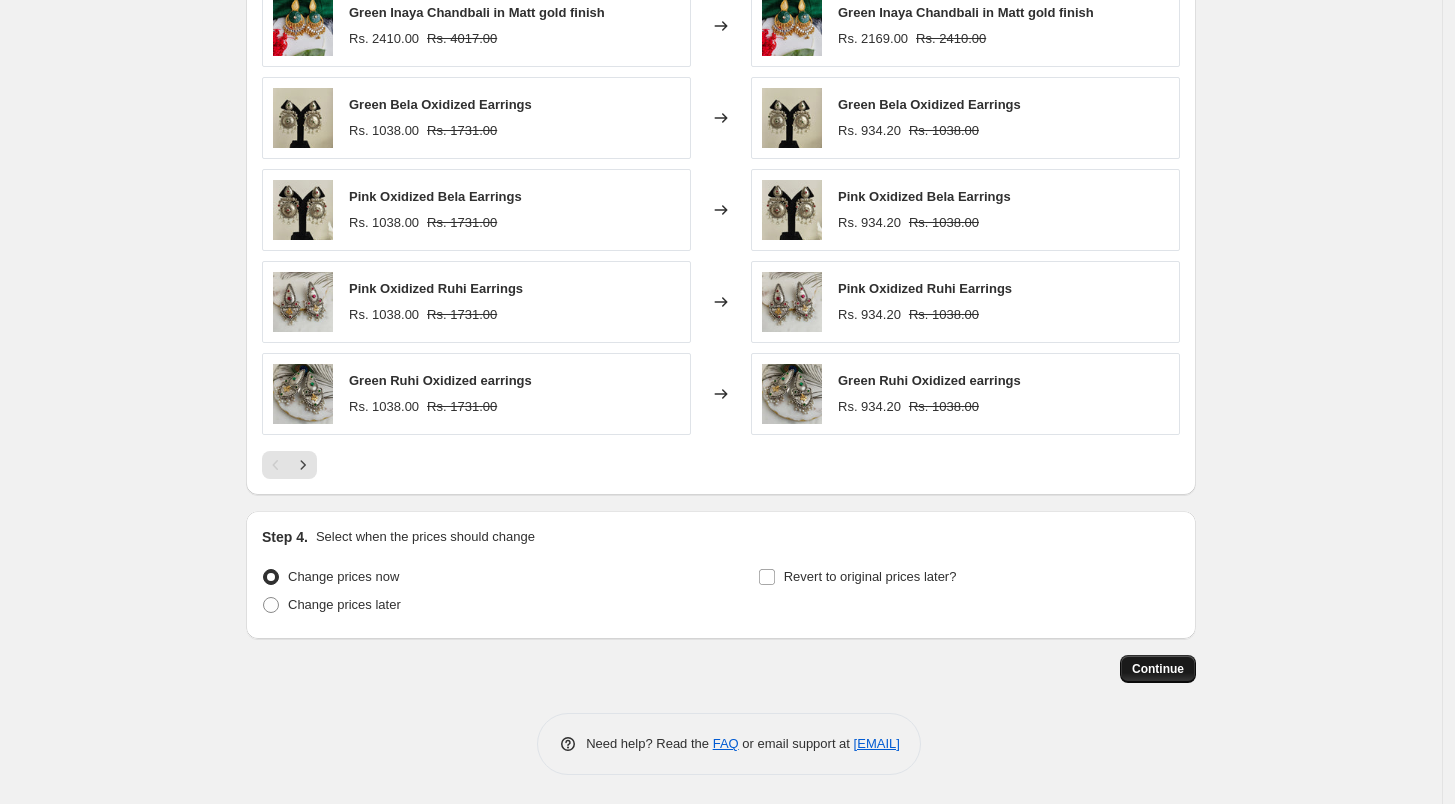 click on "Continue" at bounding box center [1158, 669] 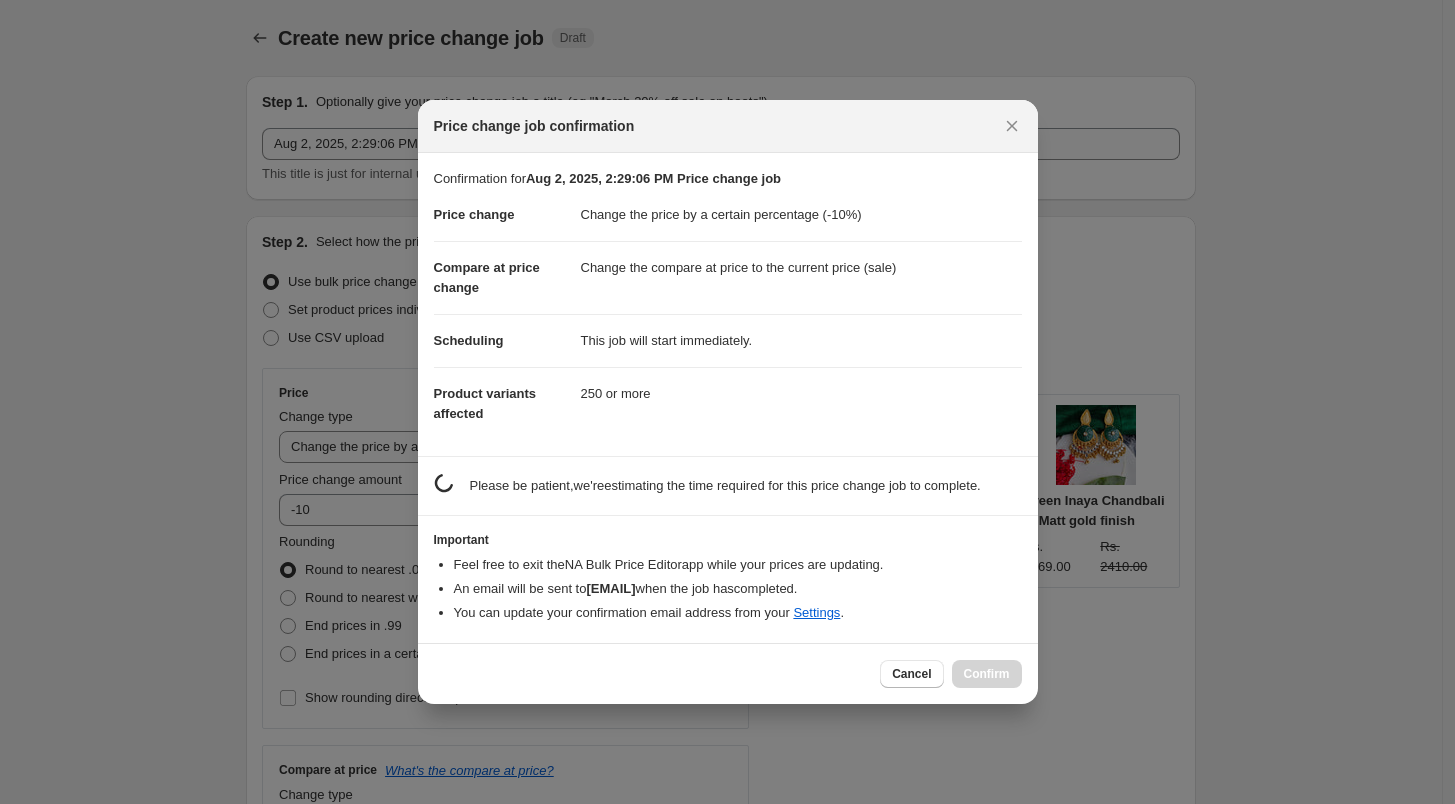 scroll, scrollTop: 0, scrollLeft: 0, axis: both 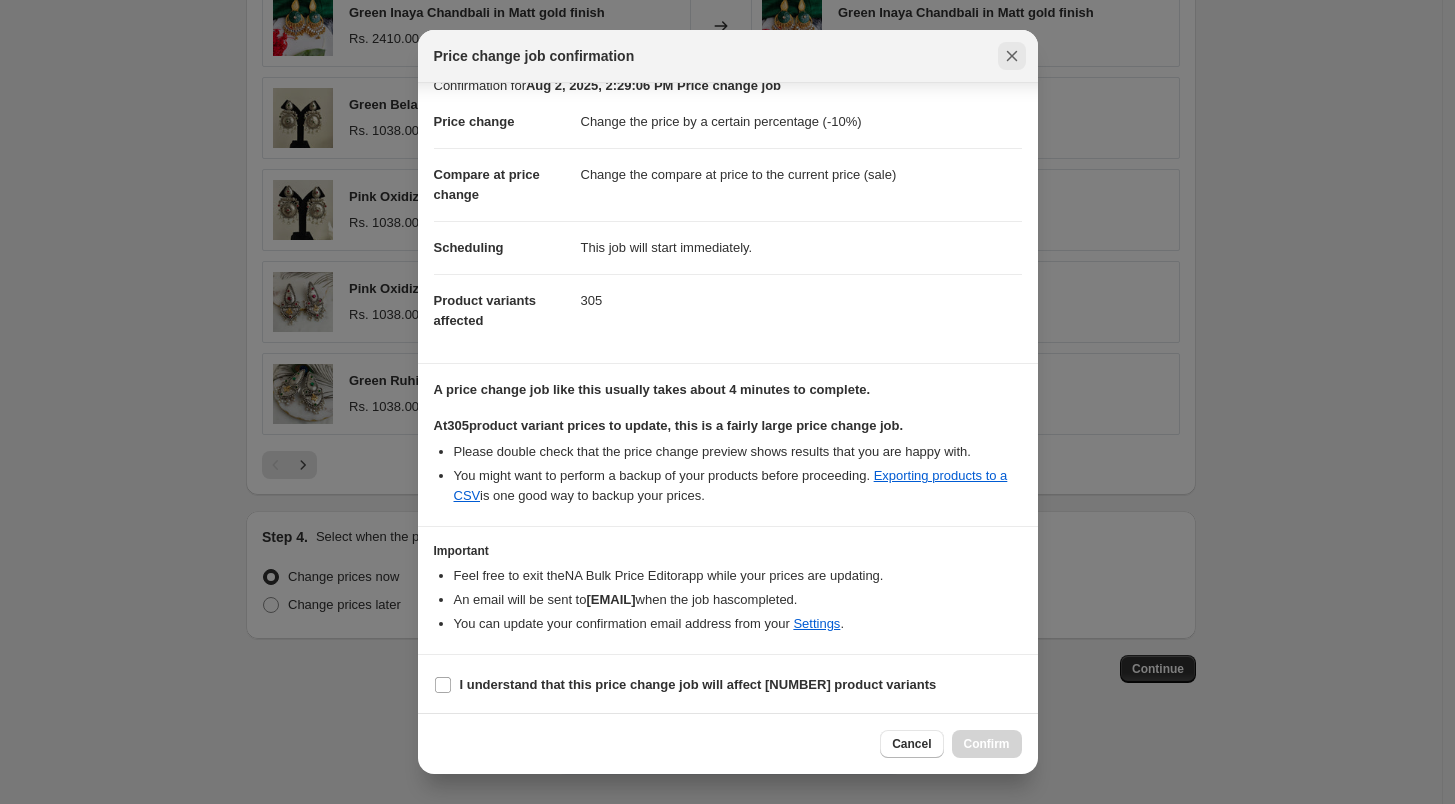 click 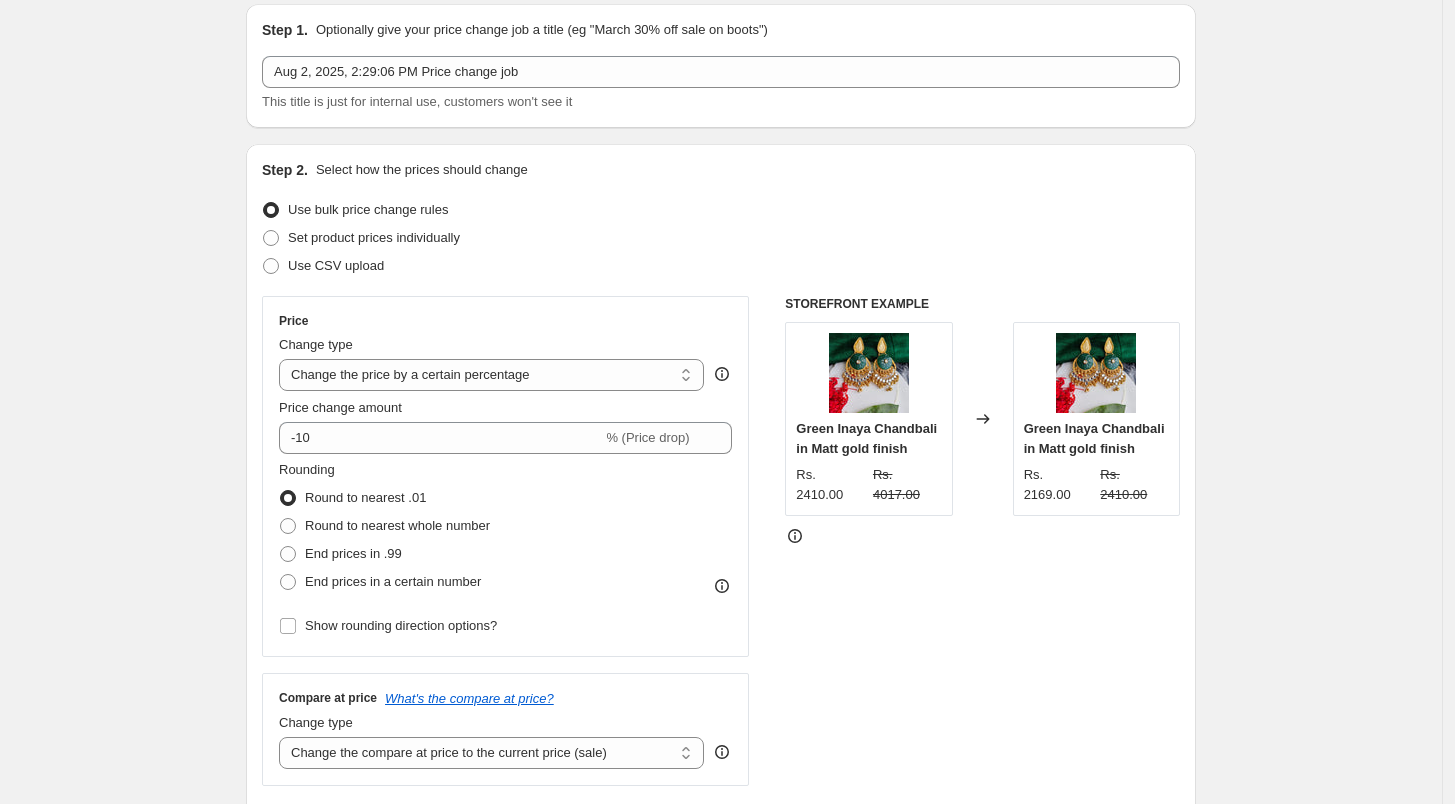 scroll, scrollTop: 0, scrollLeft: 0, axis: both 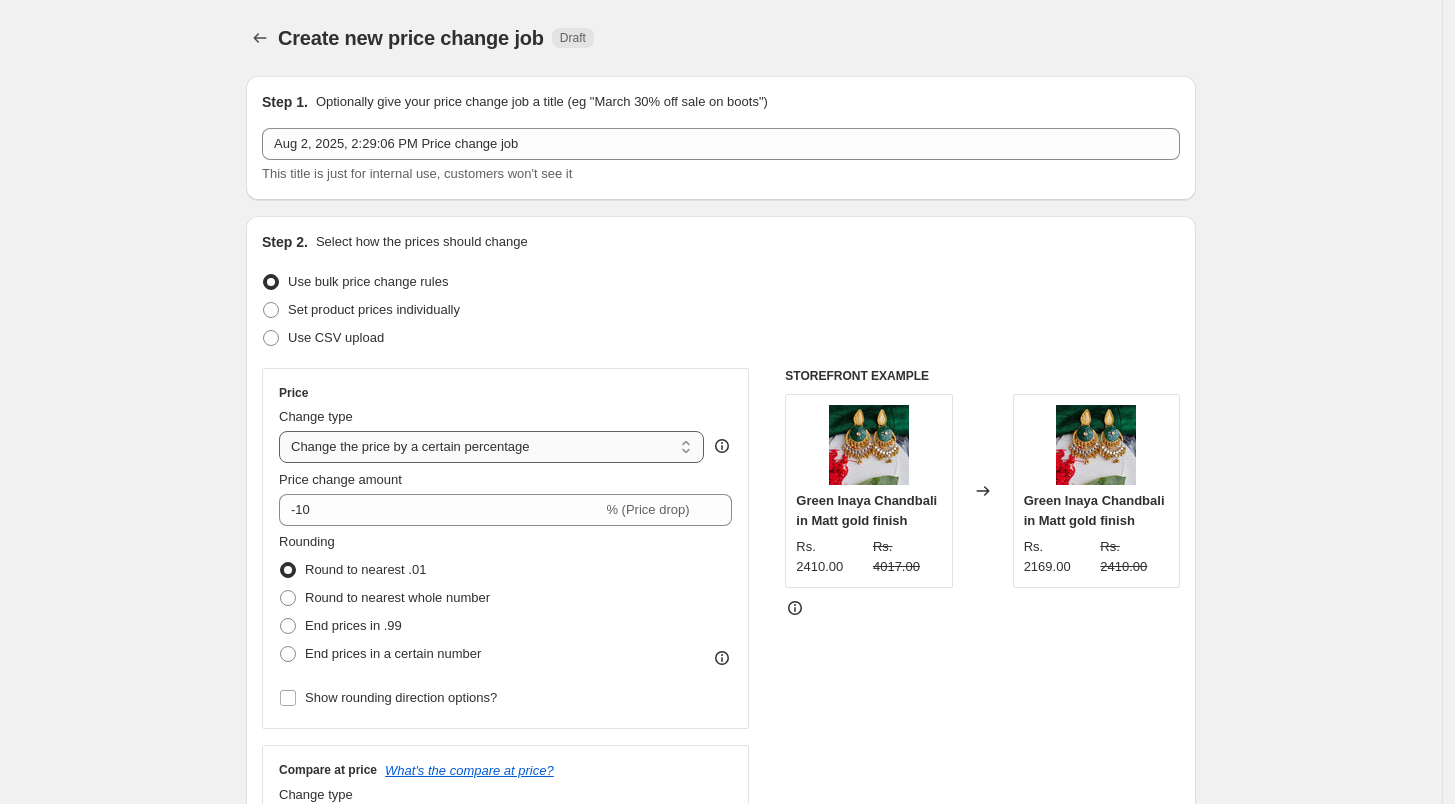 click on "Change the price to a certain amount Change the price by a certain amount Change the price by a certain percentage Change the price to the current compare at price (price before sale) Change the price by a certain amount relative to the compare at price Change the price by a certain percentage relative to the compare at price Don't change the price Change the price by a certain percentage relative to the cost per item Change price to certain cost margin" at bounding box center [491, 447] 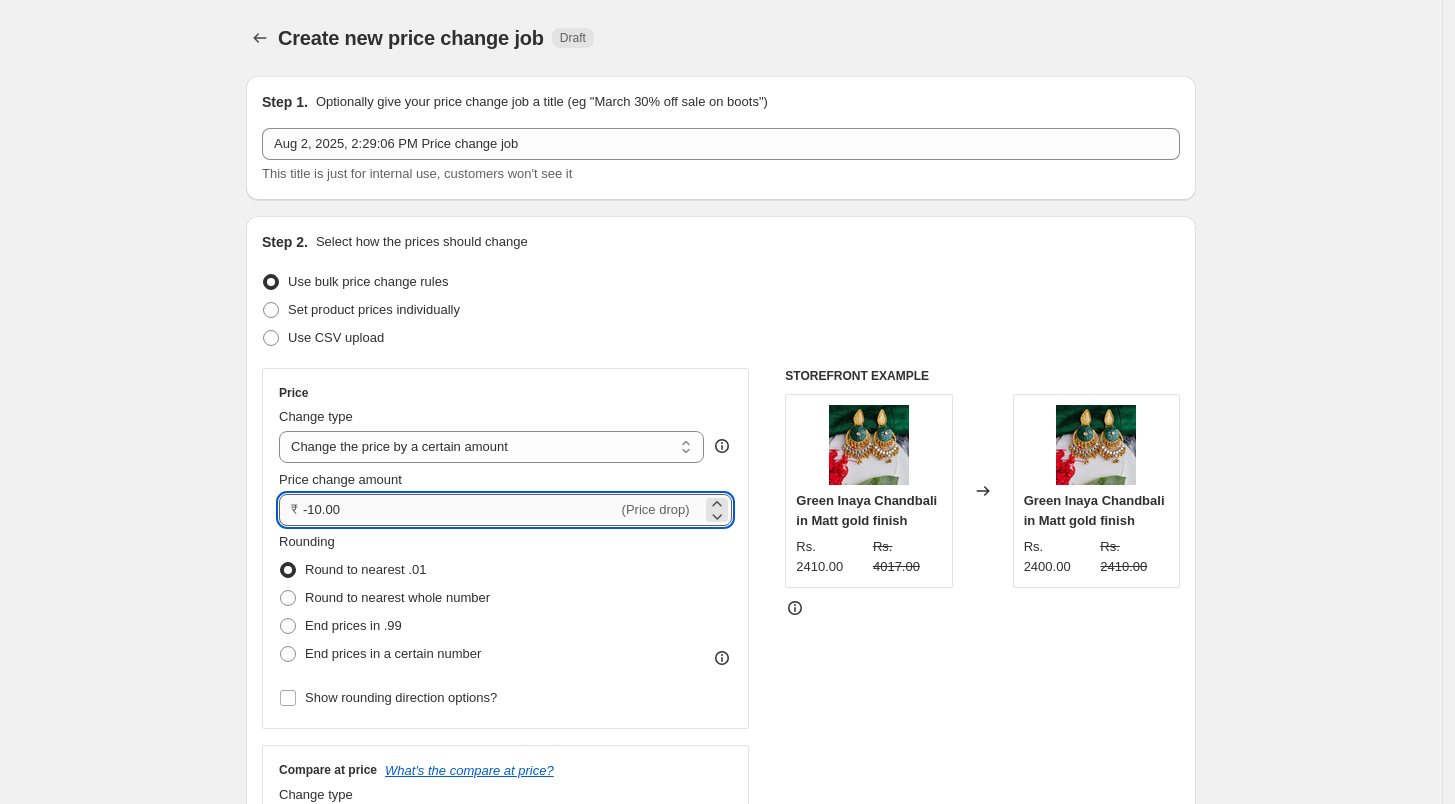 click on "-10.00" at bounding box center (460, 510) 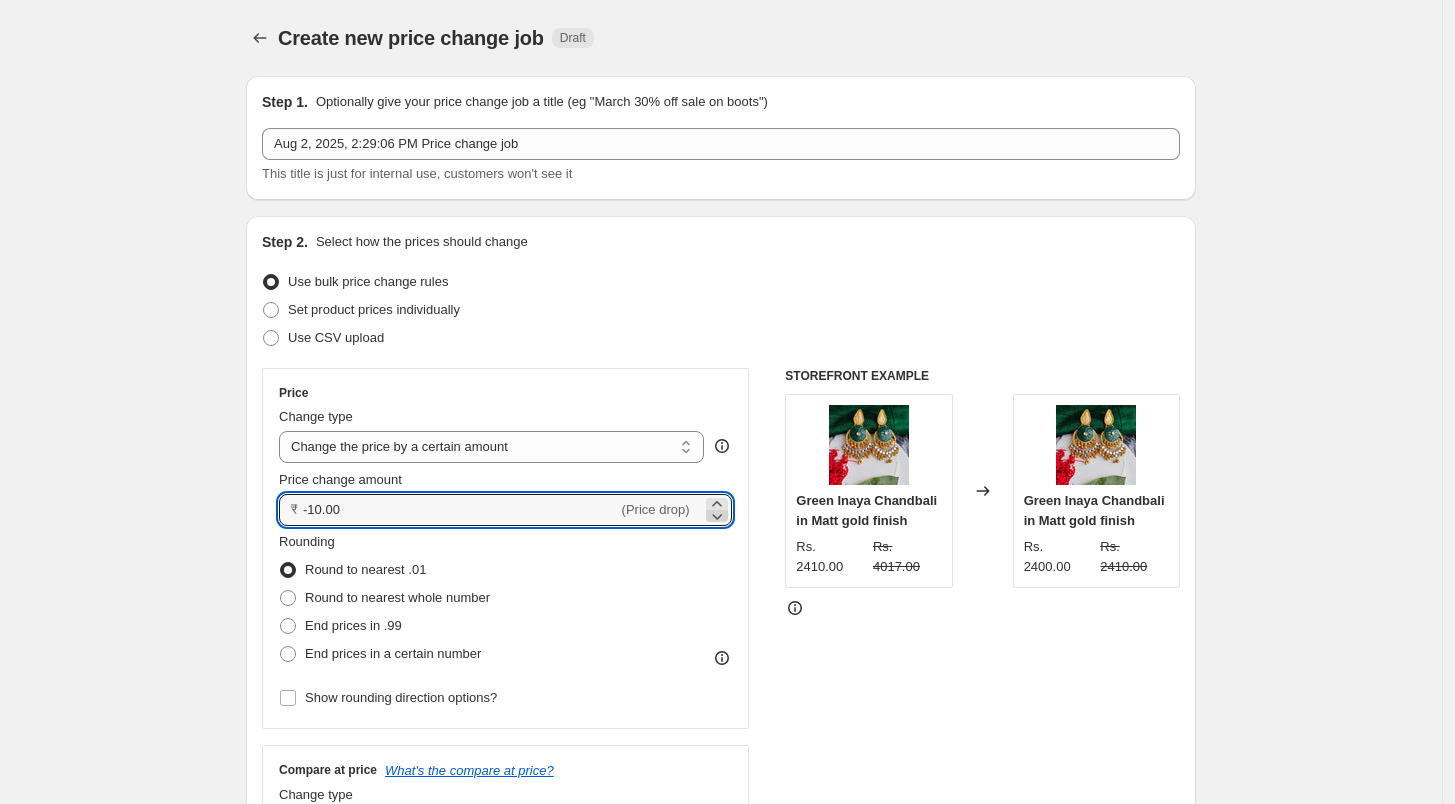 click 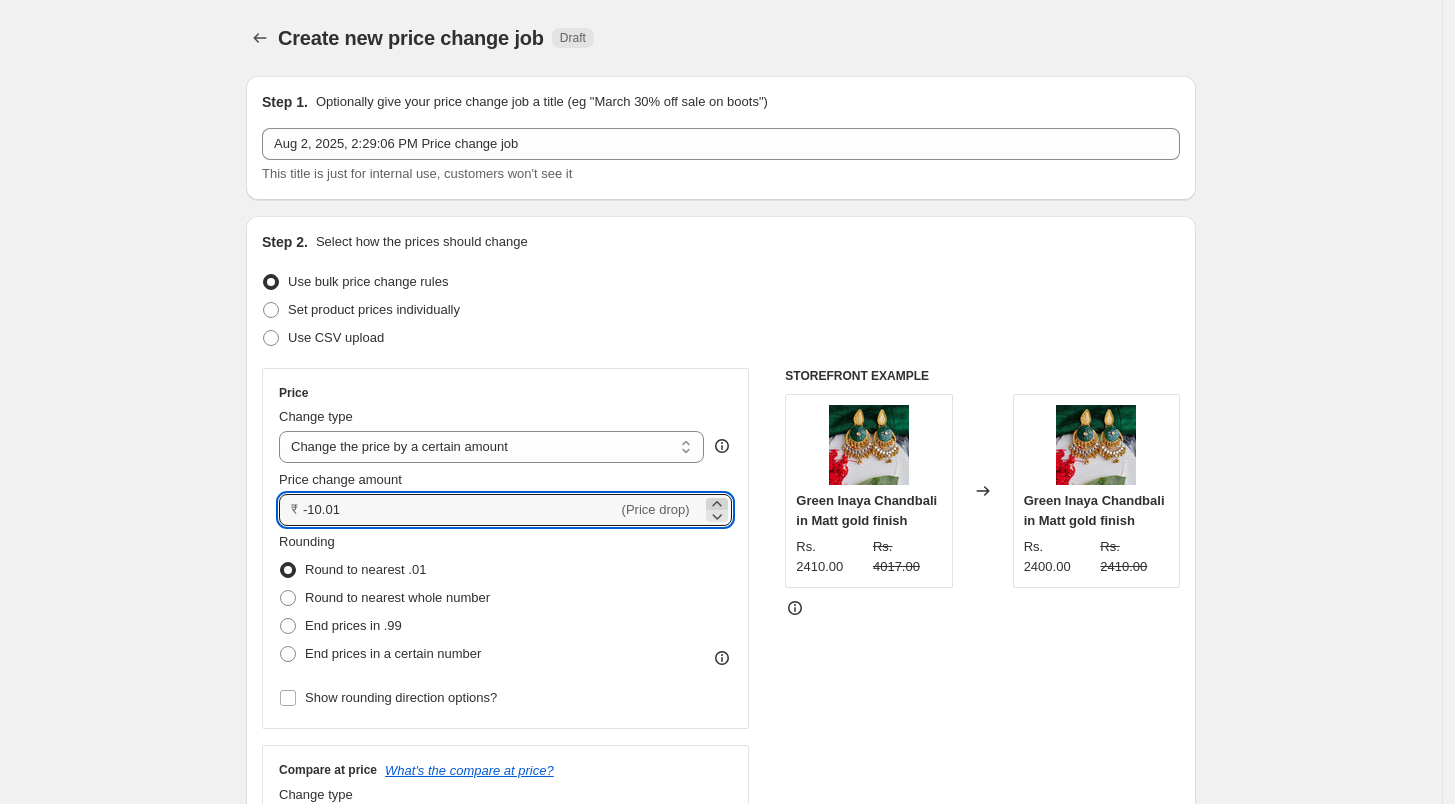 click 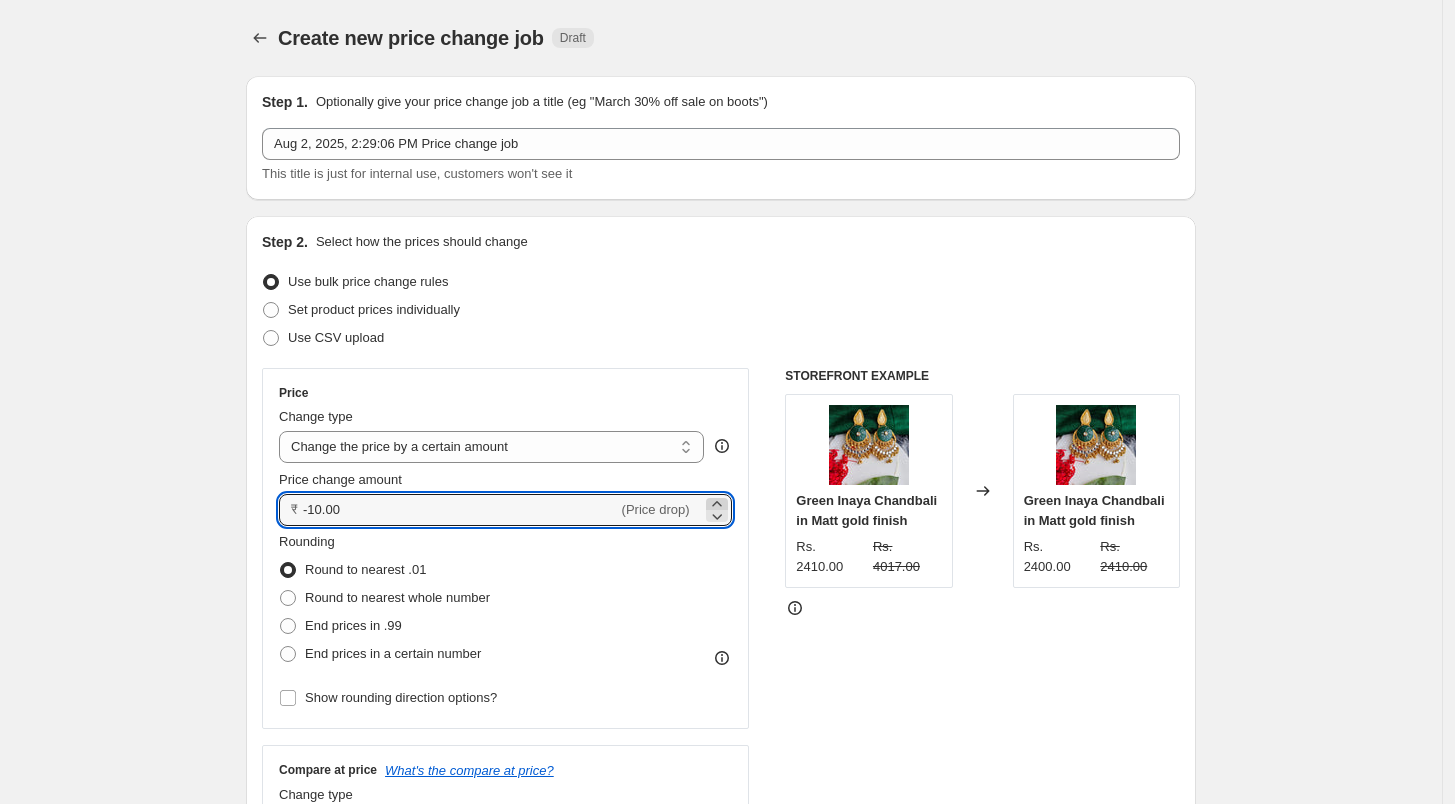 click 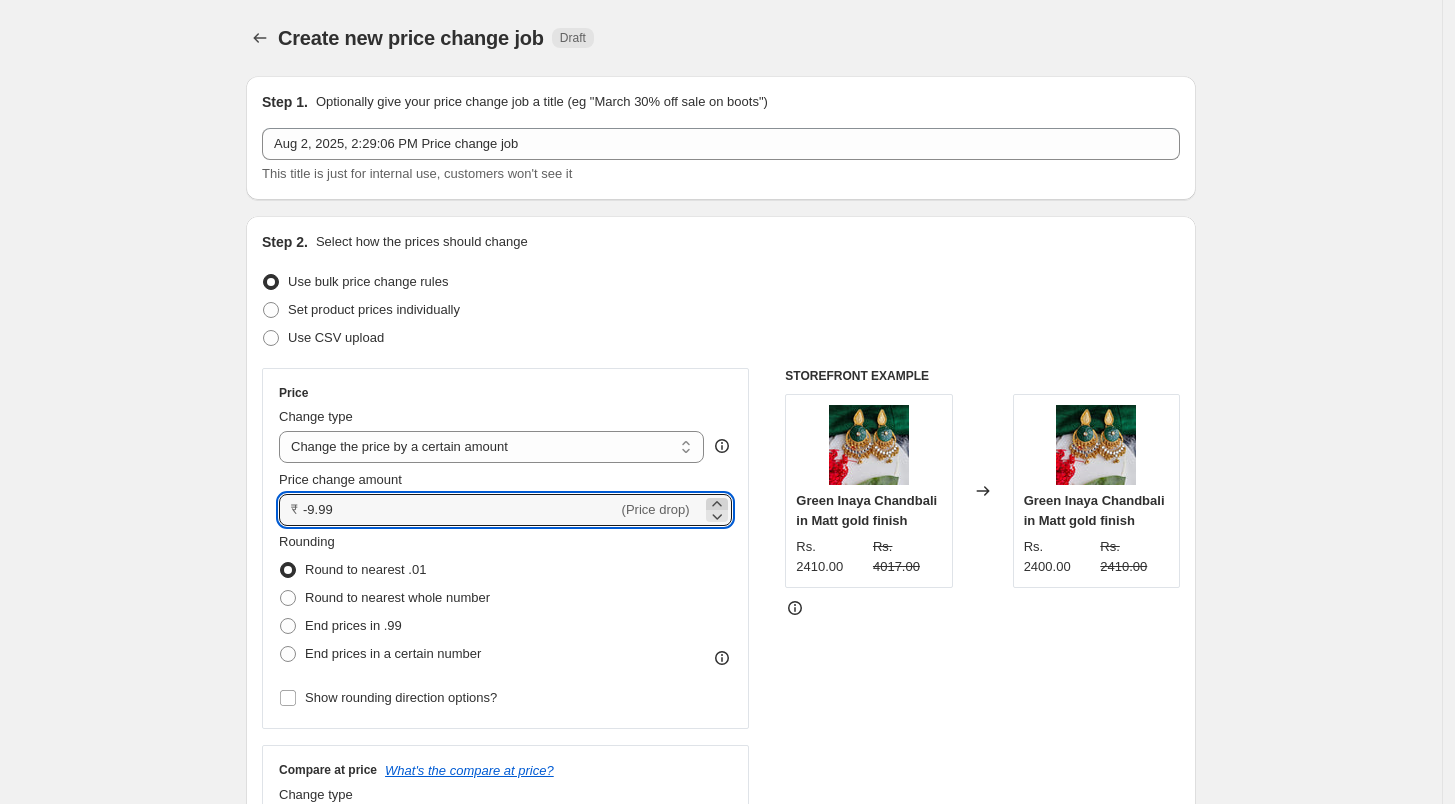 click 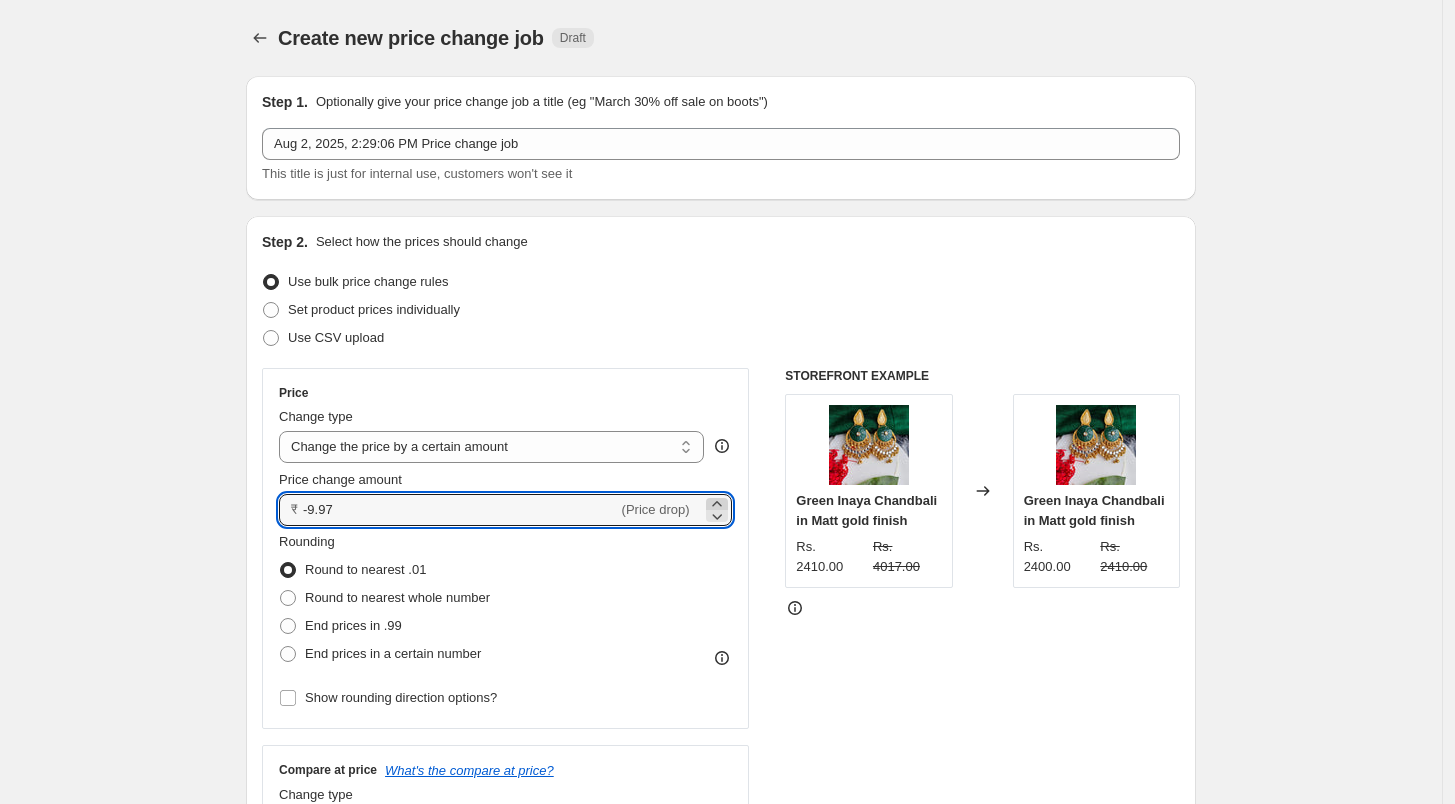 click 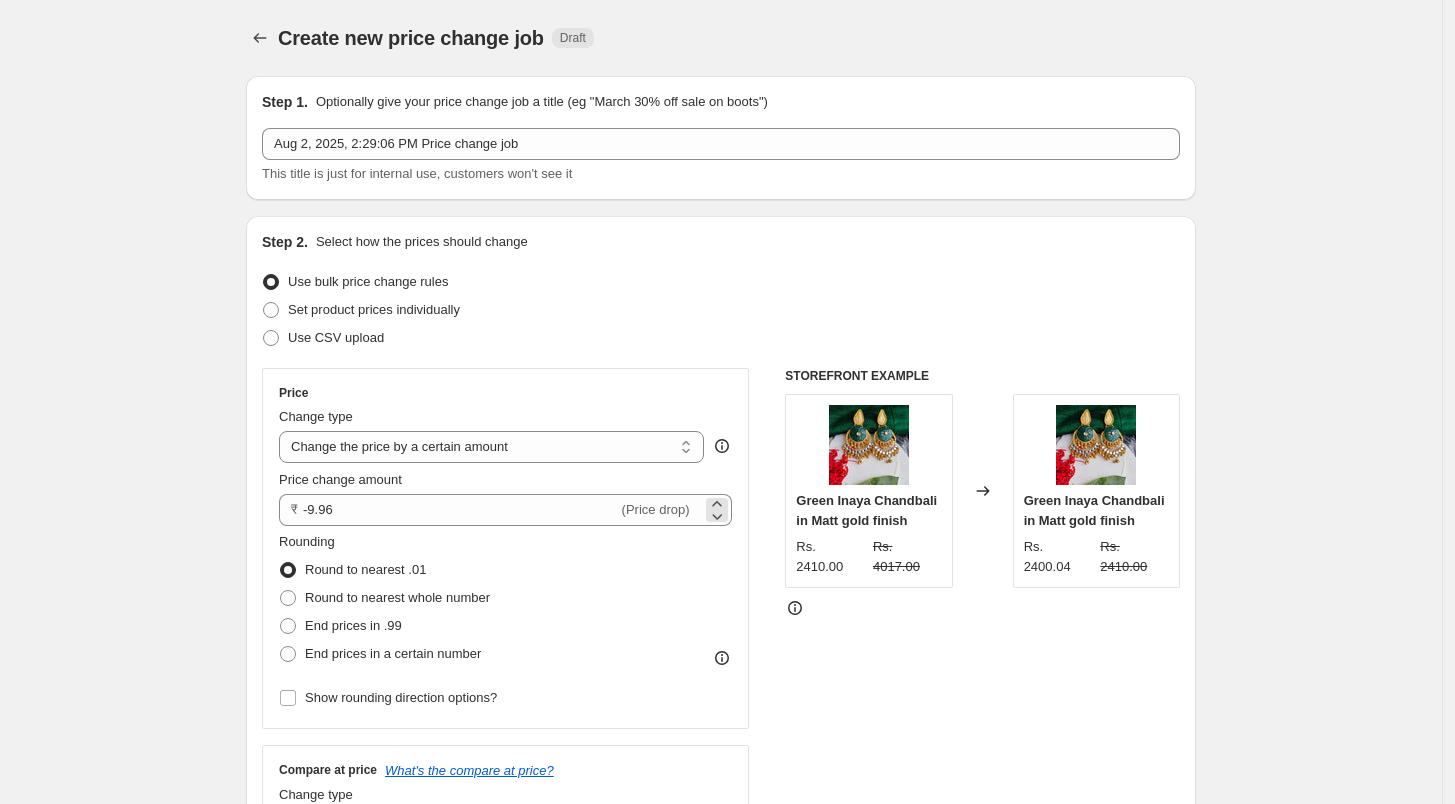click on "(Price drop)" at bounding box center (656, 509) 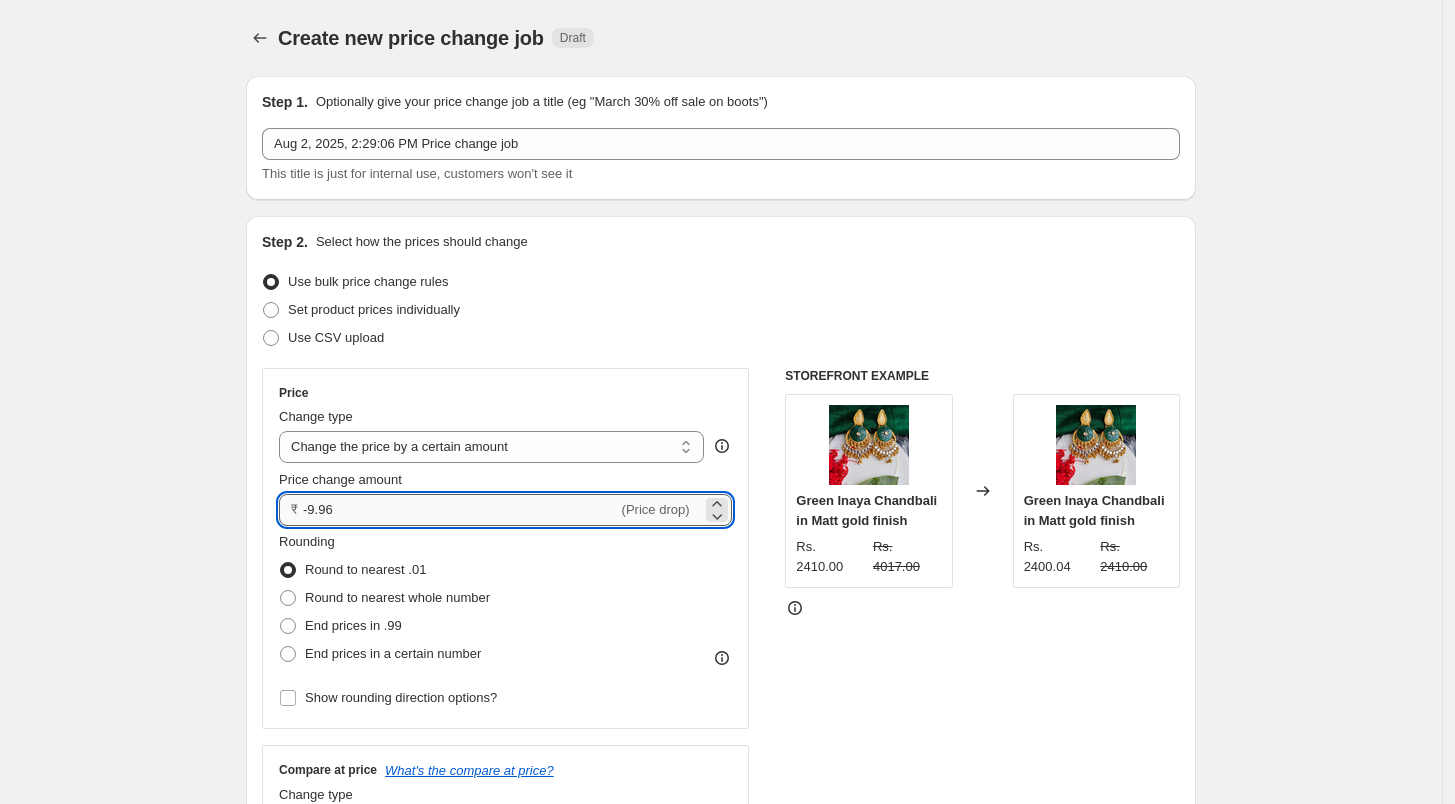 click on "-9.96" at bounding box center [460, 510] 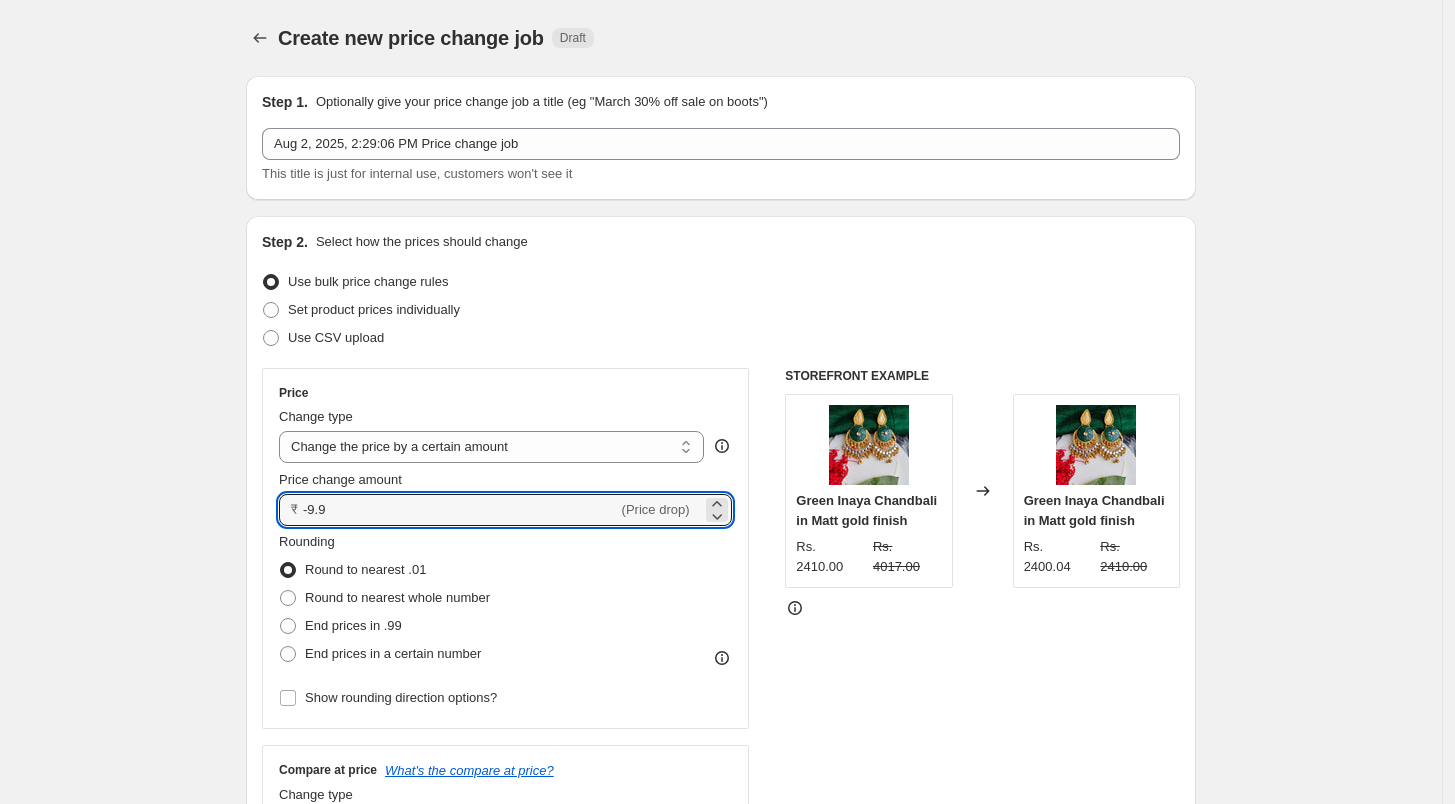 type on "-9" 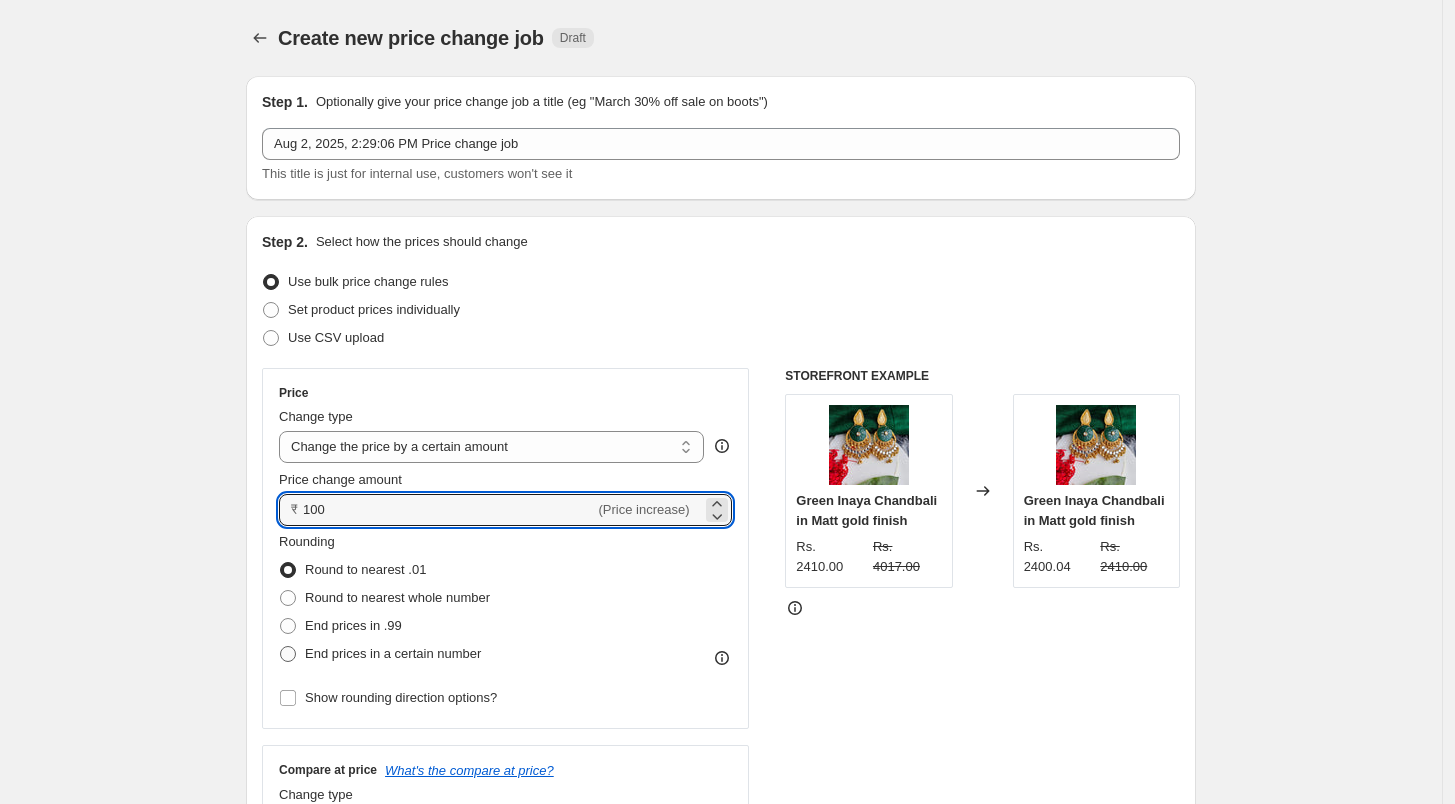 type on "100.00" 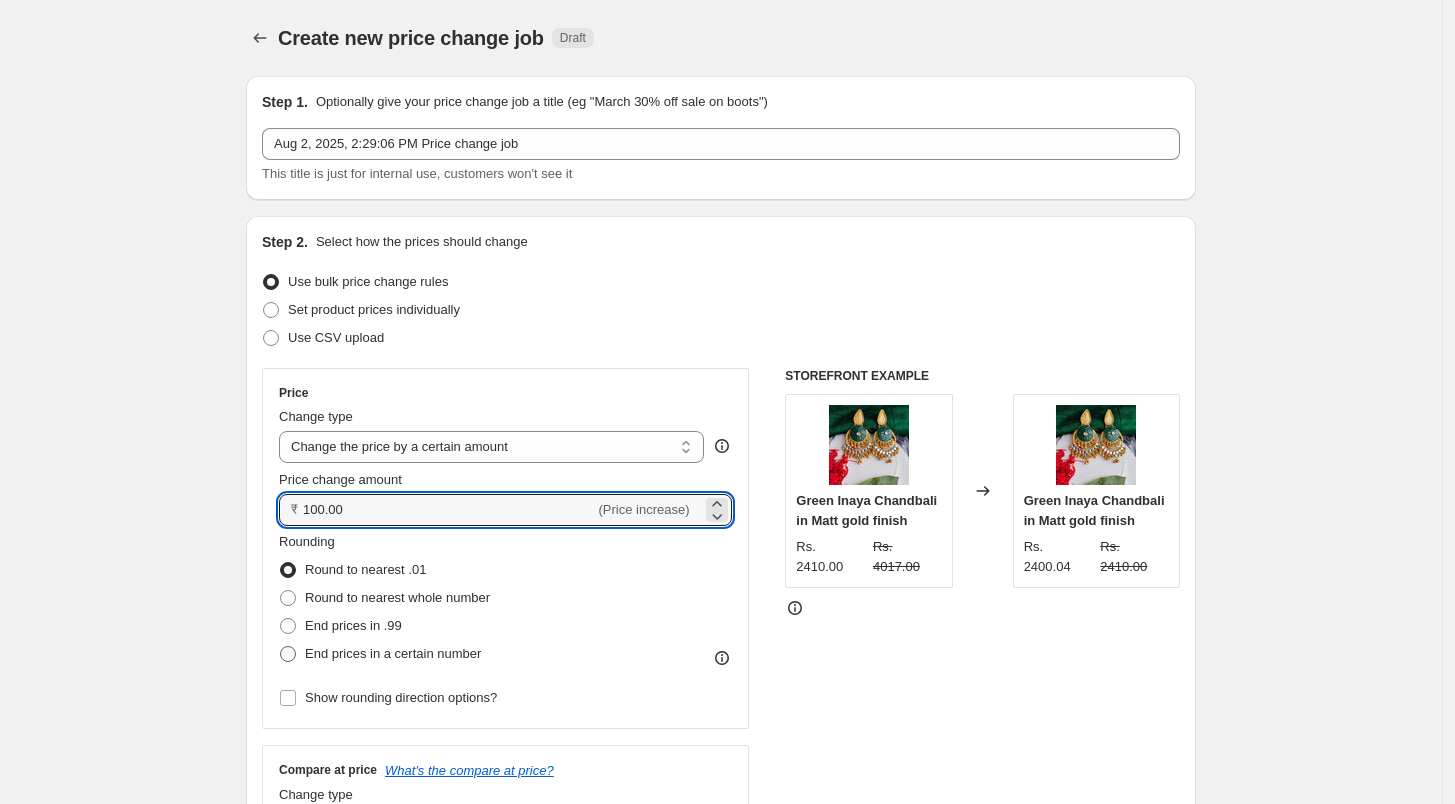 click on "End prices in a certain number" at bounding box center (393, 653) 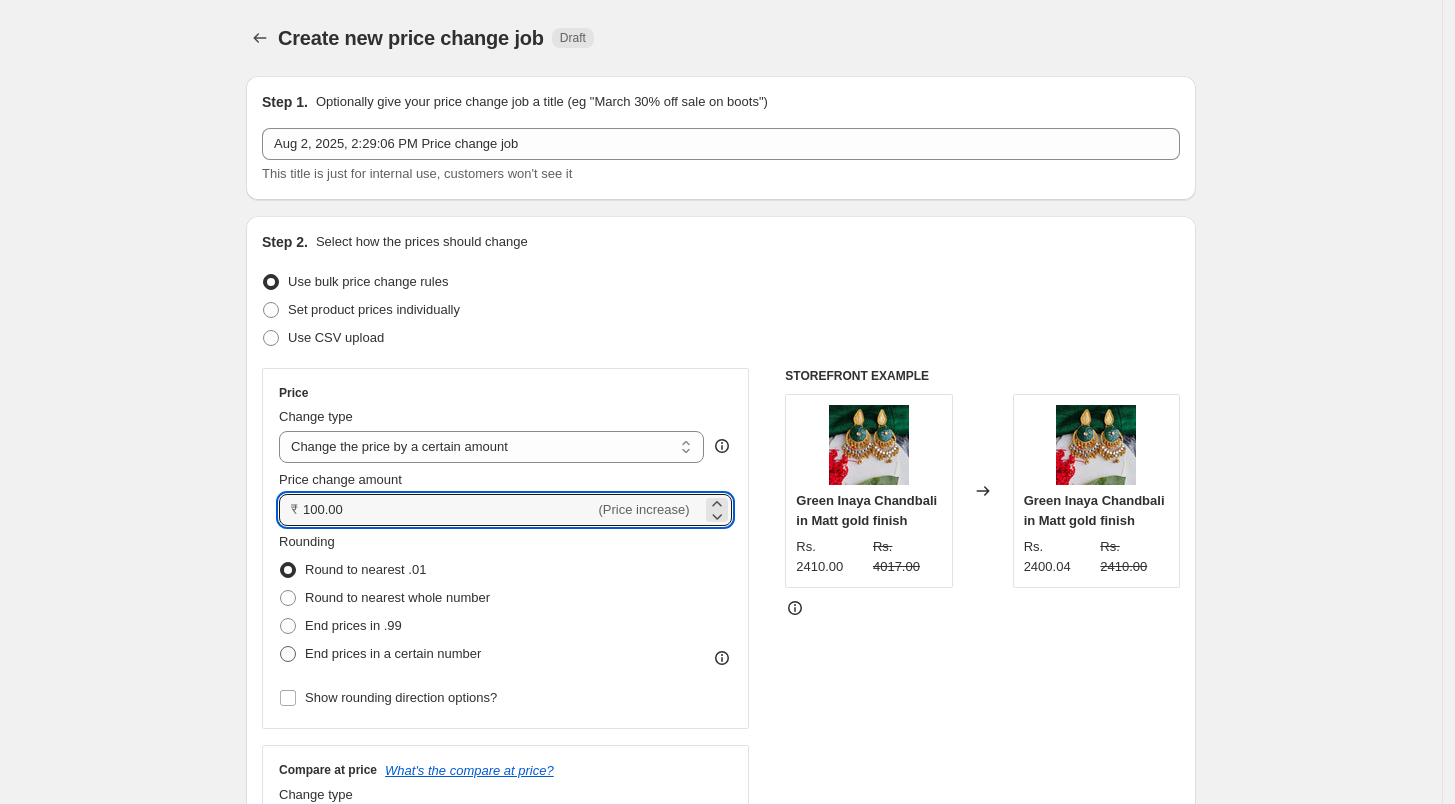 radio on "true" 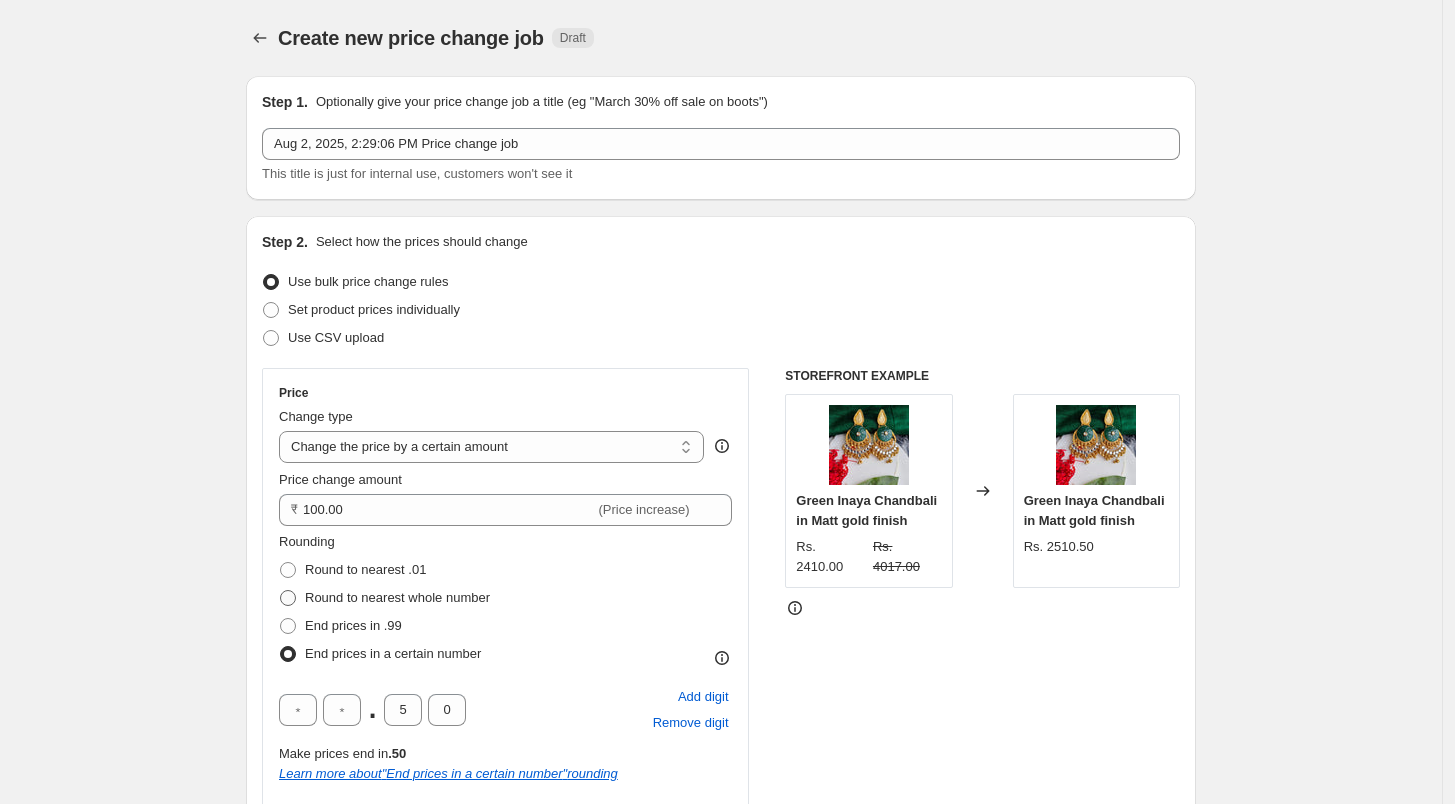 click at bounding box center (288, 598) 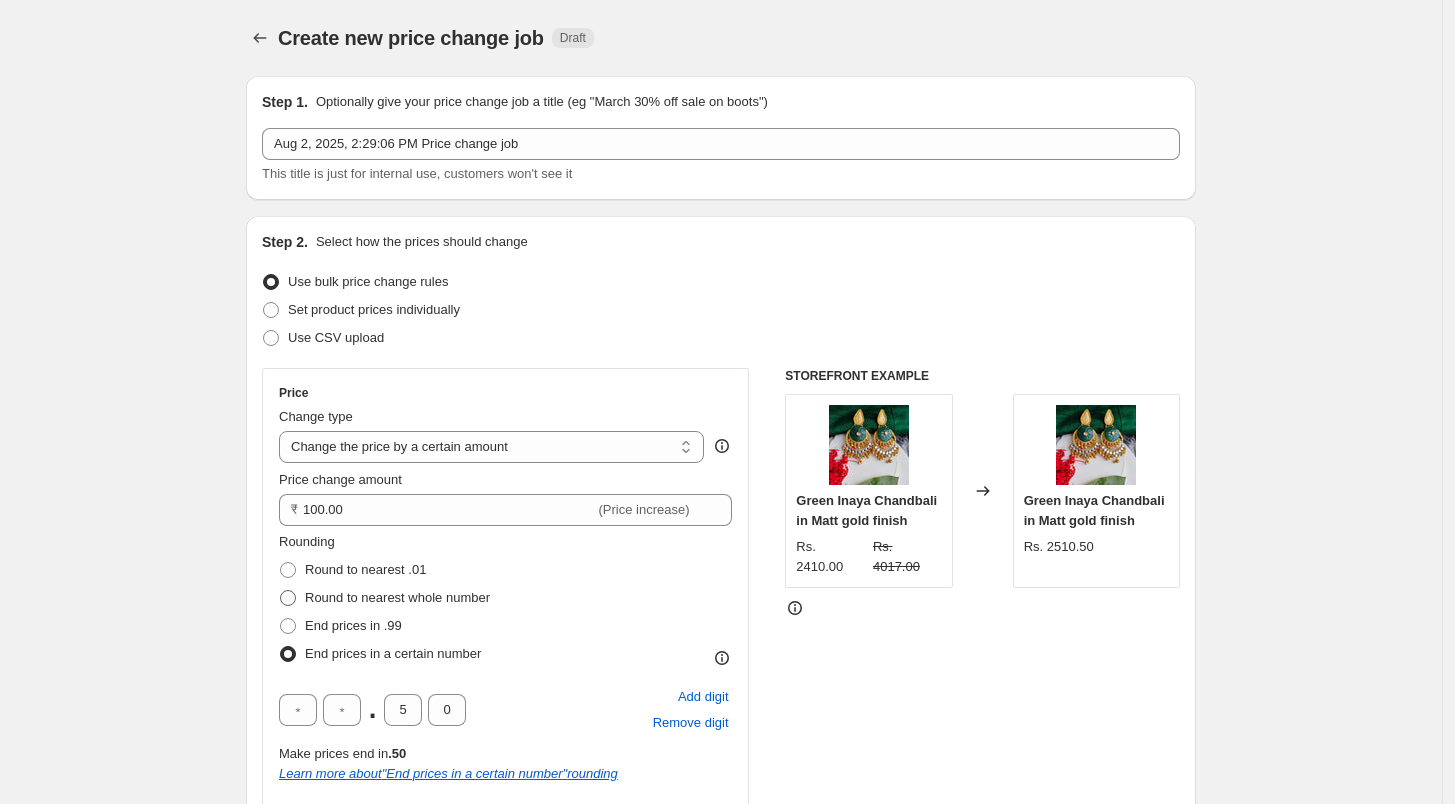 radio on "true" 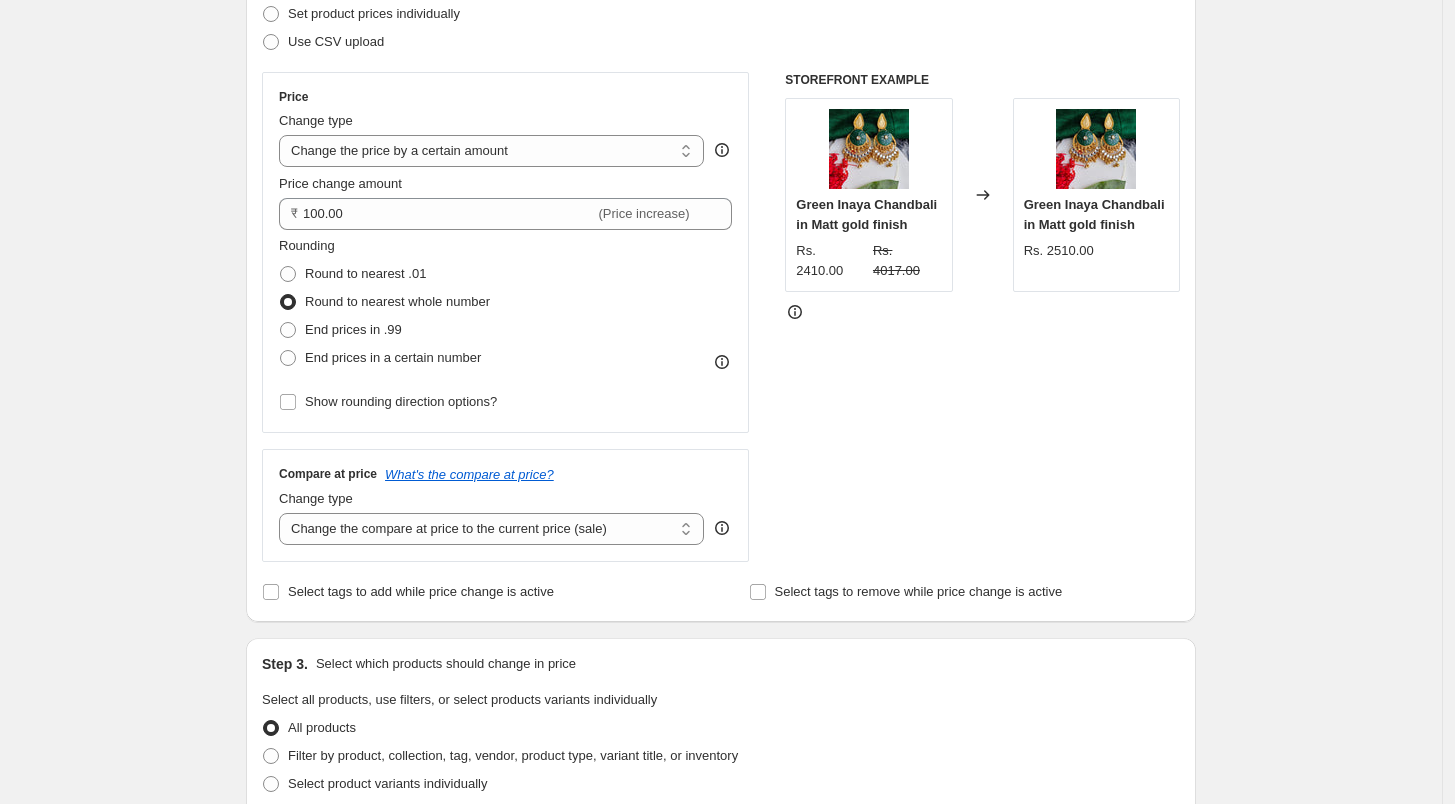 scroll, scrollTop: 333, scrollLeft: 0, axis: vertical 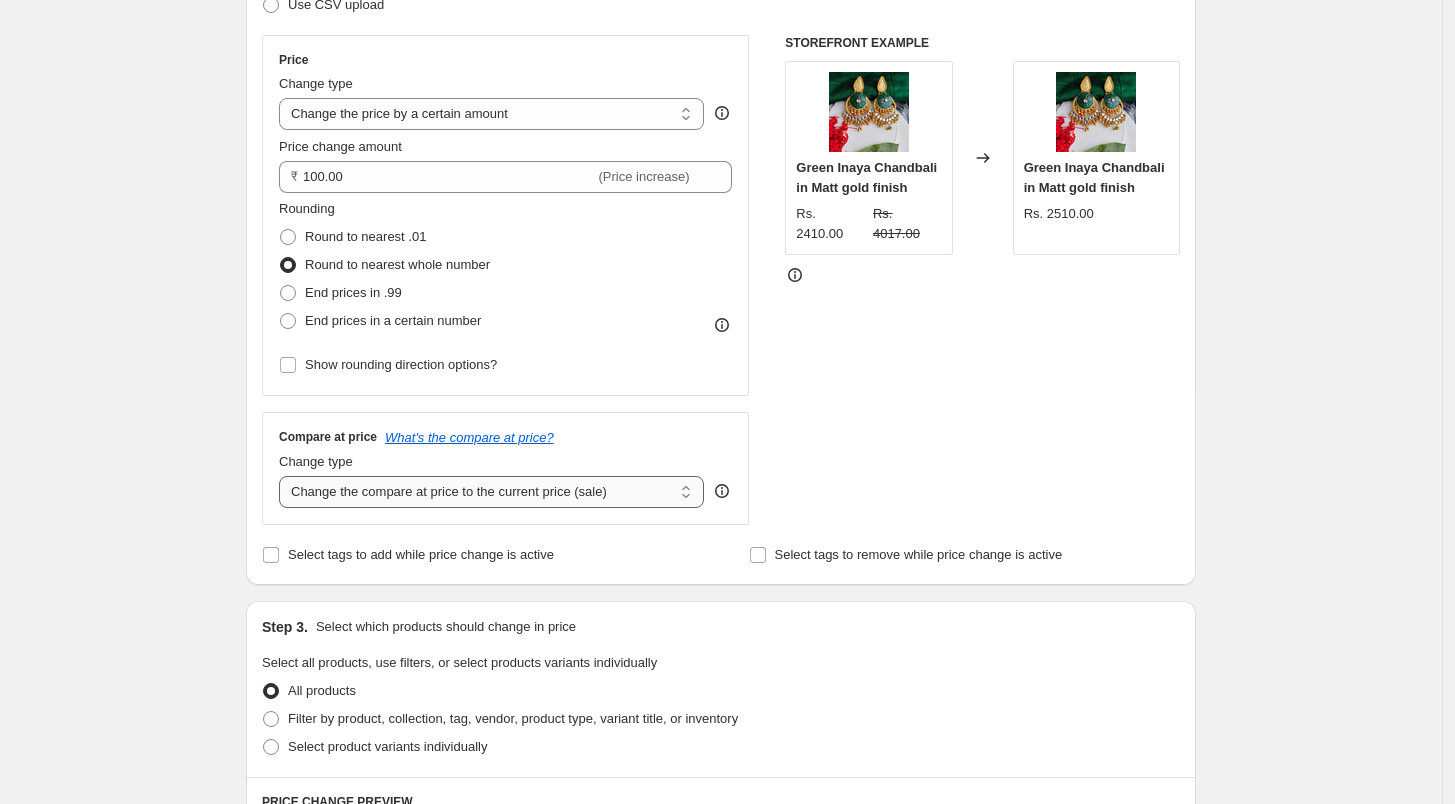 click on "Change the compare at price to the current price (sale) Change the compare at price to a certain amount Change the compare at price by a certain amount Change the compare at price by a certain percentage Change the compare at price by a certain amount relative to the actual price Change the compare at price by a certain percentage relative to the actual price Don't change the compare at price Remove the compare at price" at bounding box center [491, 492] 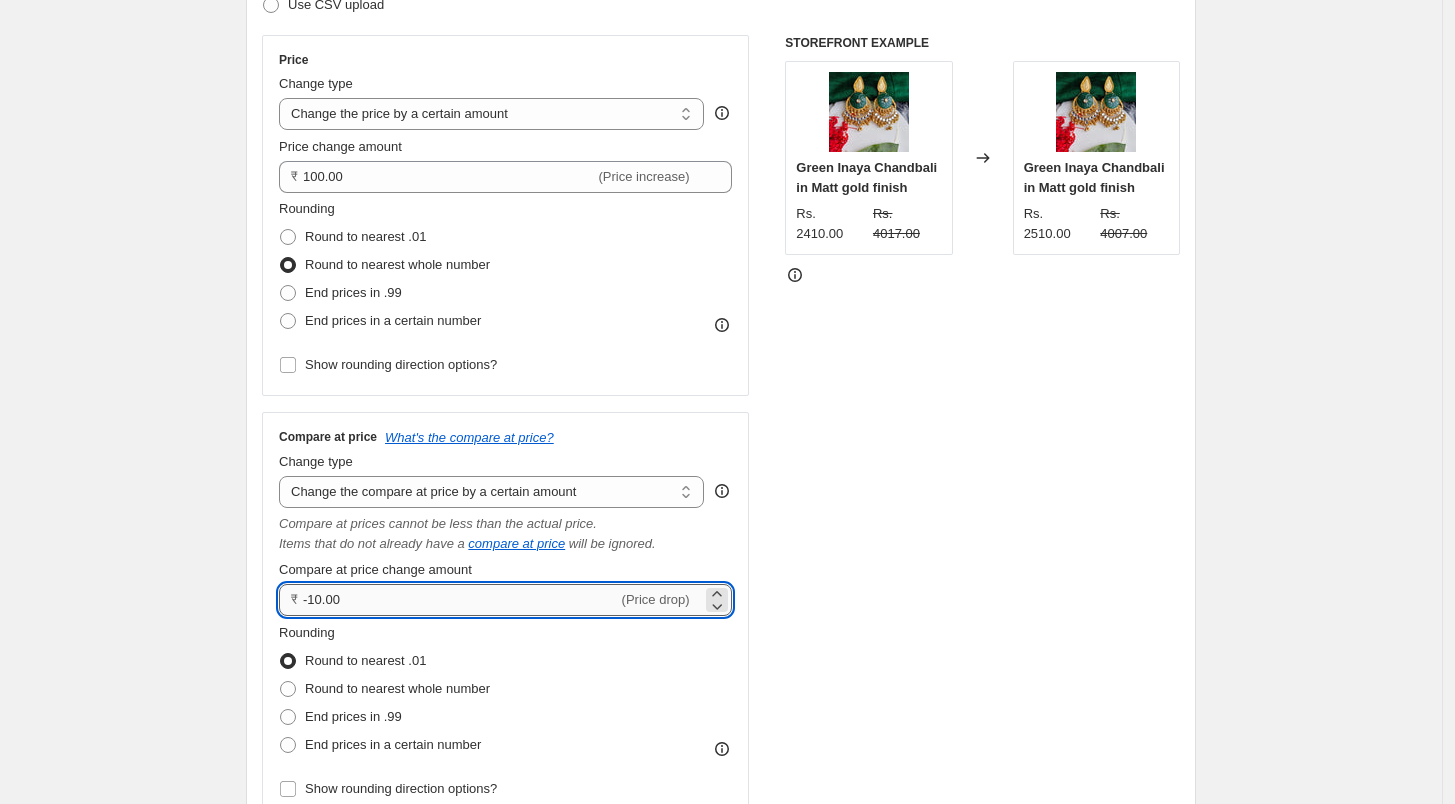 click on "-10.00" at bounding box center [460, 600] 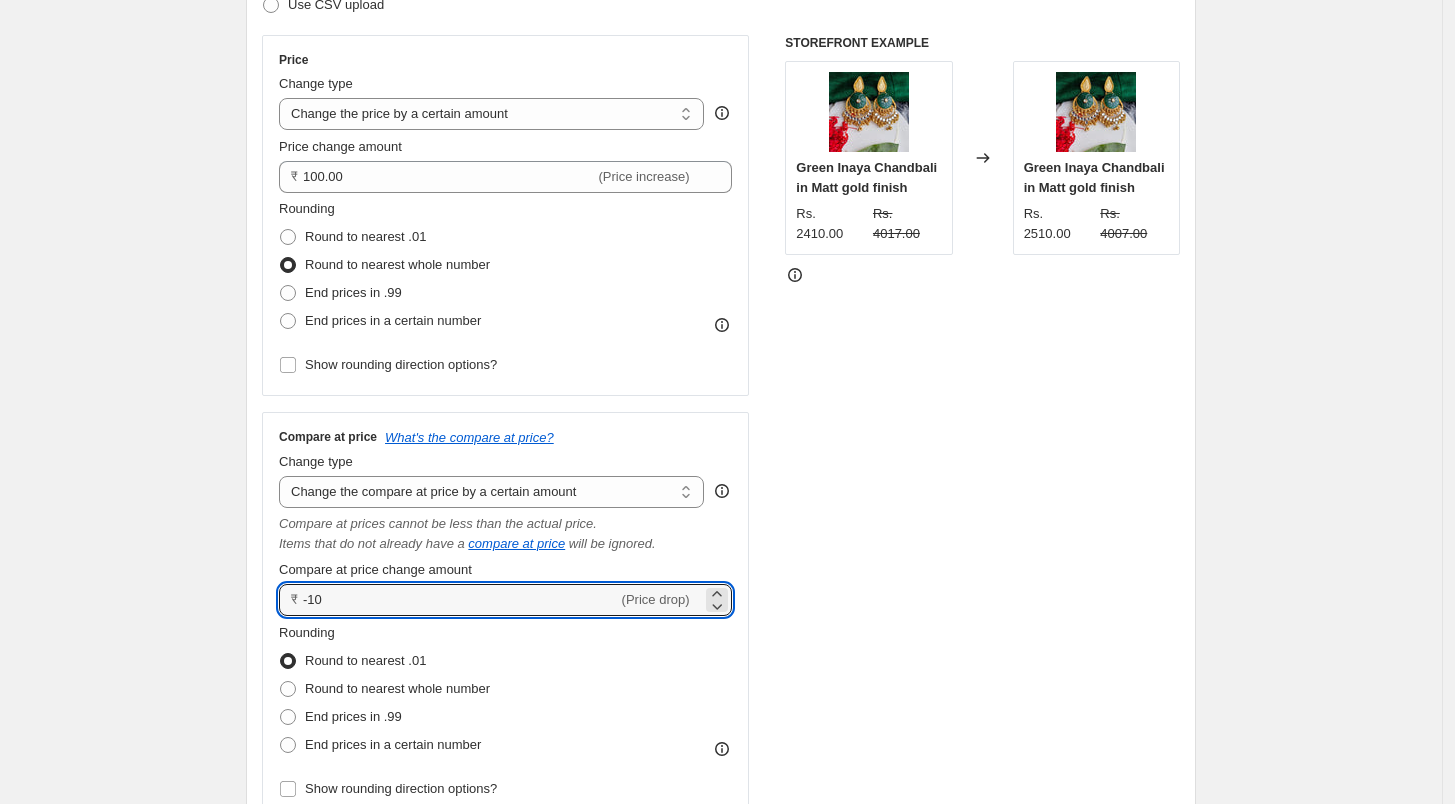 type on "-1" 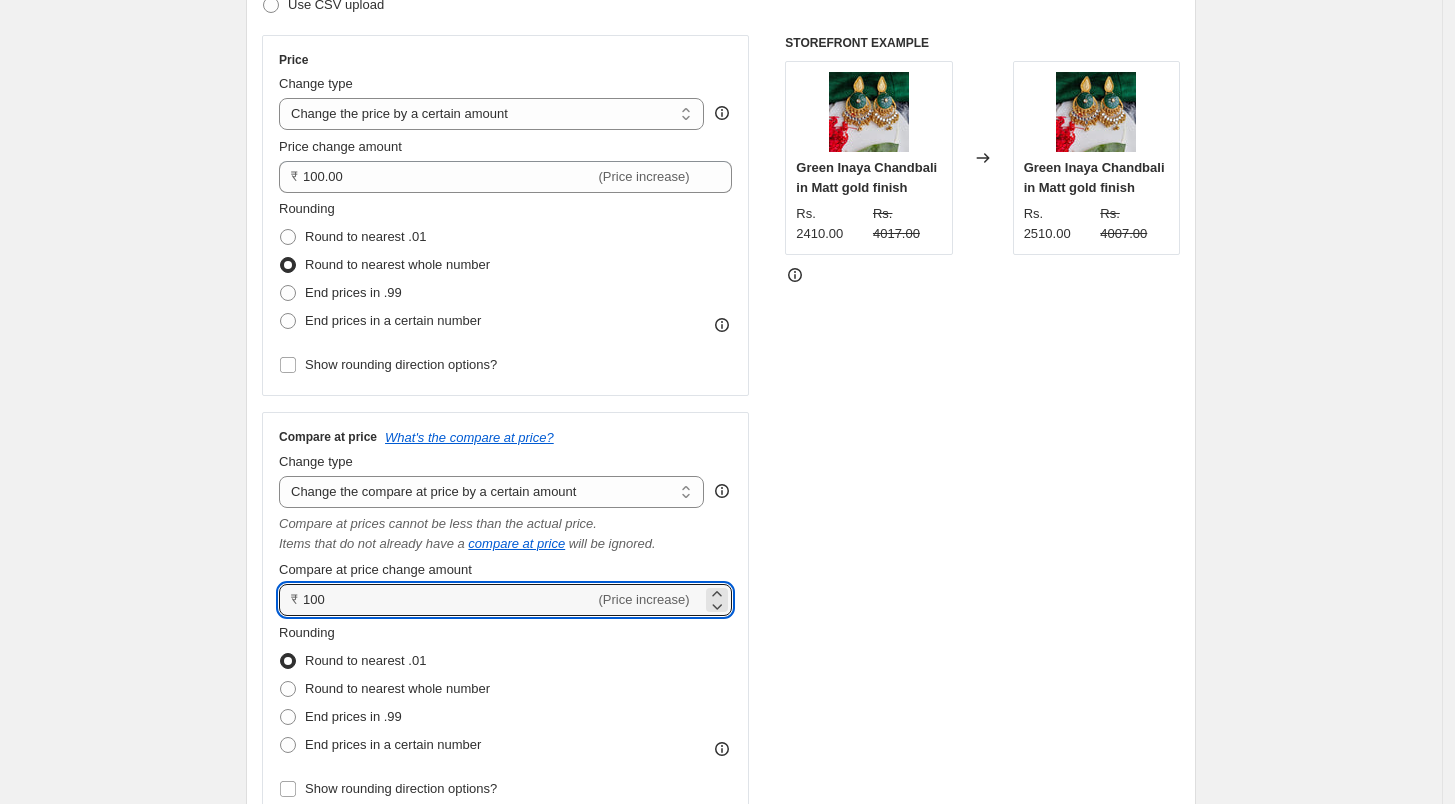 type on "100.00" 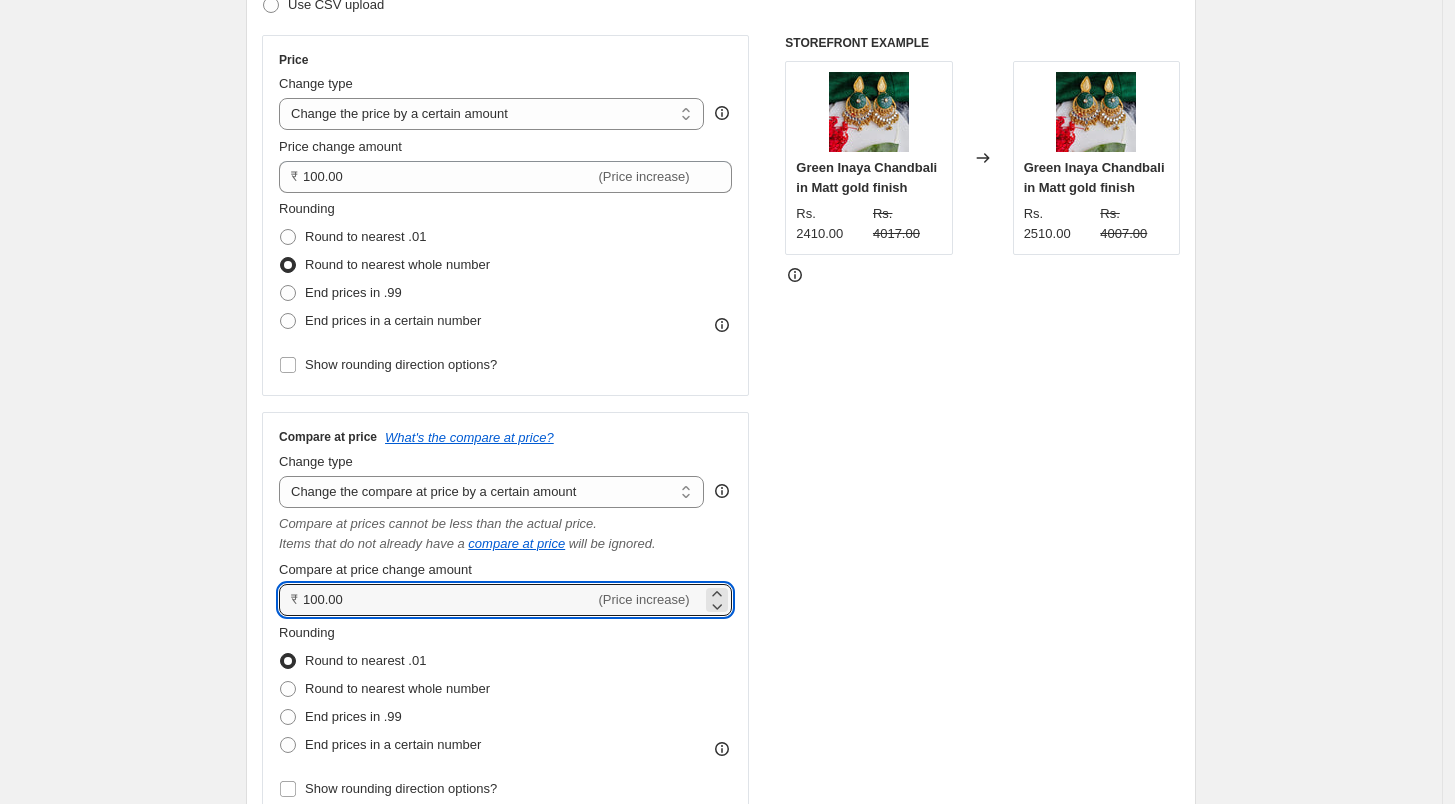 click on "STOREFRONT EXAMPLE Green Inaya Chandbali in Matt gold finish [PRICE] [PRICE] Changed to Green Inaya Chandbali in Matt gold finish [PRICE] [PRICE]" at bounding box center (982, 427) 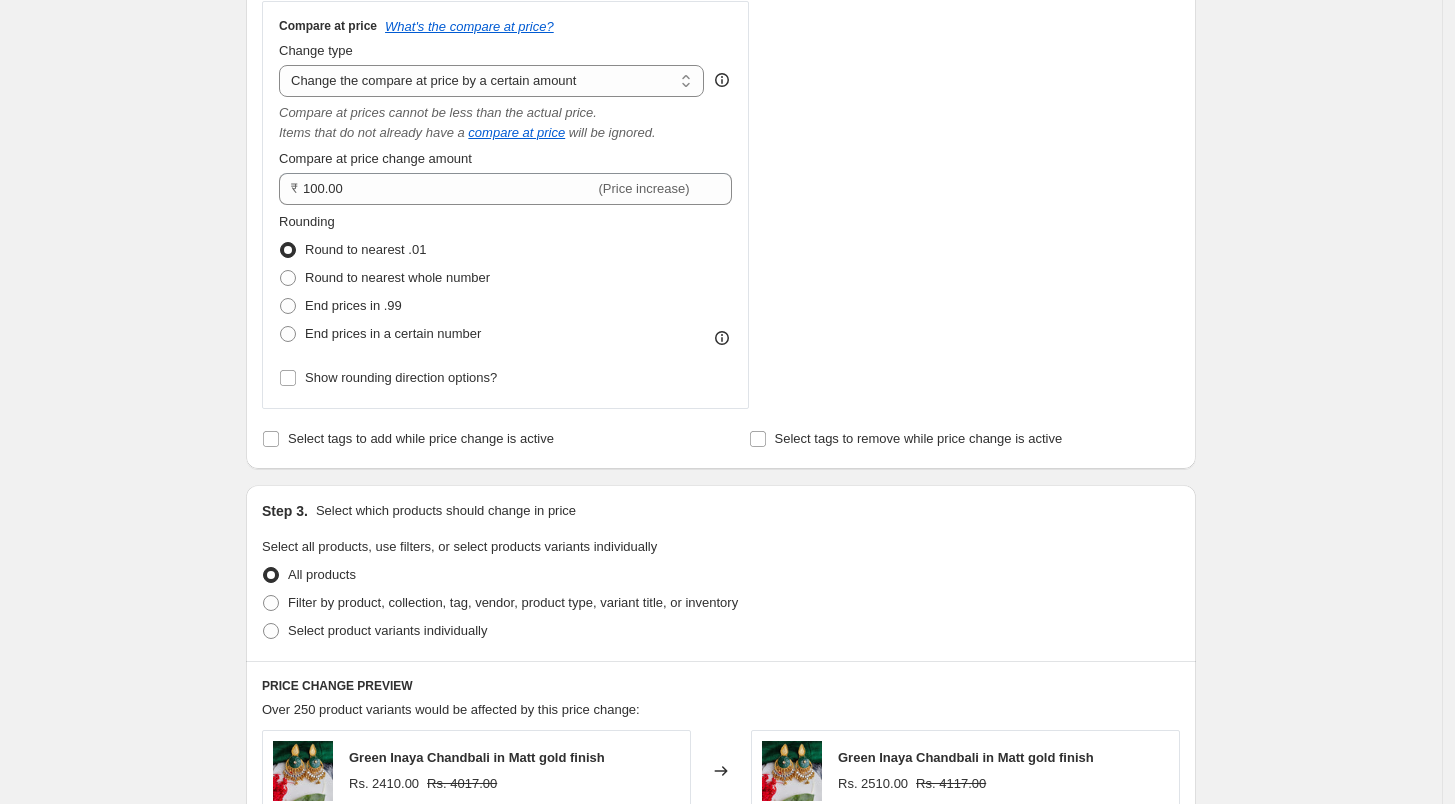 scroll, scrollTop: 777, scrollLeft: 0, axis: vertical 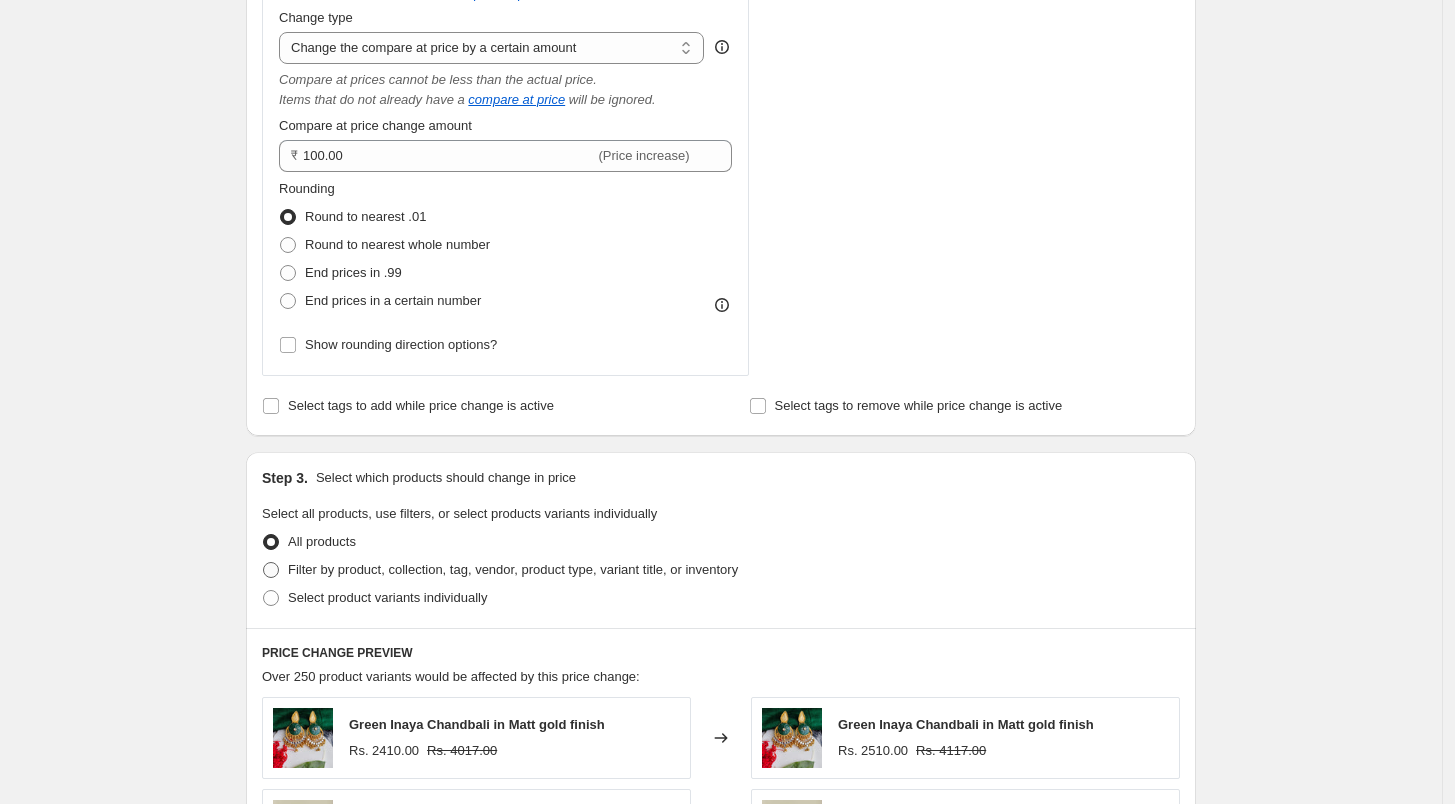 click at bounding box center (271, 570) 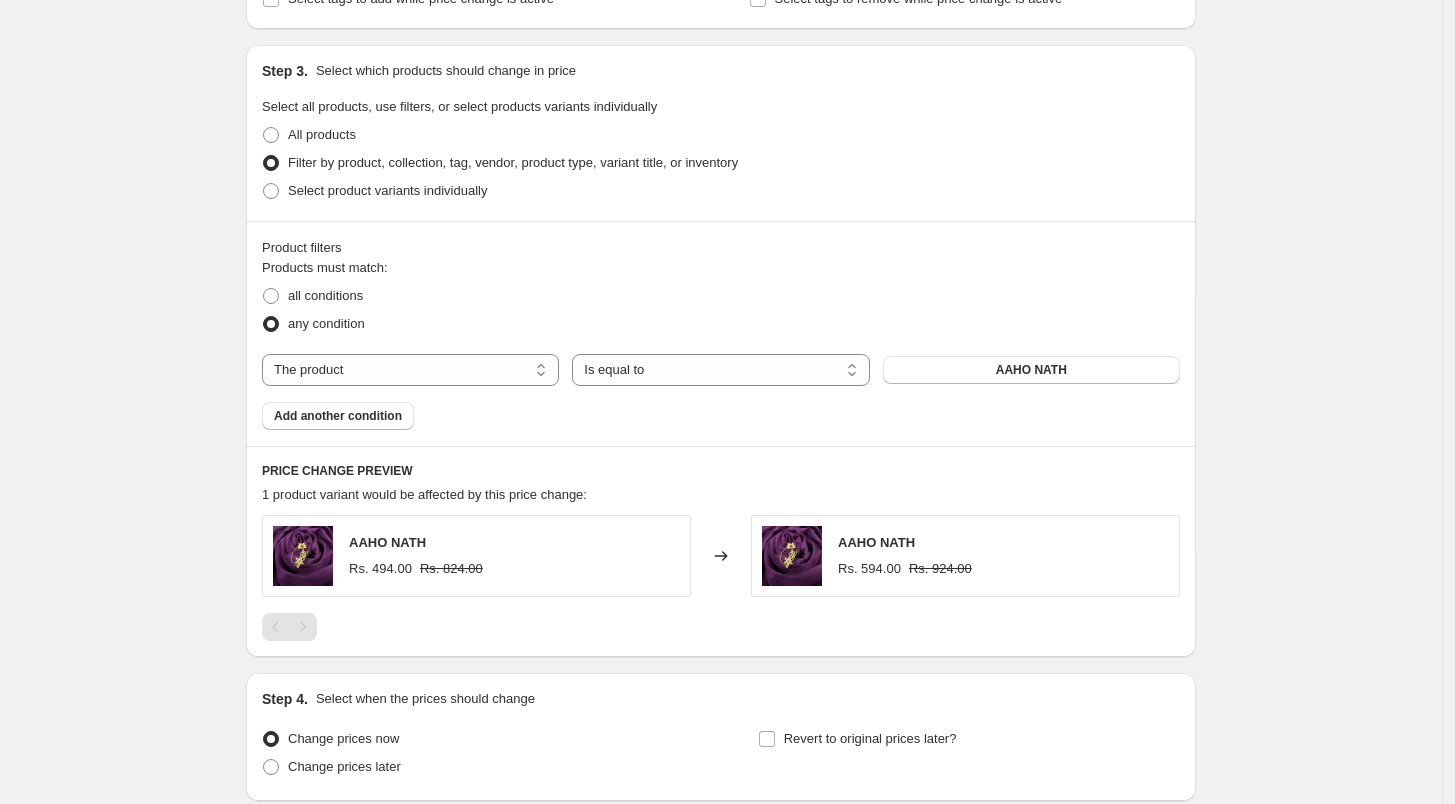scroll, scrollTop: 1222, scrollLeft: 0, axis: vertical 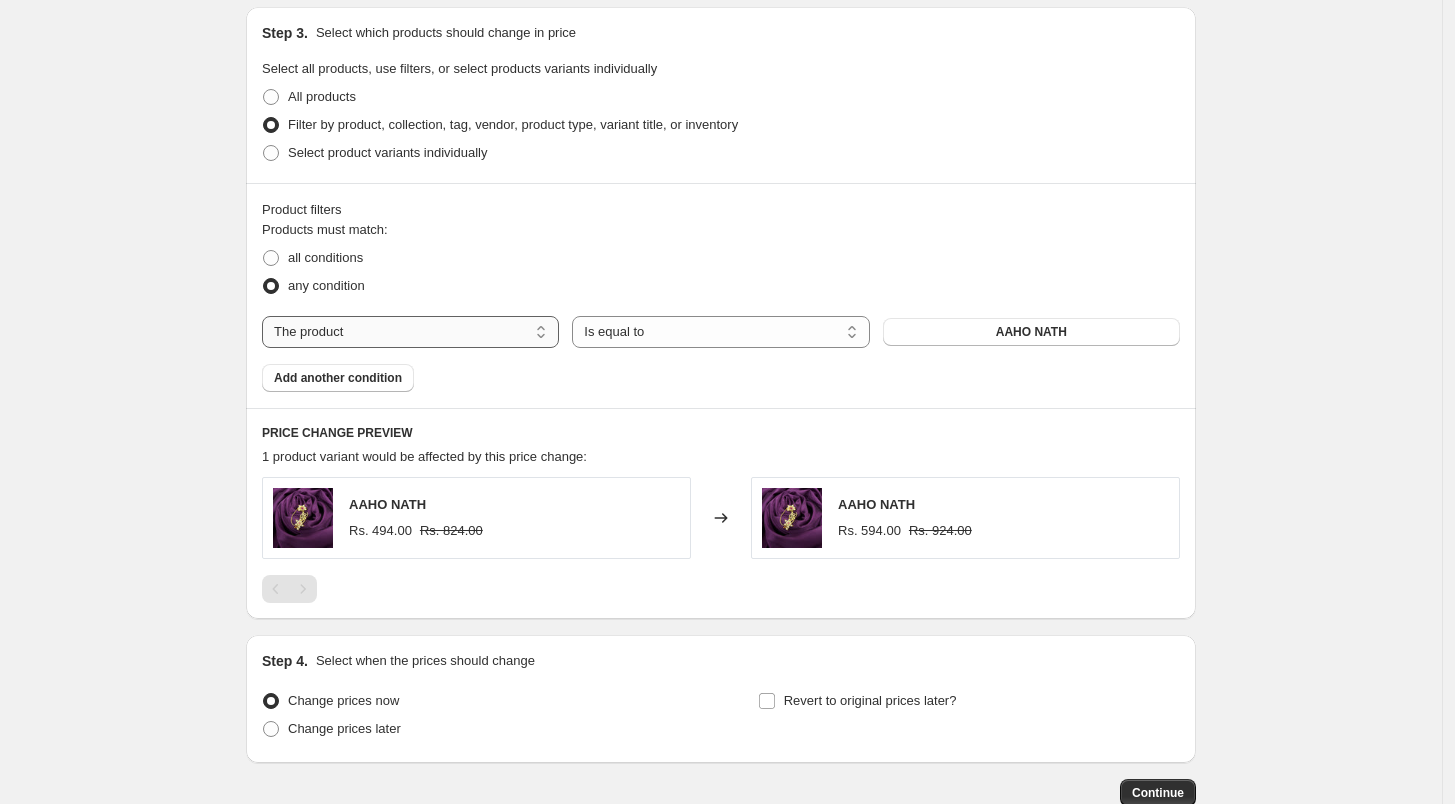 click on "The product The product's collection The product's tag The product's vendor The product's type The product's status The variant's title Inventory quantity" at bounding box center (410, 332) 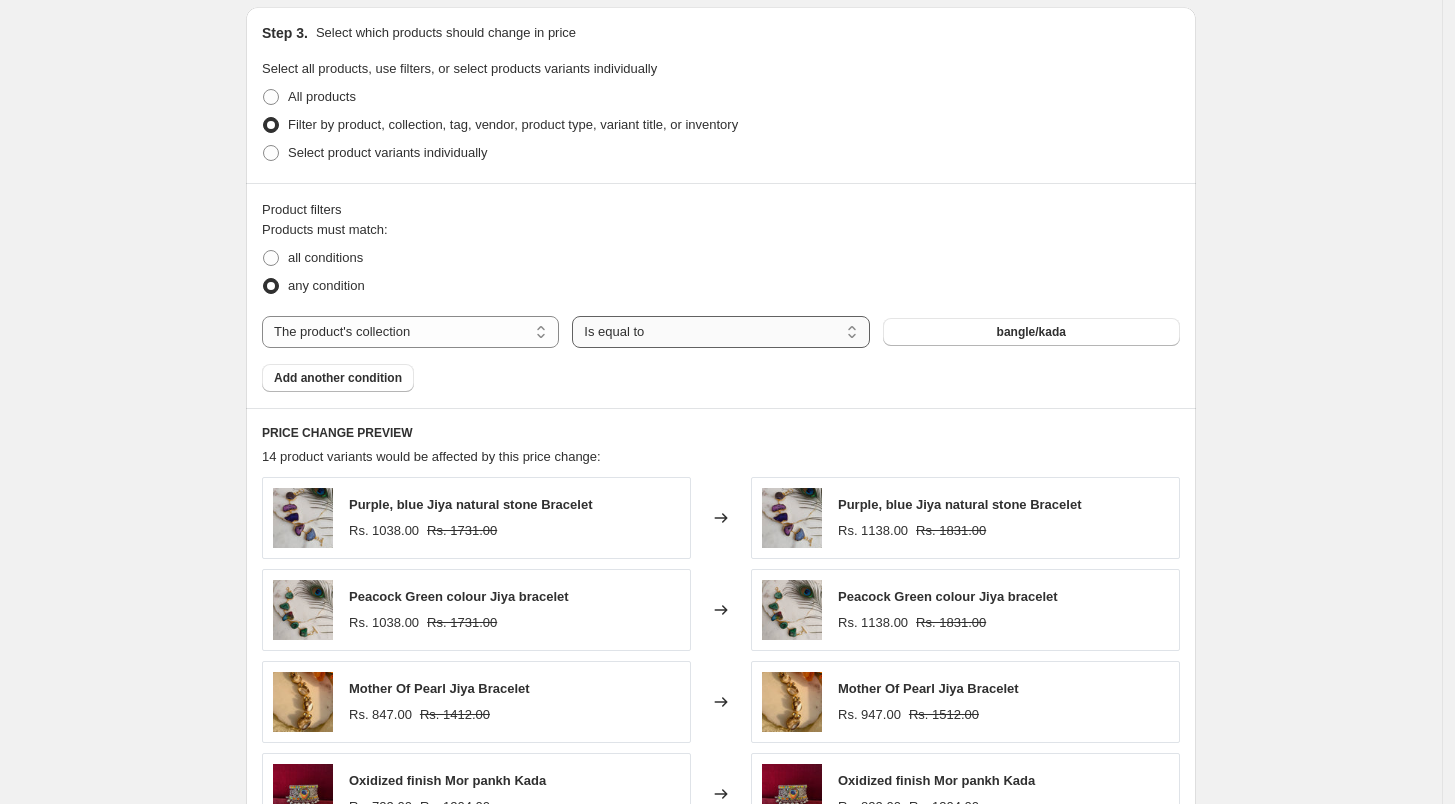 click on "Is equal to Is not equal to" at bounding box center (720, 332) 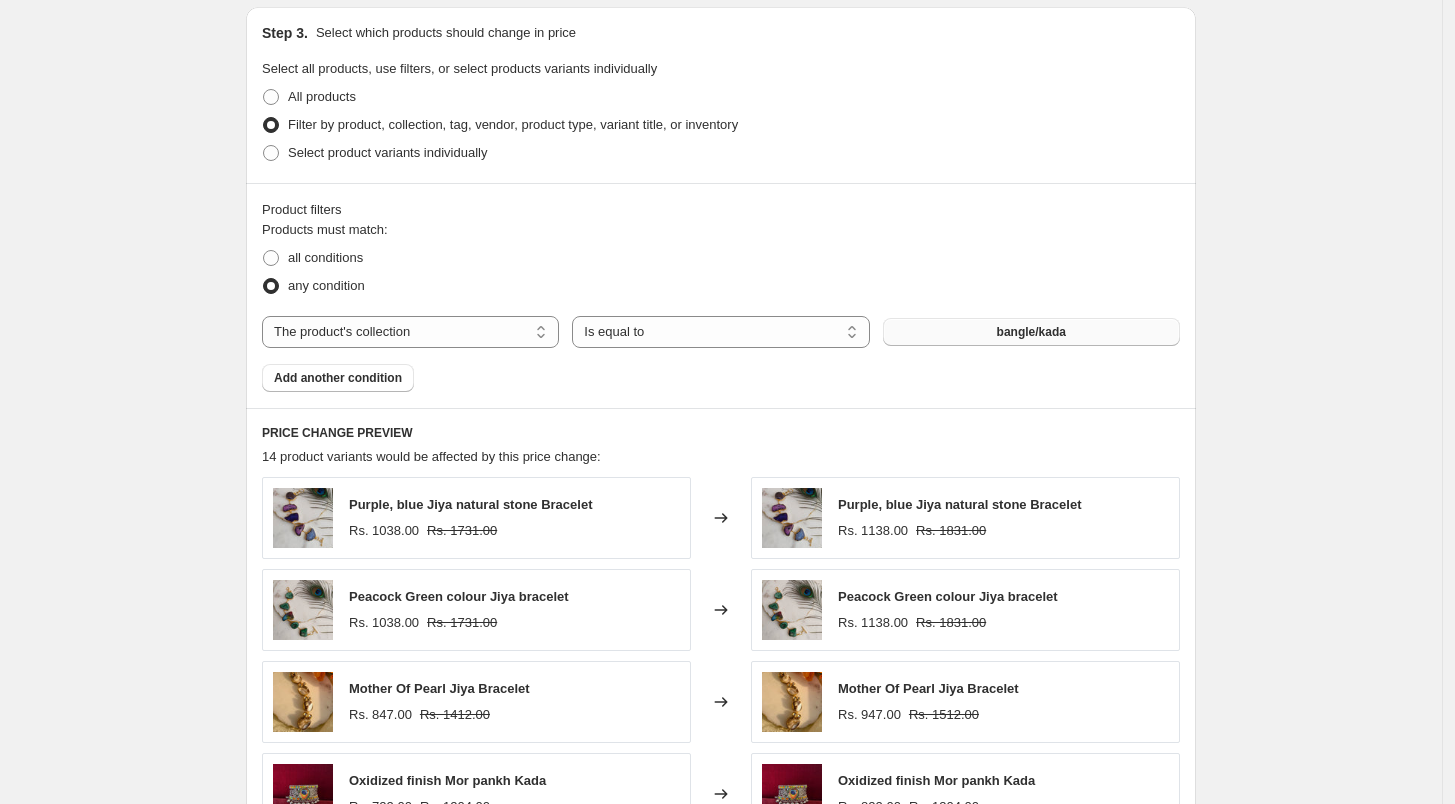 click on "bangle/kada" at bounding box center [1031, 332] 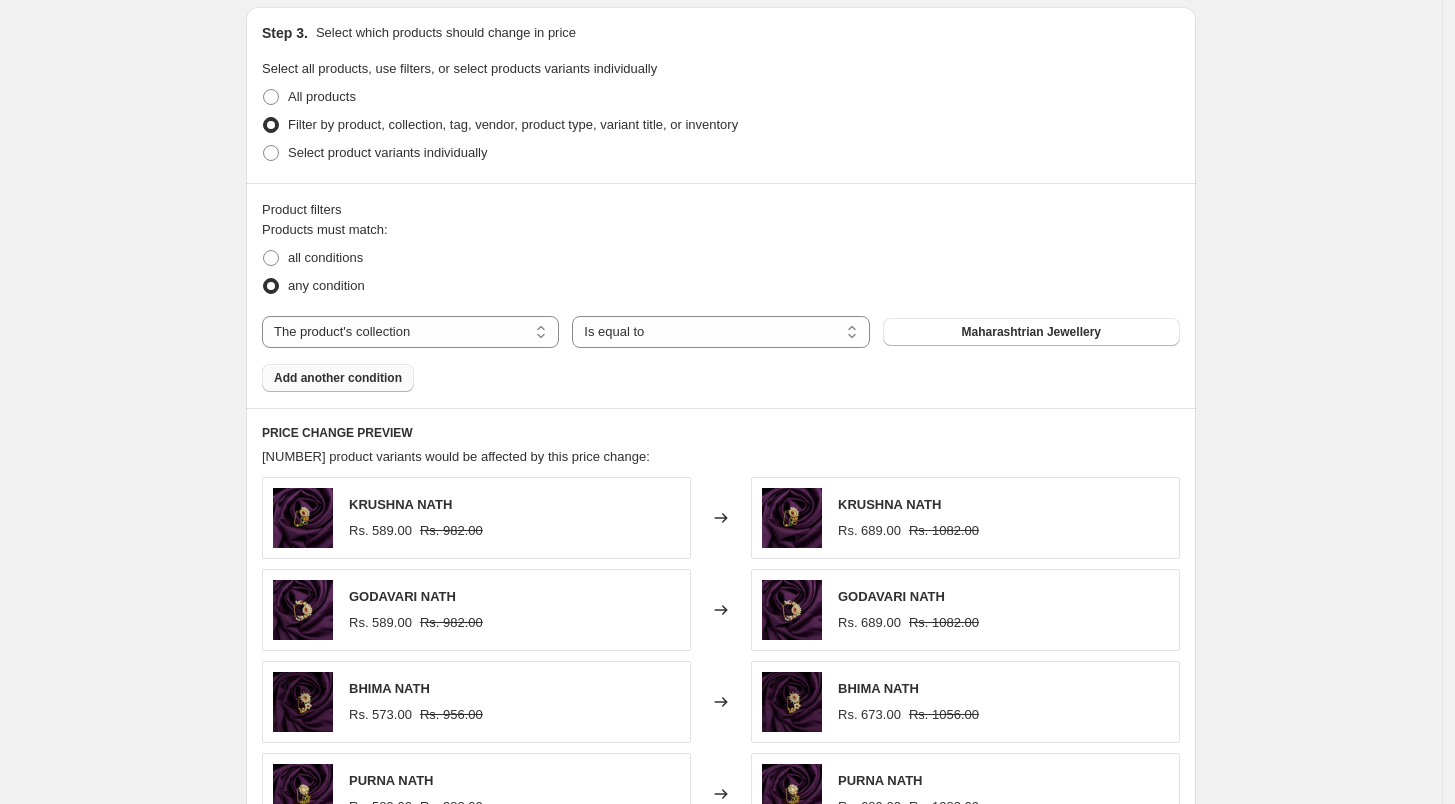 click on "Add another condition" at bounding box center (338, 378) 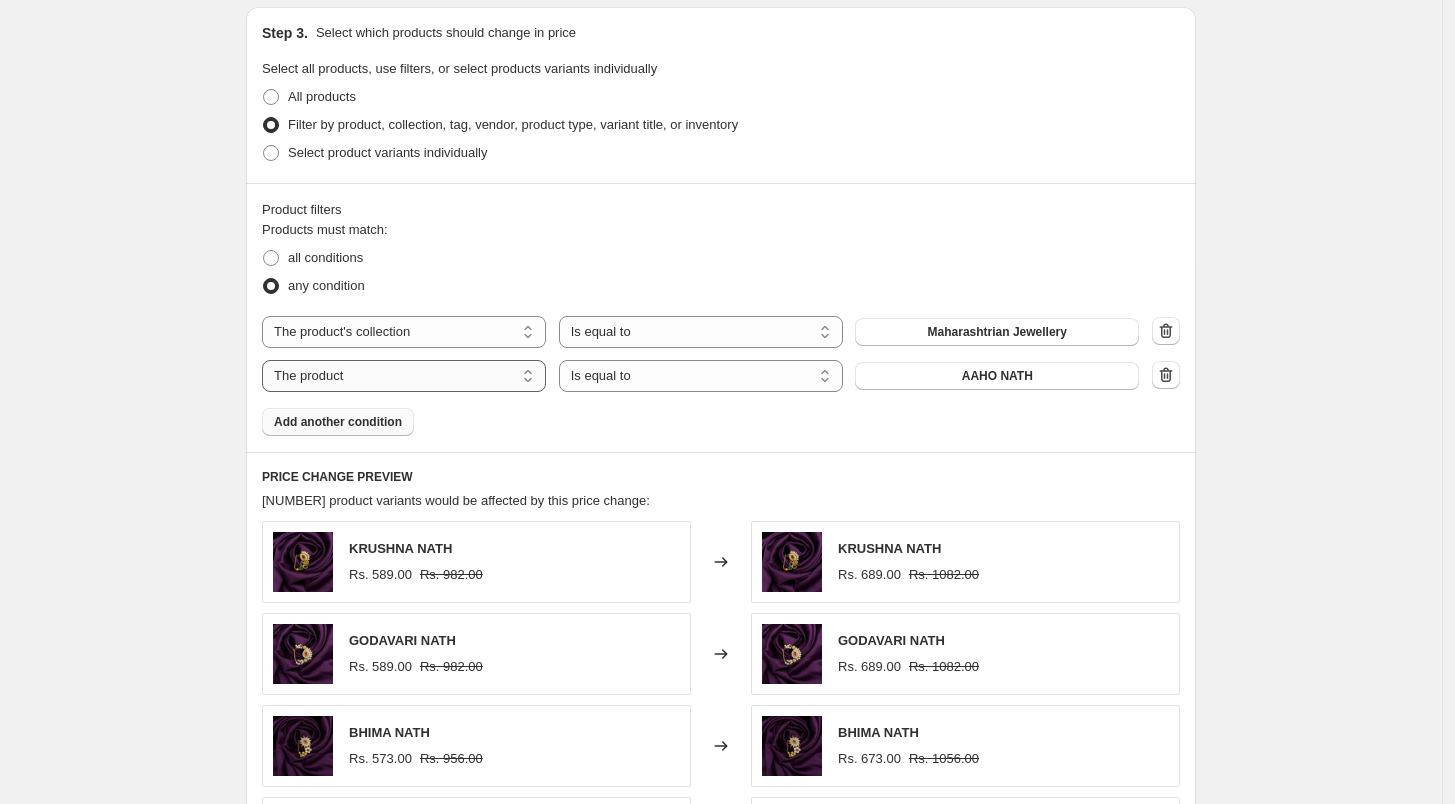 click on "The product The product's collection The product's tag The product's vendor The product's type The product's status The variant's title Inventory quantity" at bounding box center (404, 376) 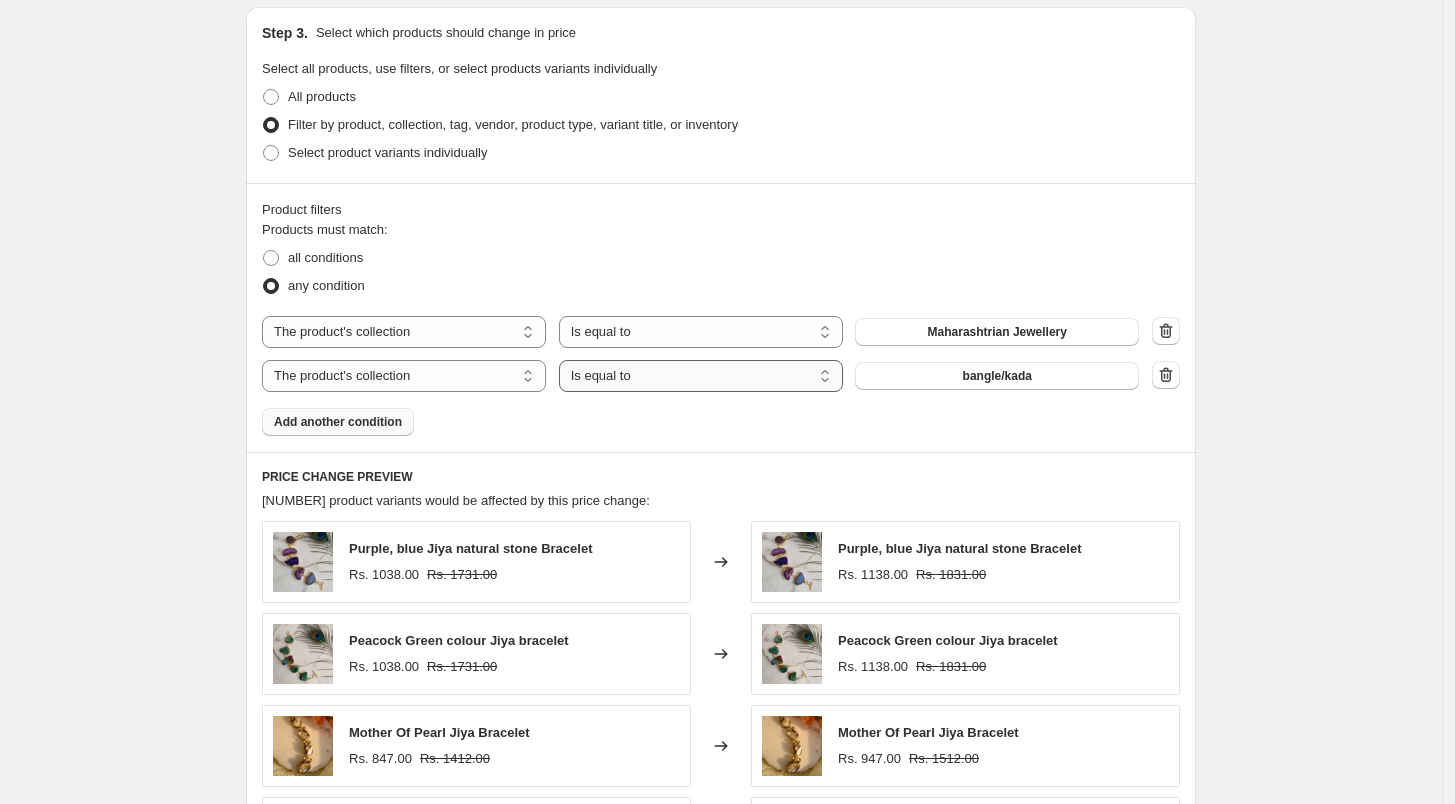 click on "Is equal to Is not equal to" at bounding box center [701, 376] 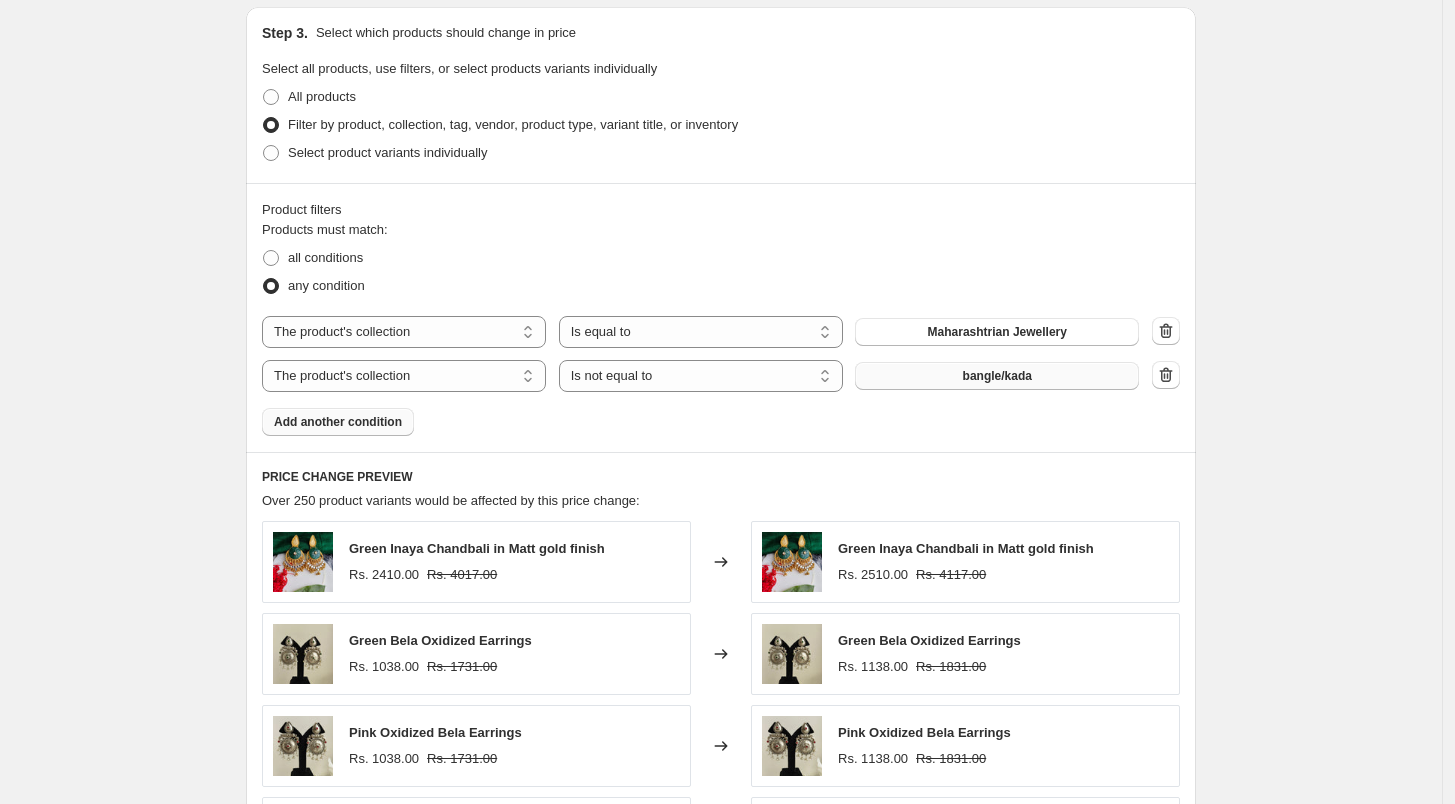 click on "bangle/kada" at bounding box center [997, 376] 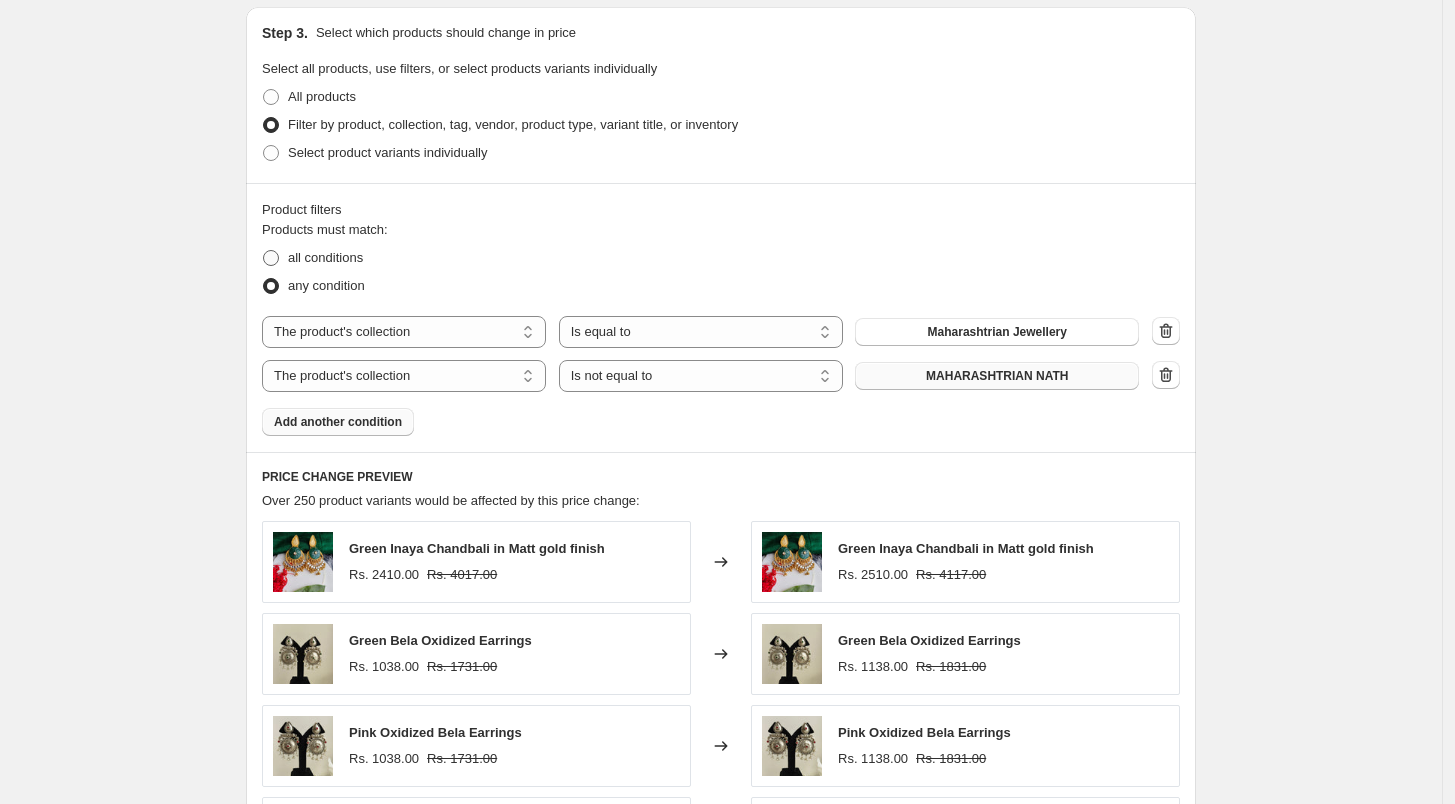 click at bounding box center (271, 258) 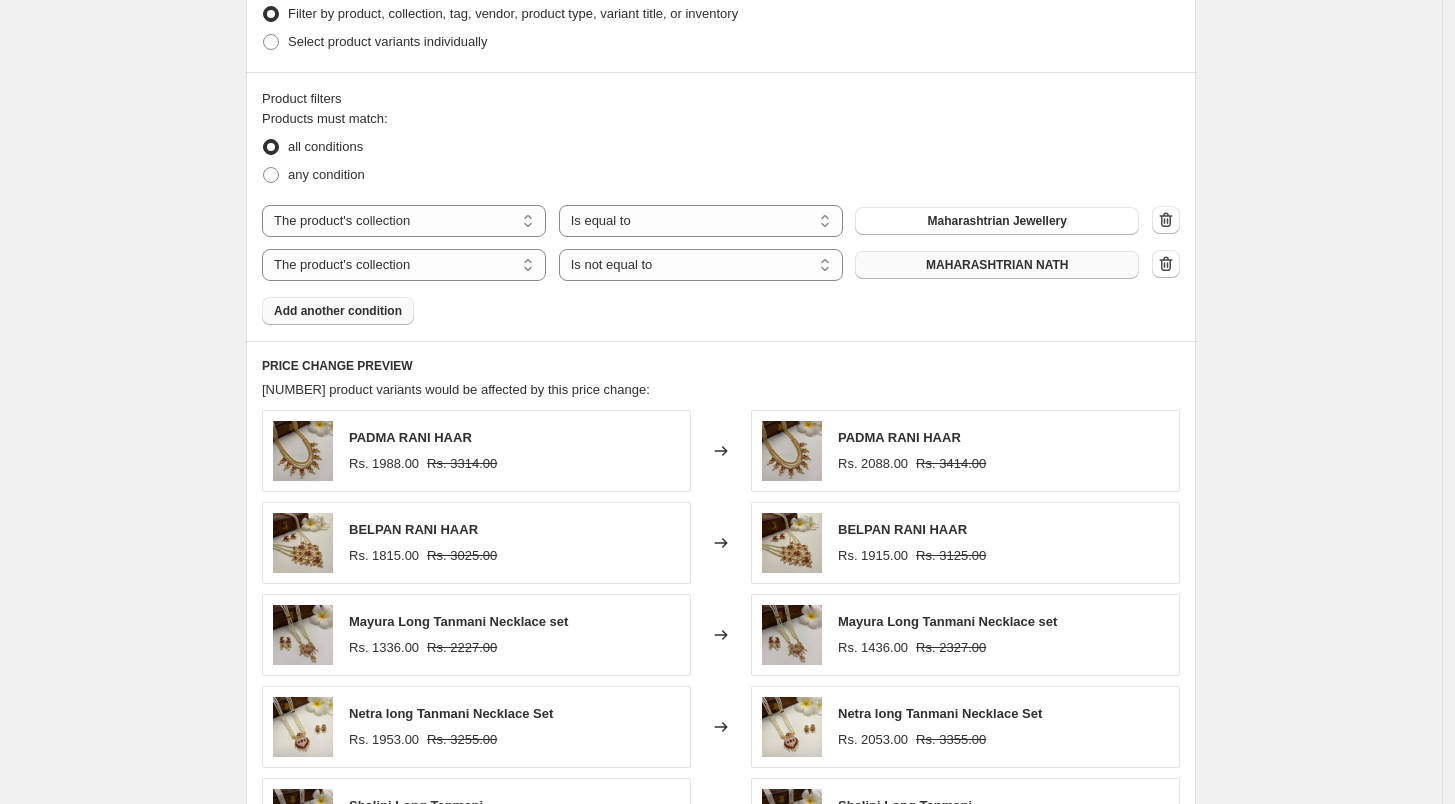 scroll, scrollTop: 1758, scrollLeft: 0, axis: vertical 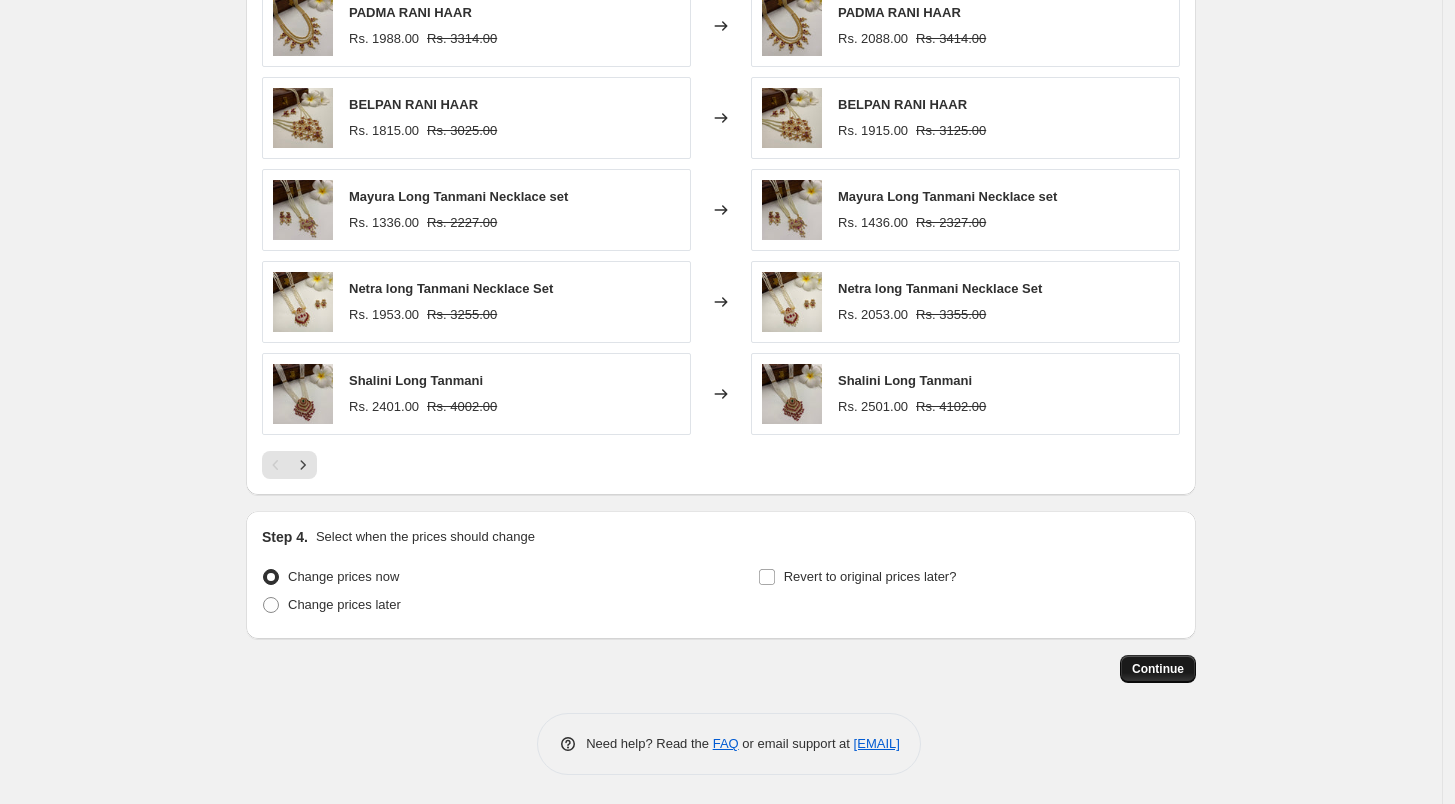 click on "Continue" at bounding box center [1158, 669] 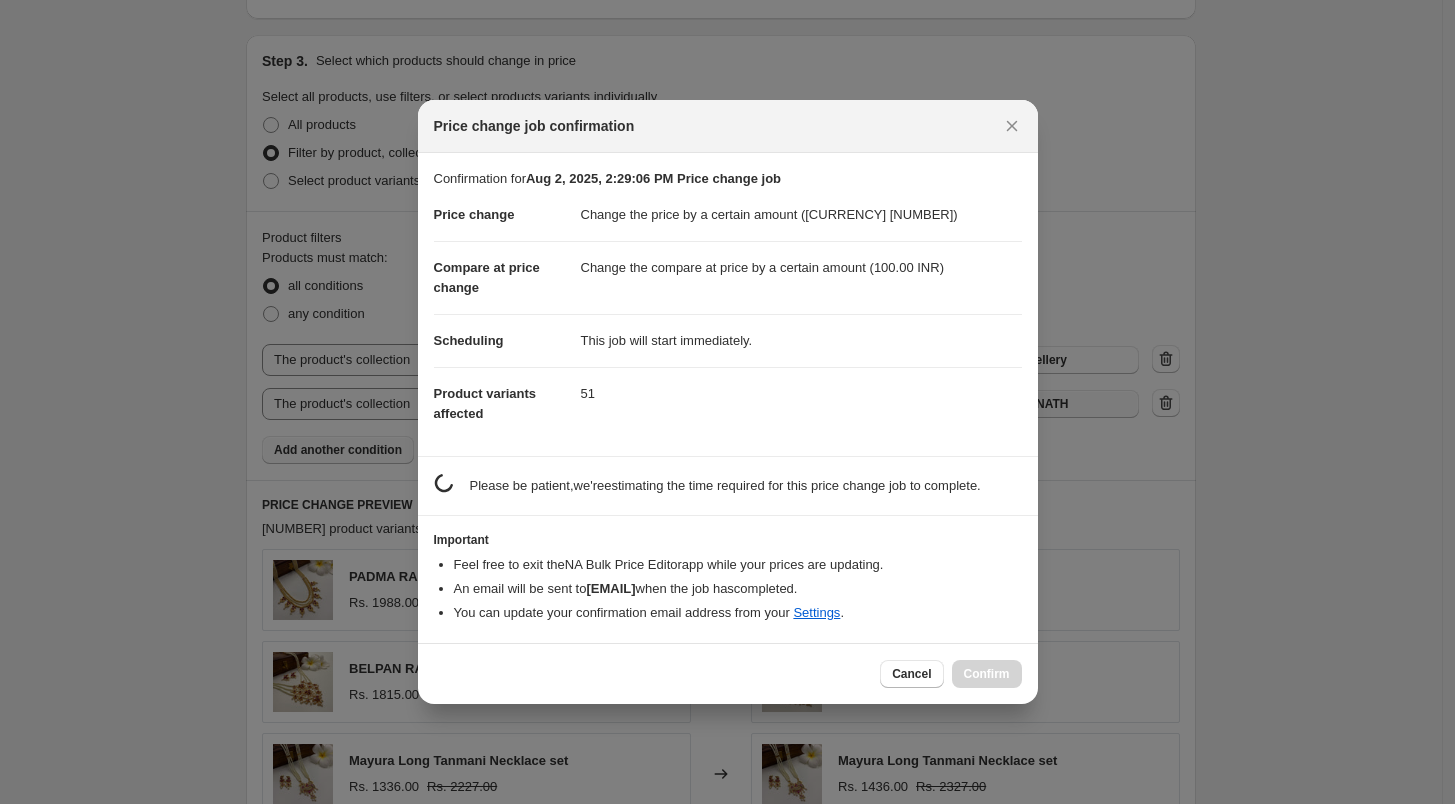scroll, scrollTop: 0, scrollLeft: 0, axis: both 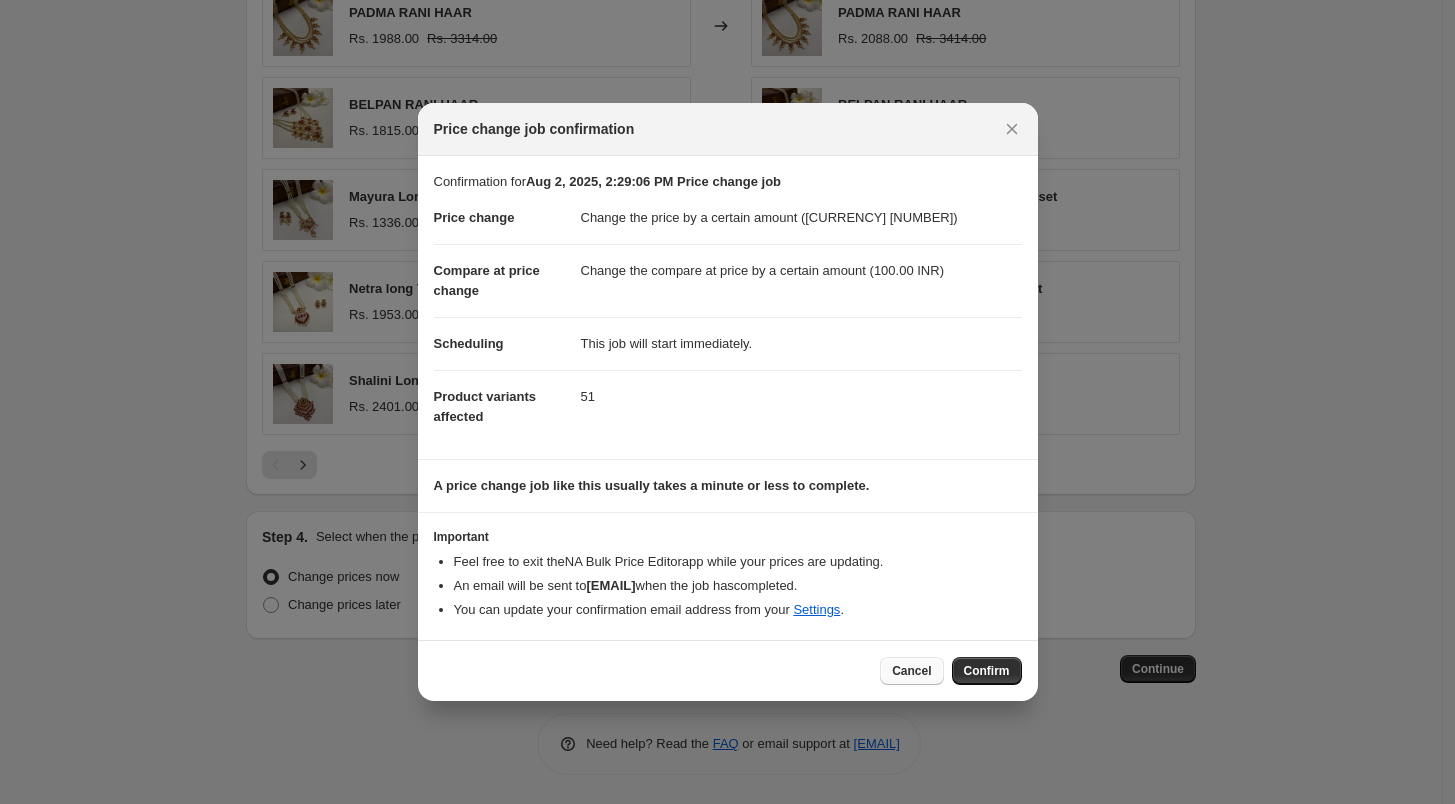 click on "Cancel" at bounding box center [911, 671] 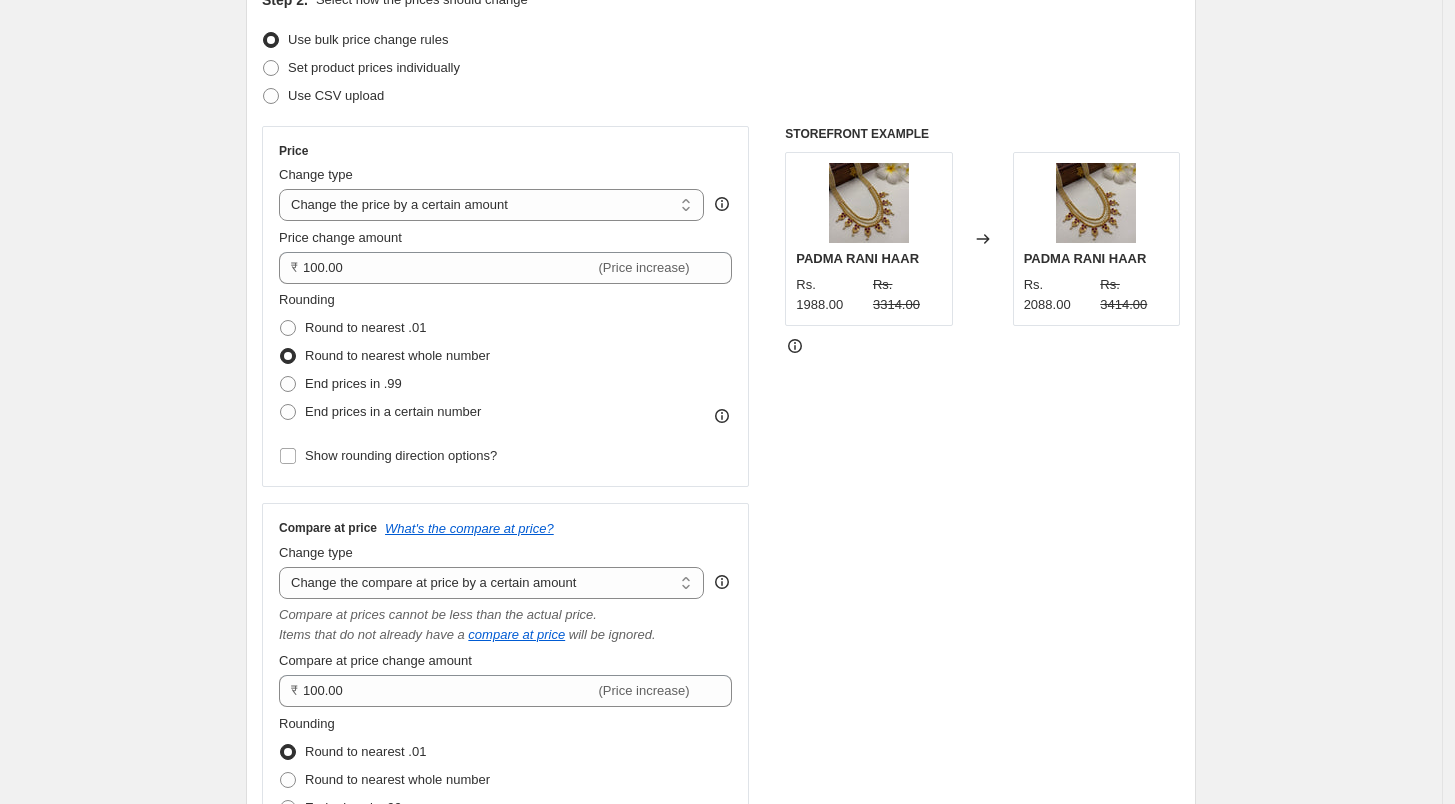 scroll, scrollTop: 0, scrollLeft: 0, axis: both 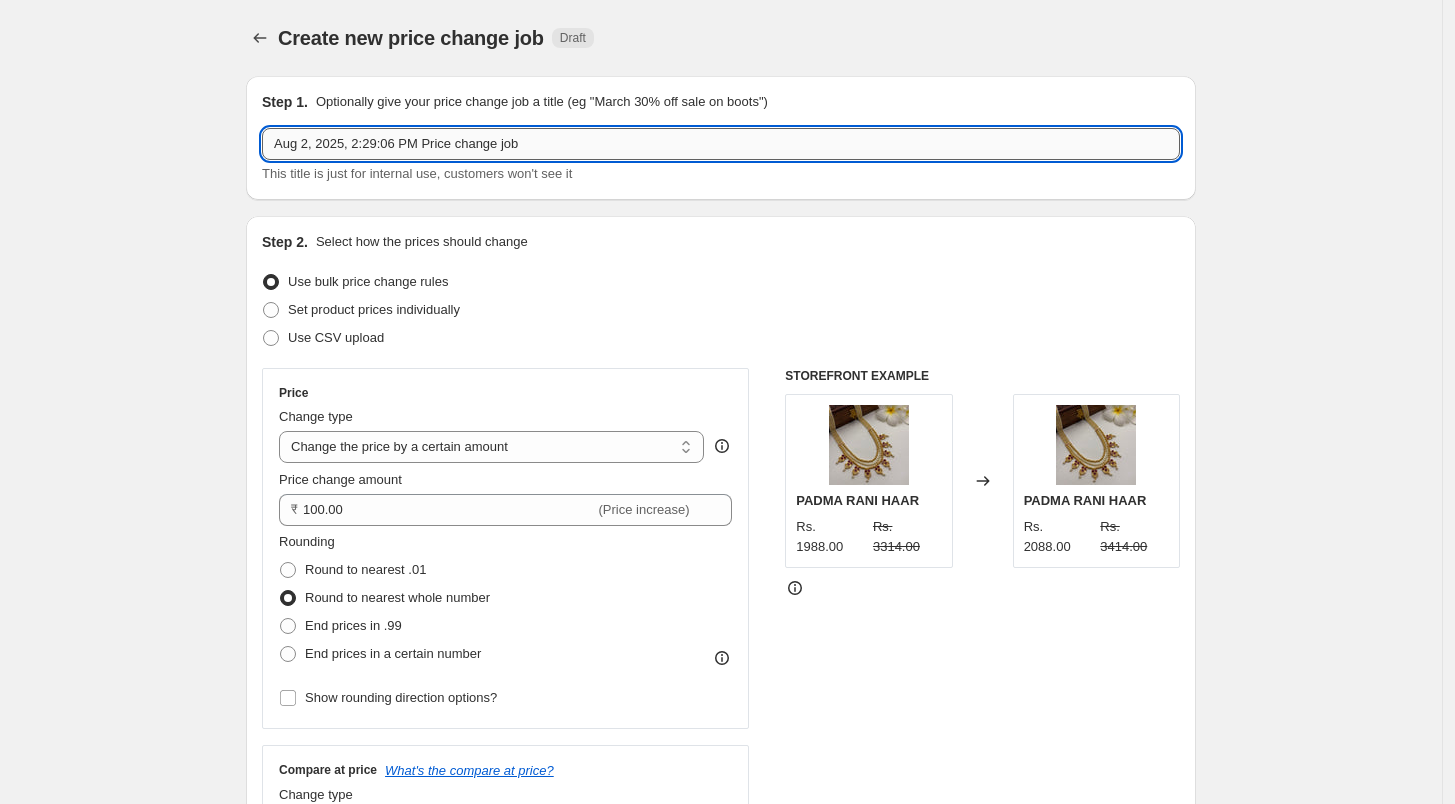 drag, startPoint x: 552, startPoint y: 144, endPoint x: 418, endPoint y: 153, distance: 134.3019 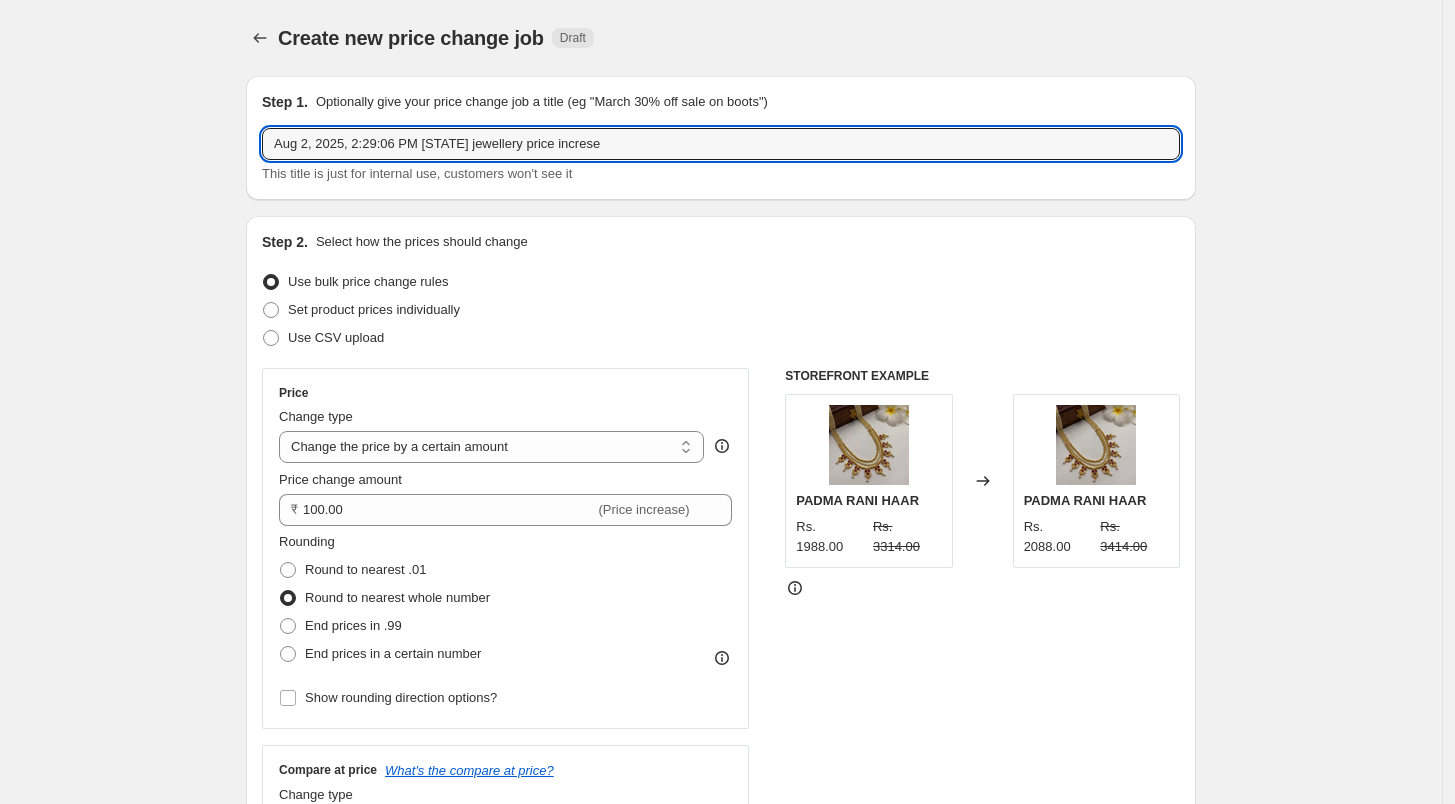 type on "Aug 2, 2025, 2:29:06 PM [STATE] jewellery price increse" 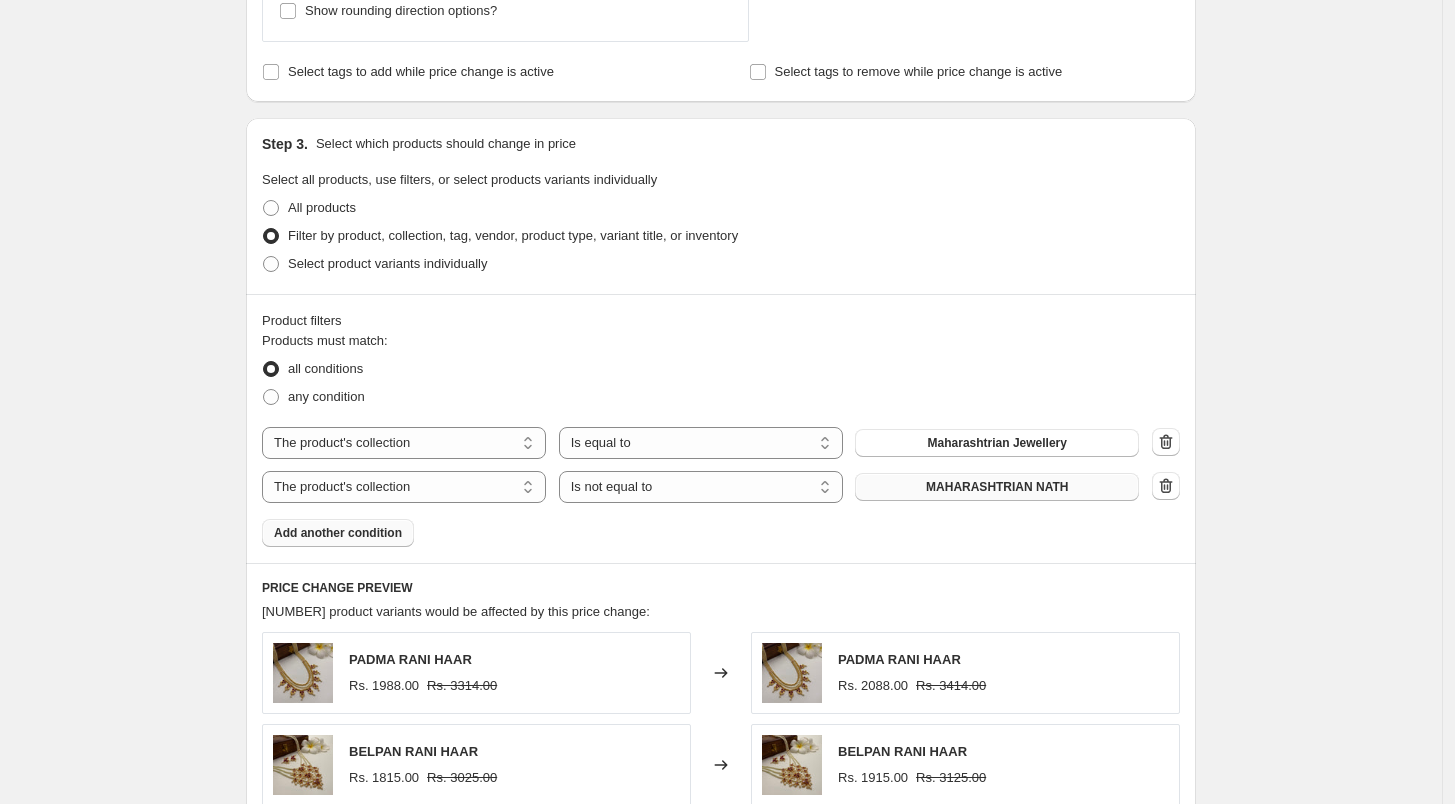 scroll, scrollTop: 1758, scrollLeft: 0, axis: vertical 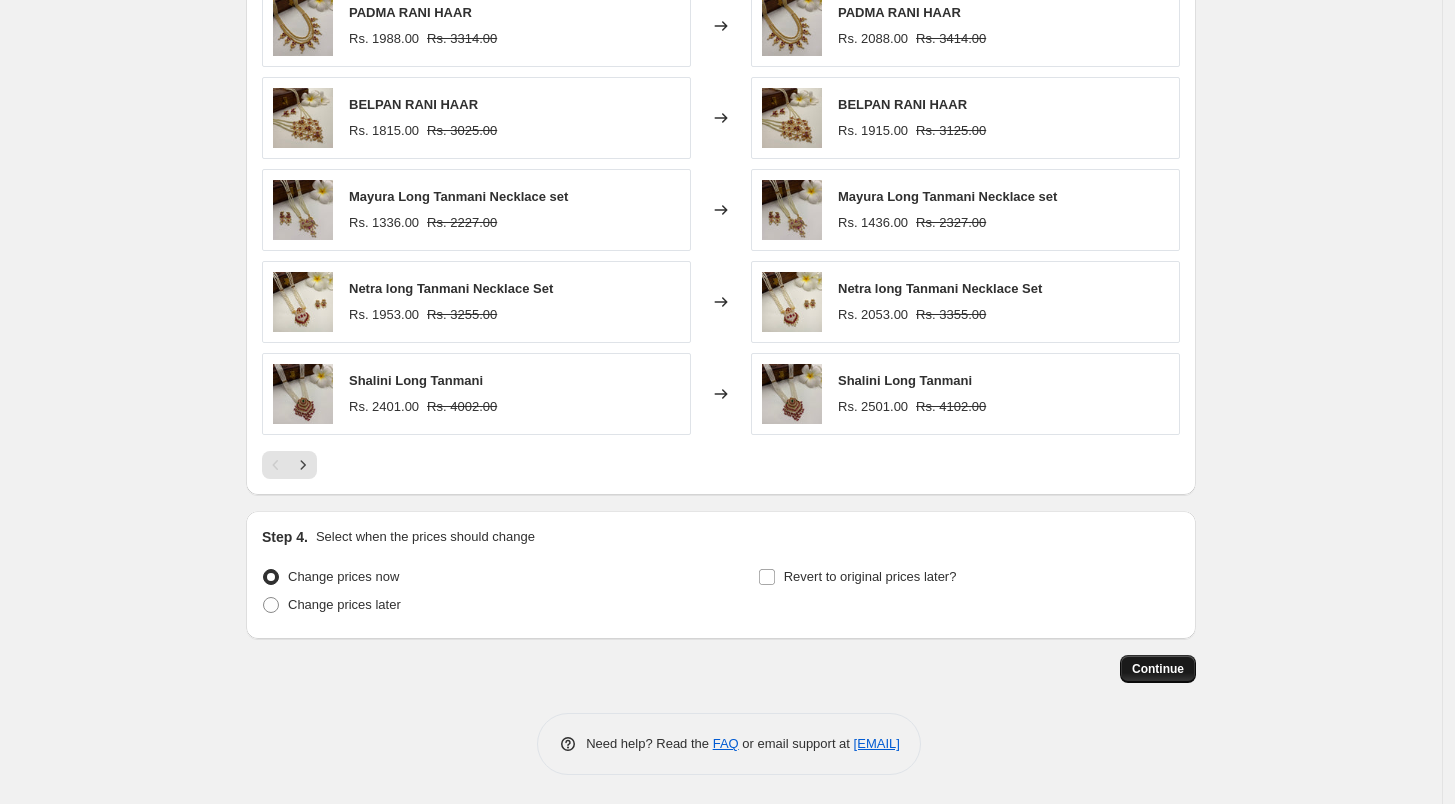 click on "Continue" at bounding box center [1158, 669] 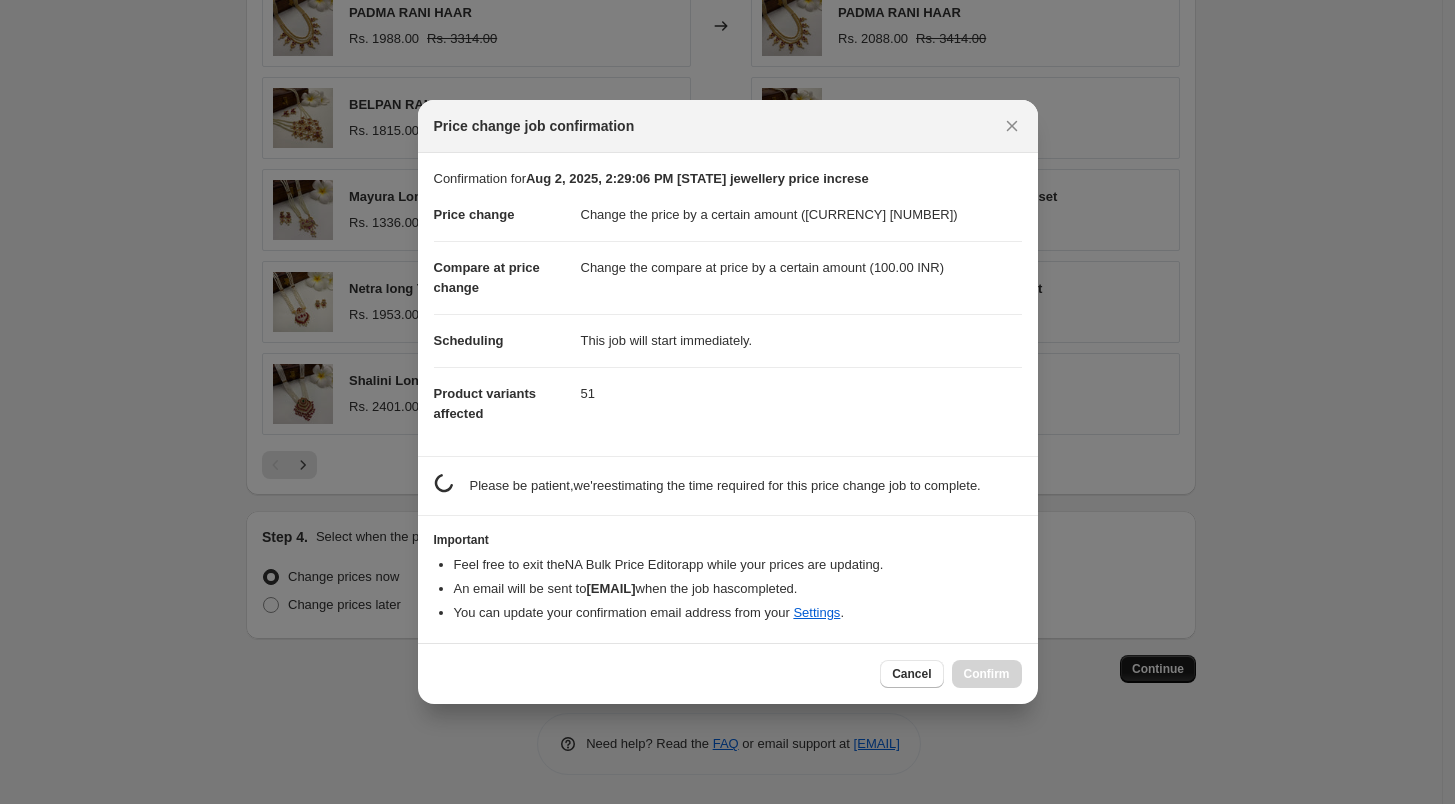 scroll, scrollTop: 0, scrollLeft: 0, axis: both 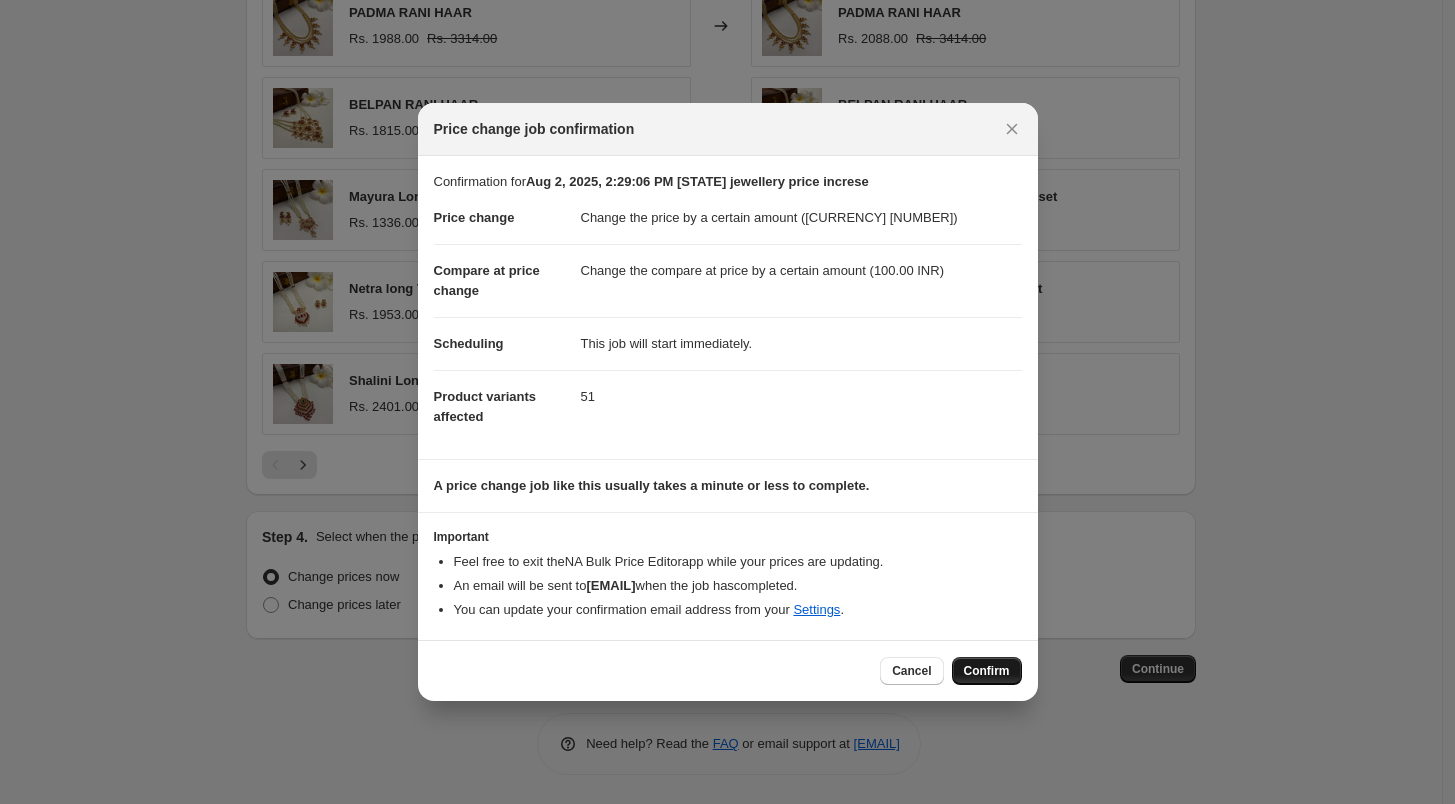 click on "Confirm" at bounding box center (987, 671) 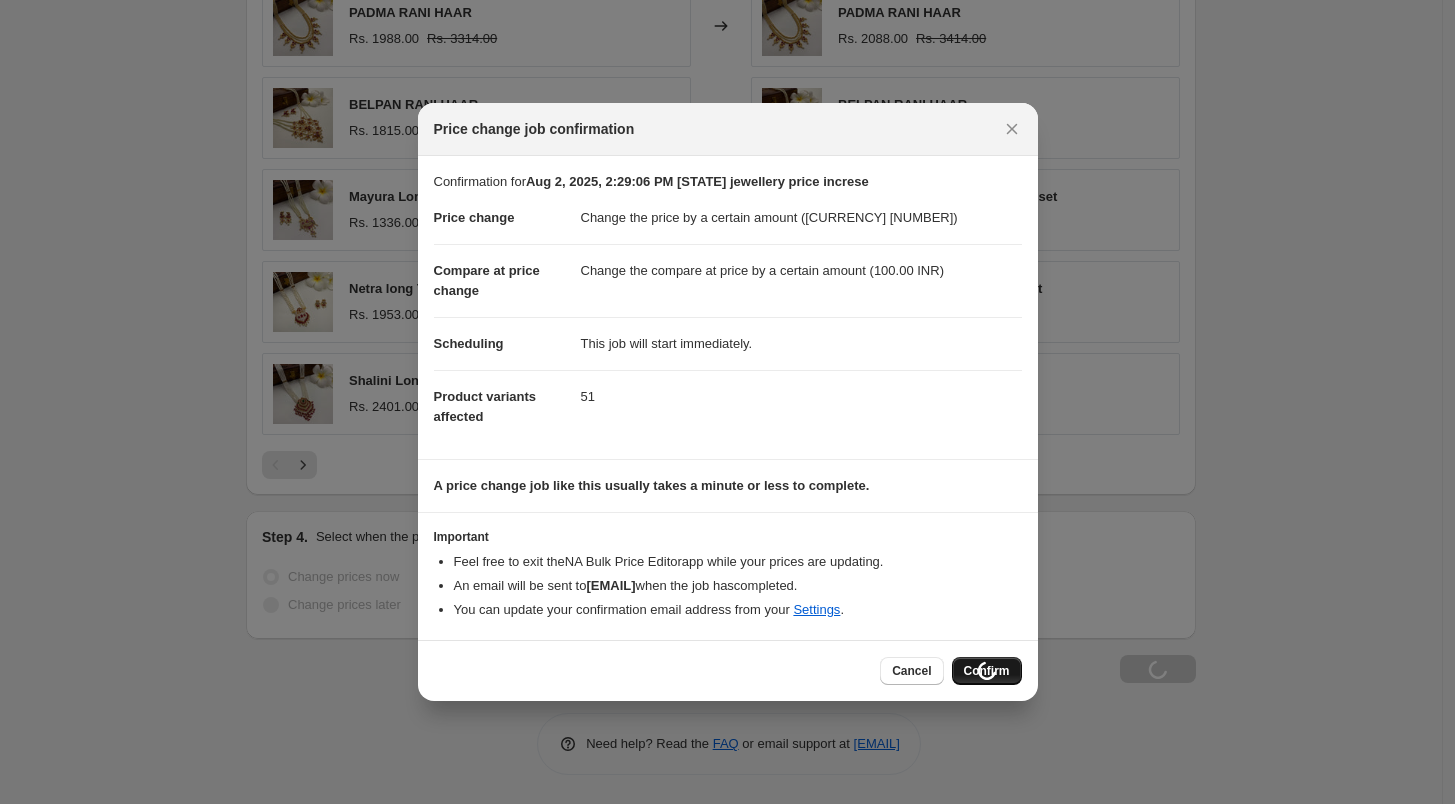 scroll, scrollTop: 1825, scrollLeft: 0, axis: vertical 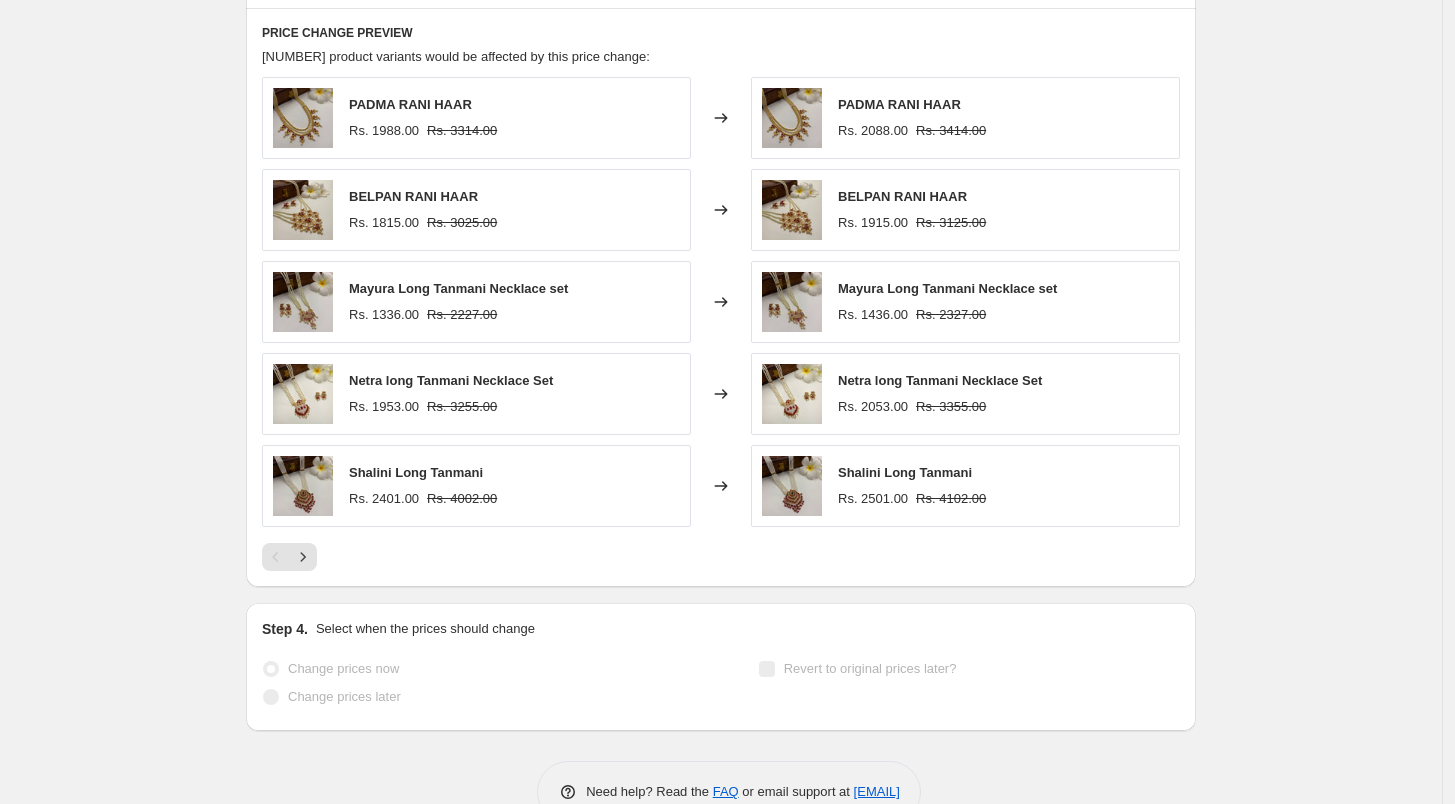 select on "by" 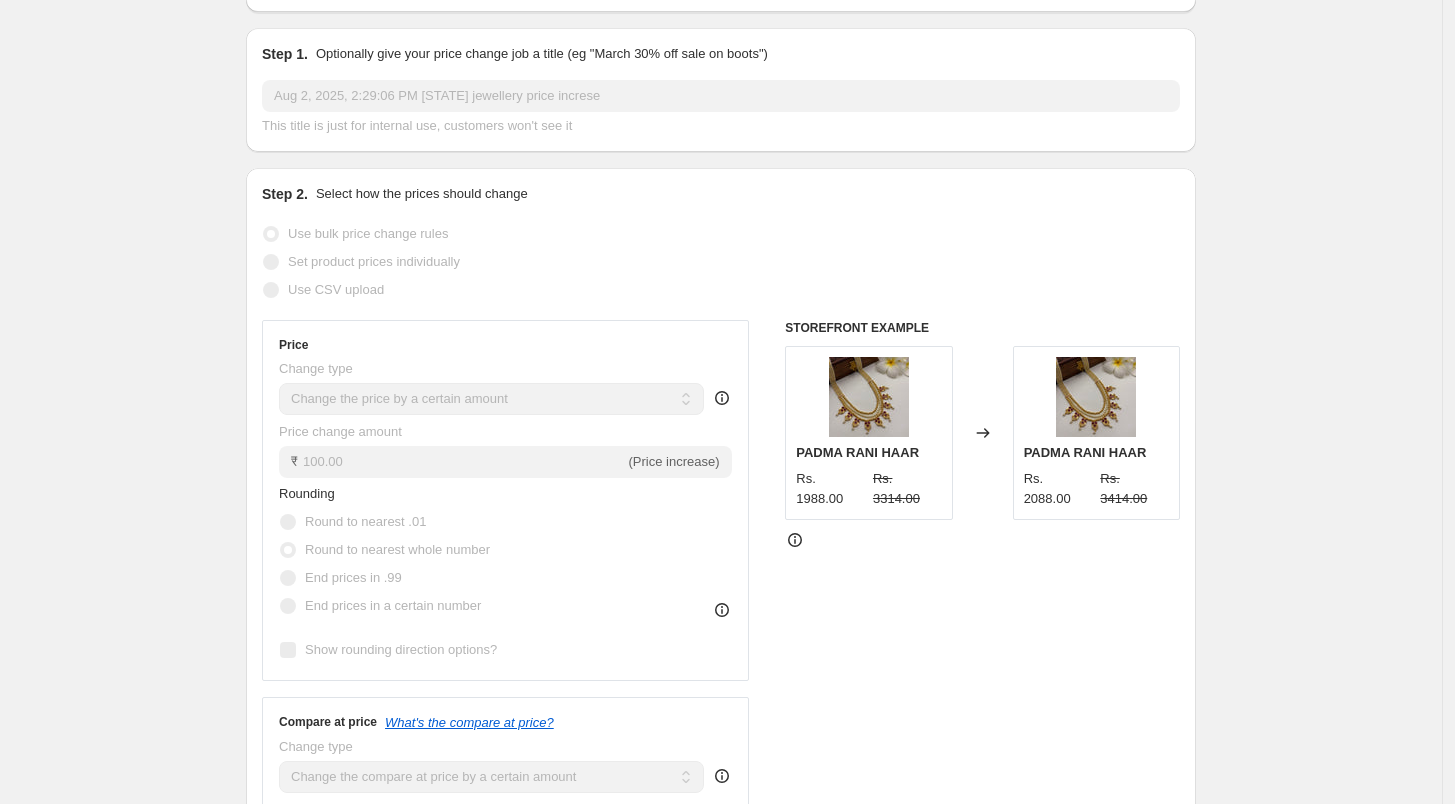 scroll, scrollTop: 0, scrollLeft: 0, axis: both 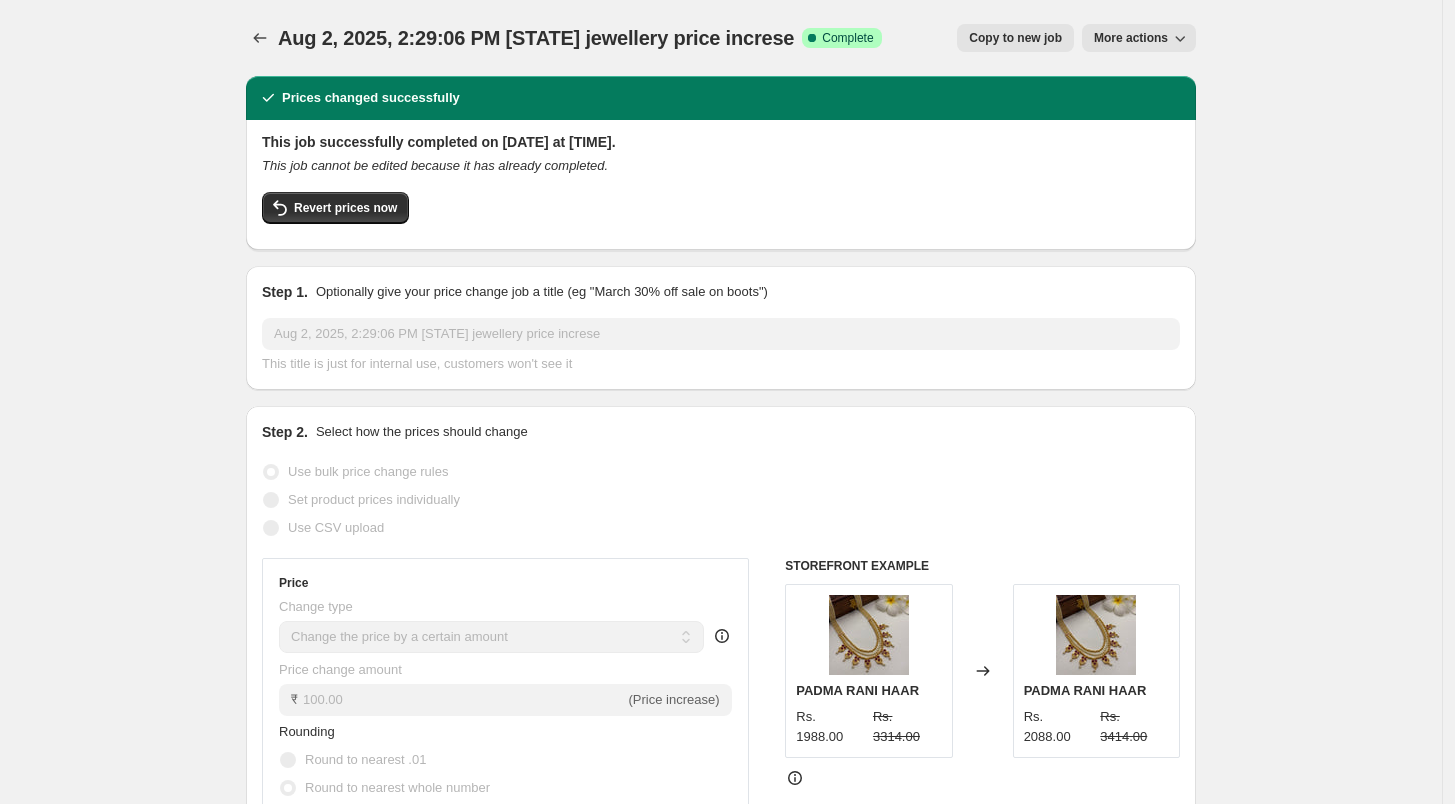 click on "More actions" at bounding box center [1139, 38] 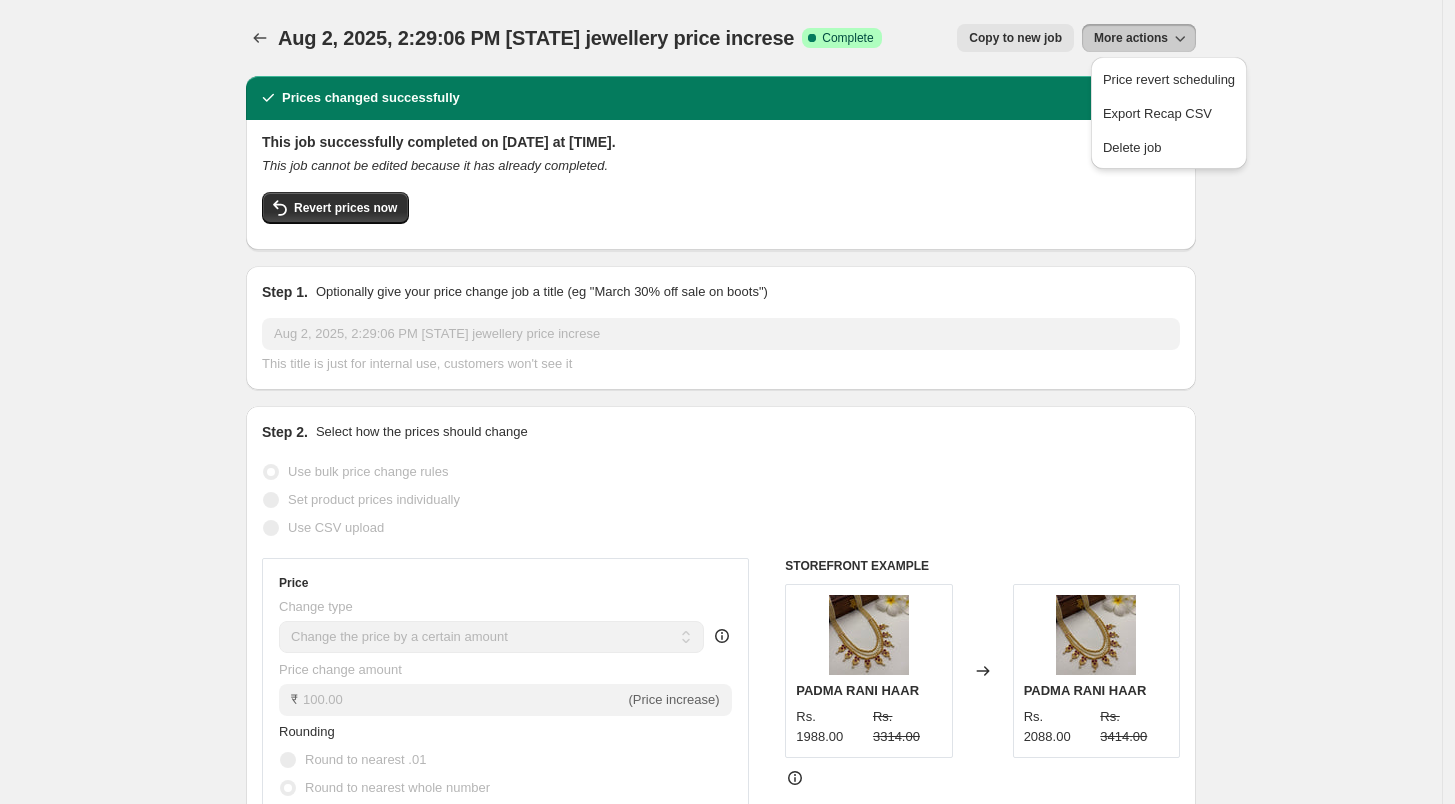click on "Aug 2, 2025, 2:29:06 PM [CITY] [GENERAL_TERM] [GENERAL_TERM]. This page is ready Aug 2, 2025, 2:29:06 PM [CITY] [GENERAL_TERM] [GENERAL_TERM] Success Complete Complete Price revert scheduling Copy to new job Export Recap CSV Delete job More actions Copy to new job More actions Prices changed successfully This job successfully completed on [DATE] at [TIME]. This job cannot be edited because it has already completed. Revert prices now Step 1. Optionally give your price change job a title (eg "March 30% off sale on boots") Aug 2, 2025, 2:29:06 PM [CITY] [GENERAL_TERM] [GENERAL_TERM] This title is just for internal use, customers won't see it Step 2. Select how the prices should change Use bulk price change rules Set product prices individually Use CSV upload Price Change type Change the price to a certain amount Change the price by a certain amount Change the price by a certain percentage Change the price to the current compare at price (price before sale) Don't change the price Price change amount" at bounding box center (721, 1354) 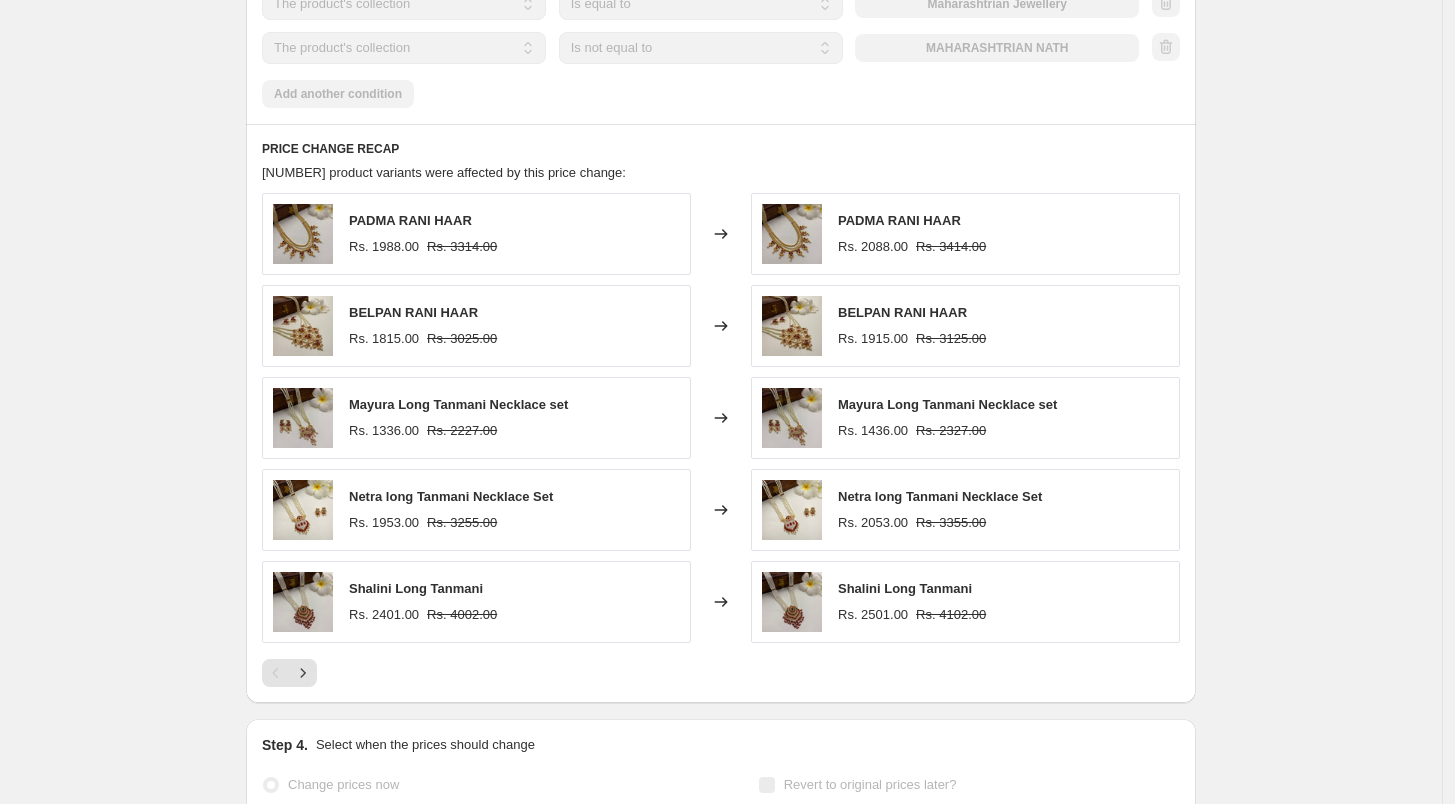 scroll, scrollTop: 1904, scrollLeft: 0, axis: vertical 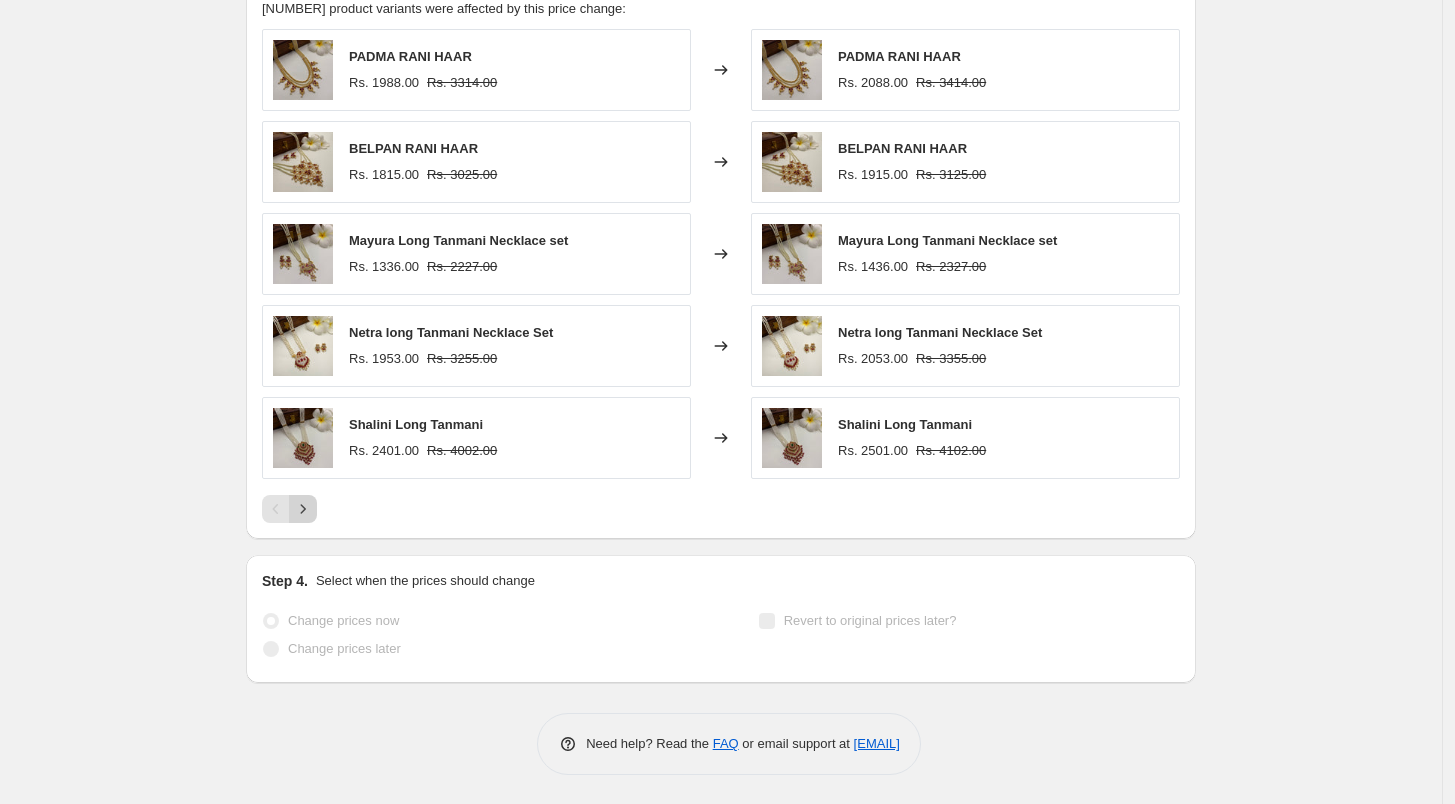click 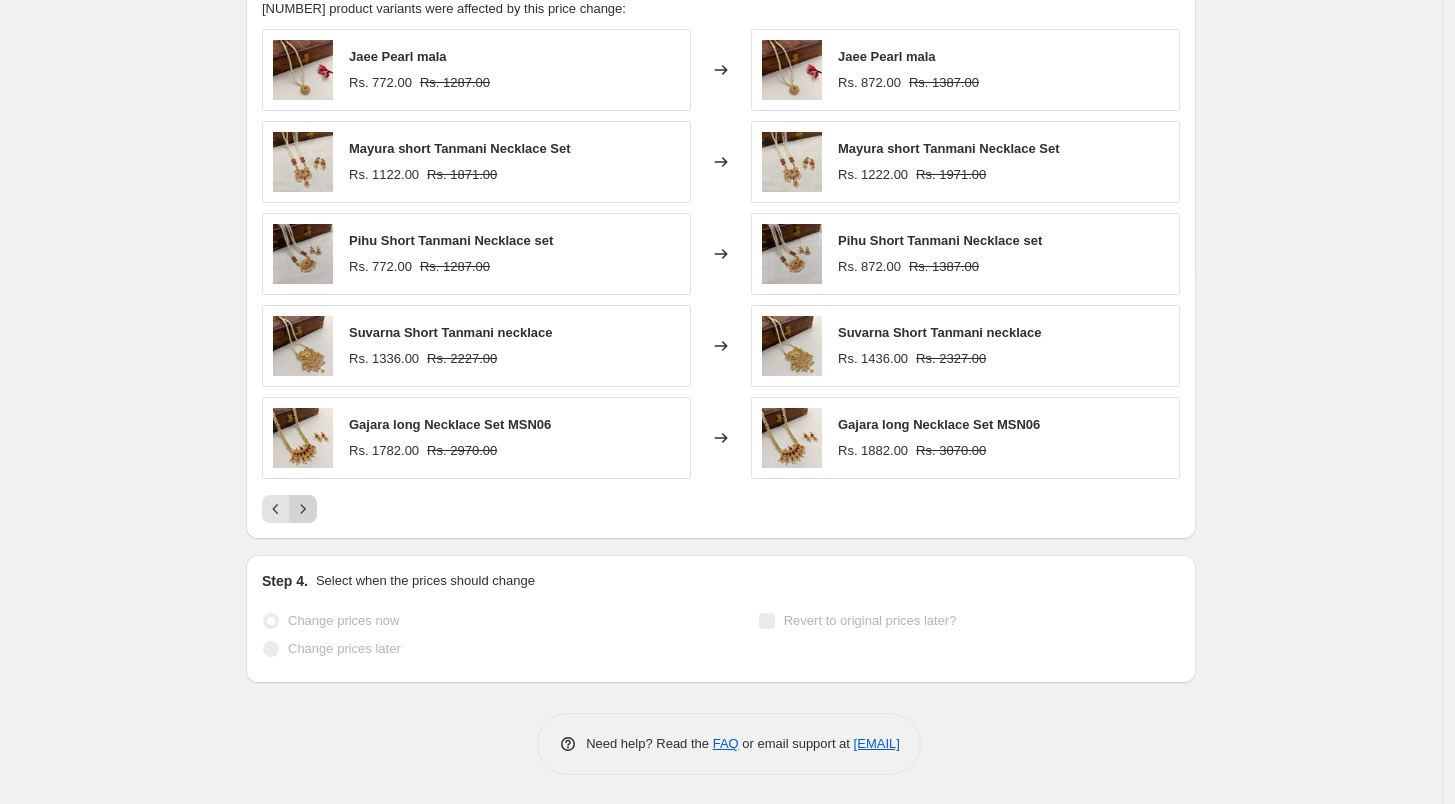 click 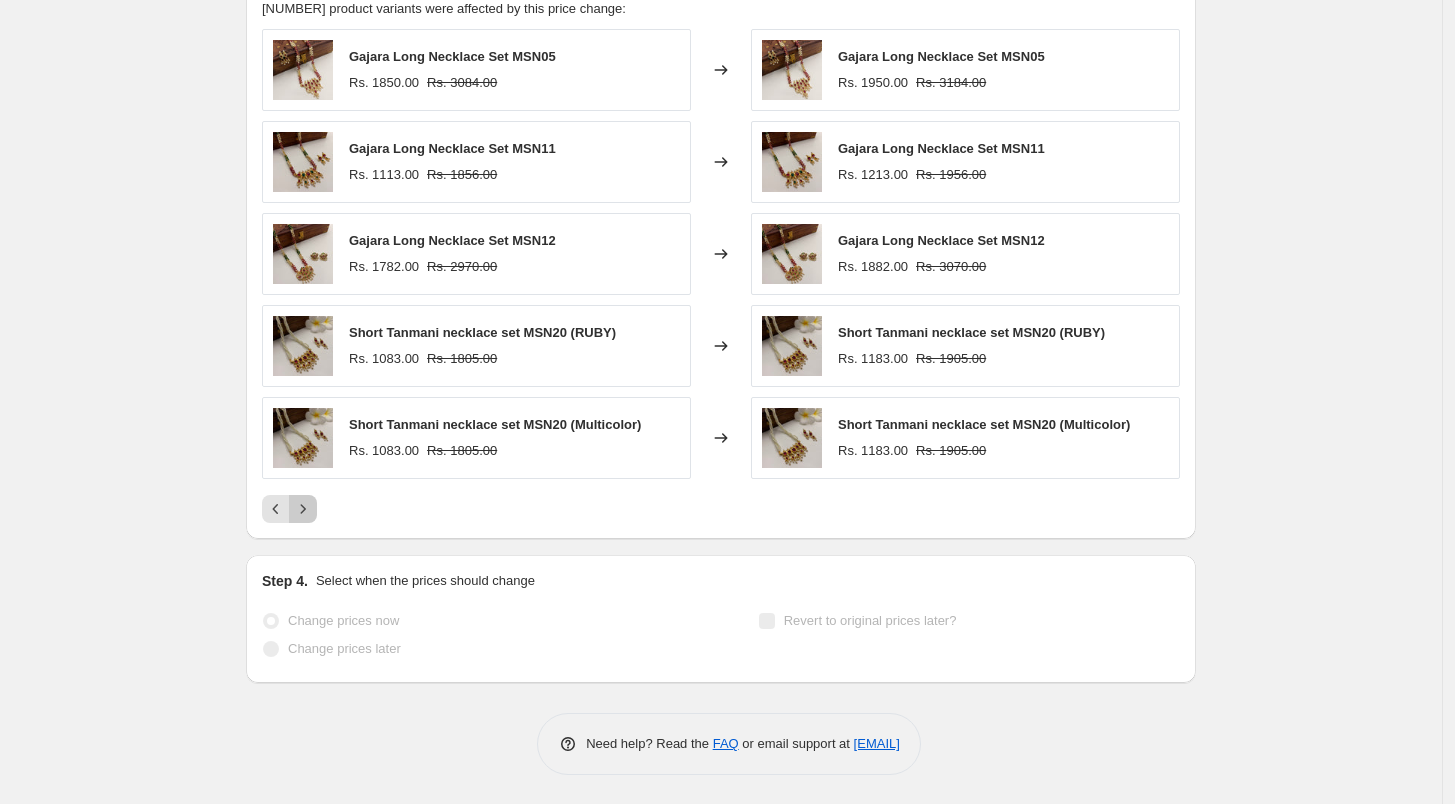 click 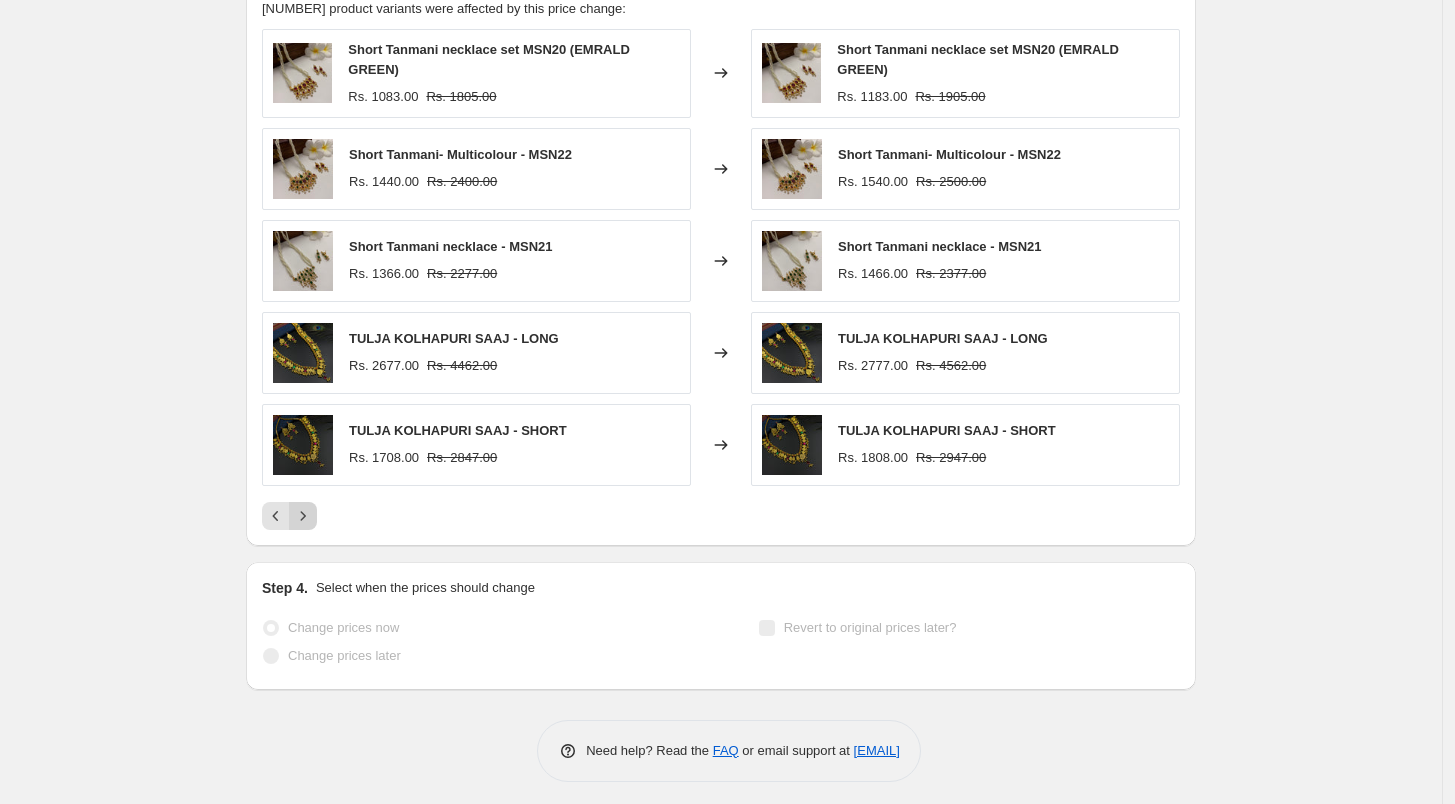 click 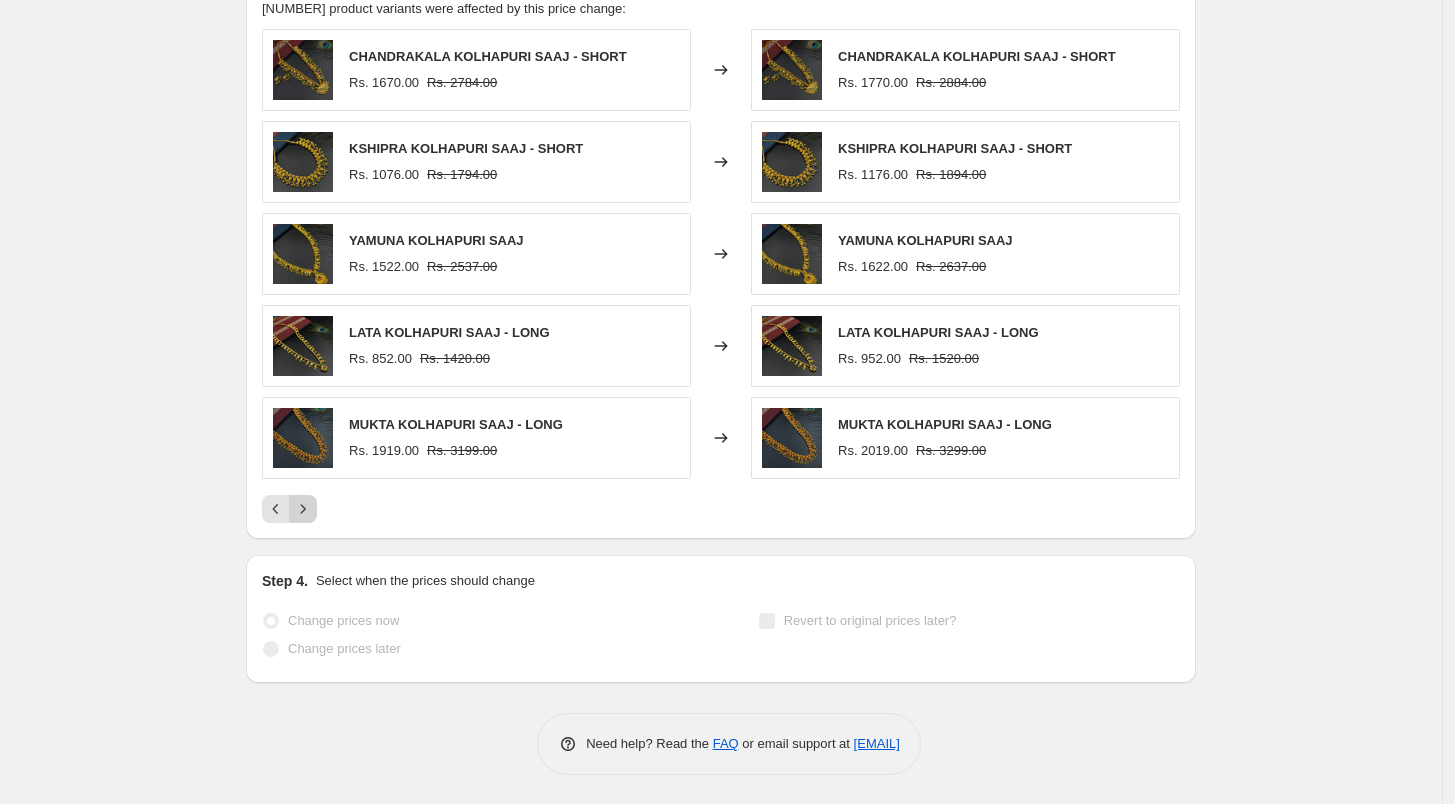 click 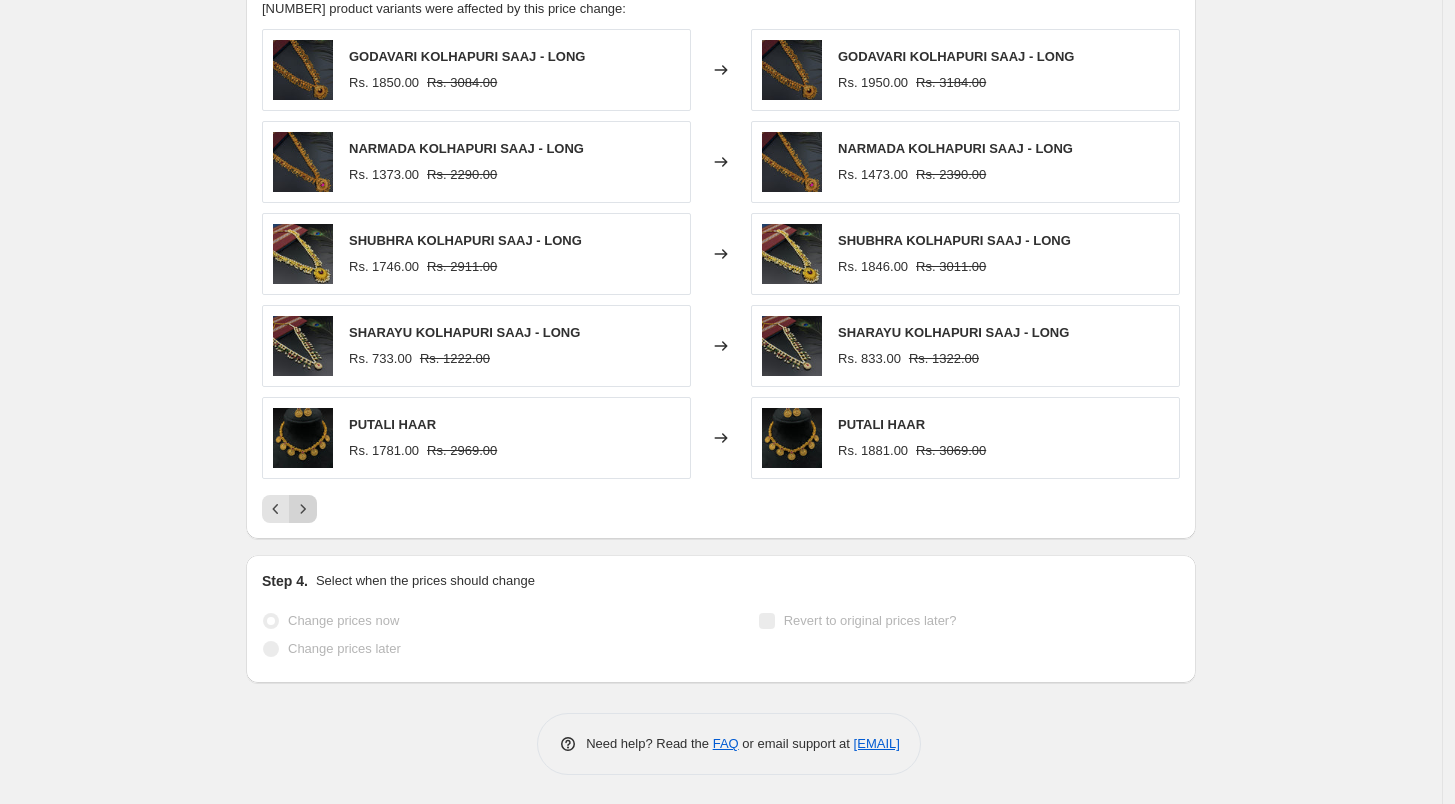 click 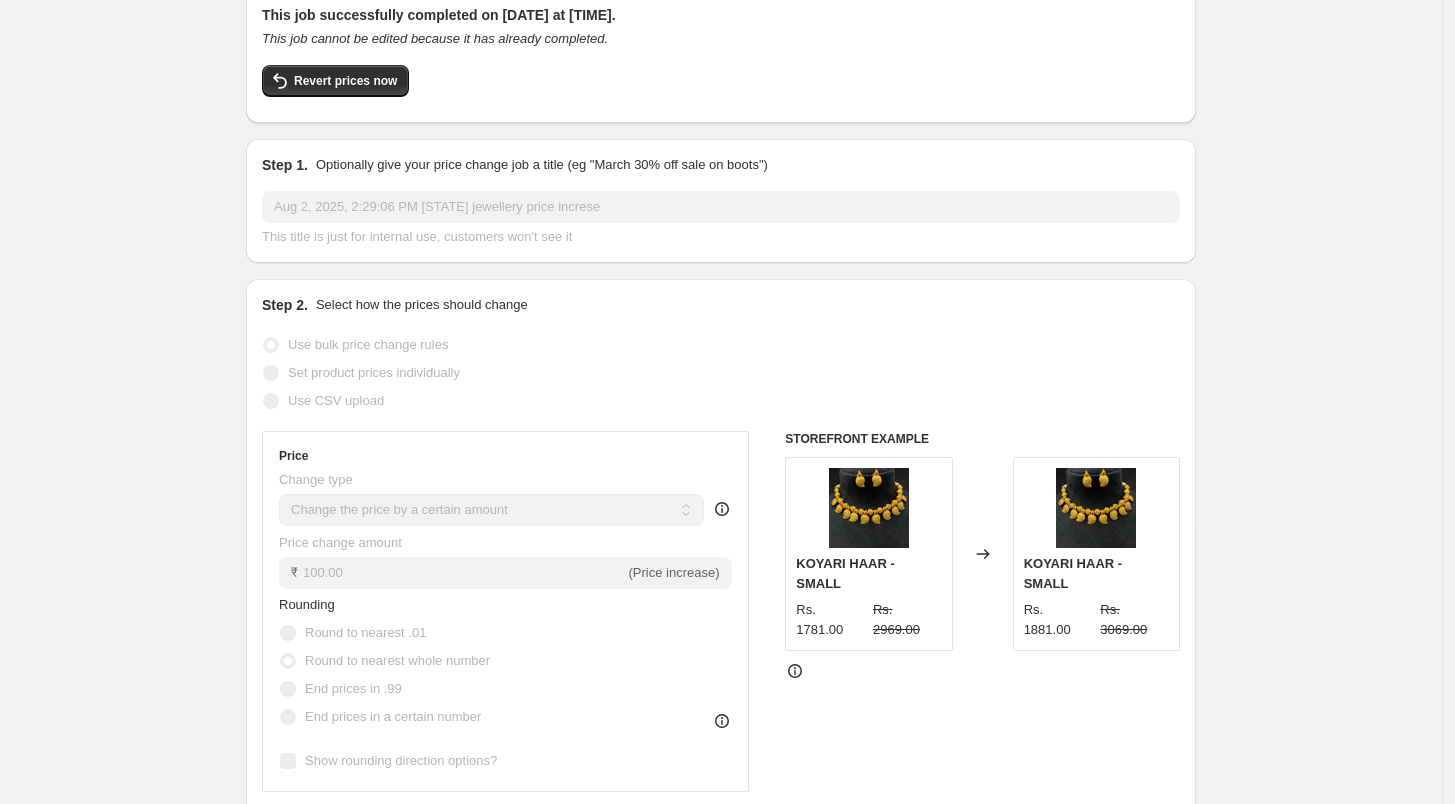 scroll, scrollTop: 0, scrollLeft: 0, axis: both 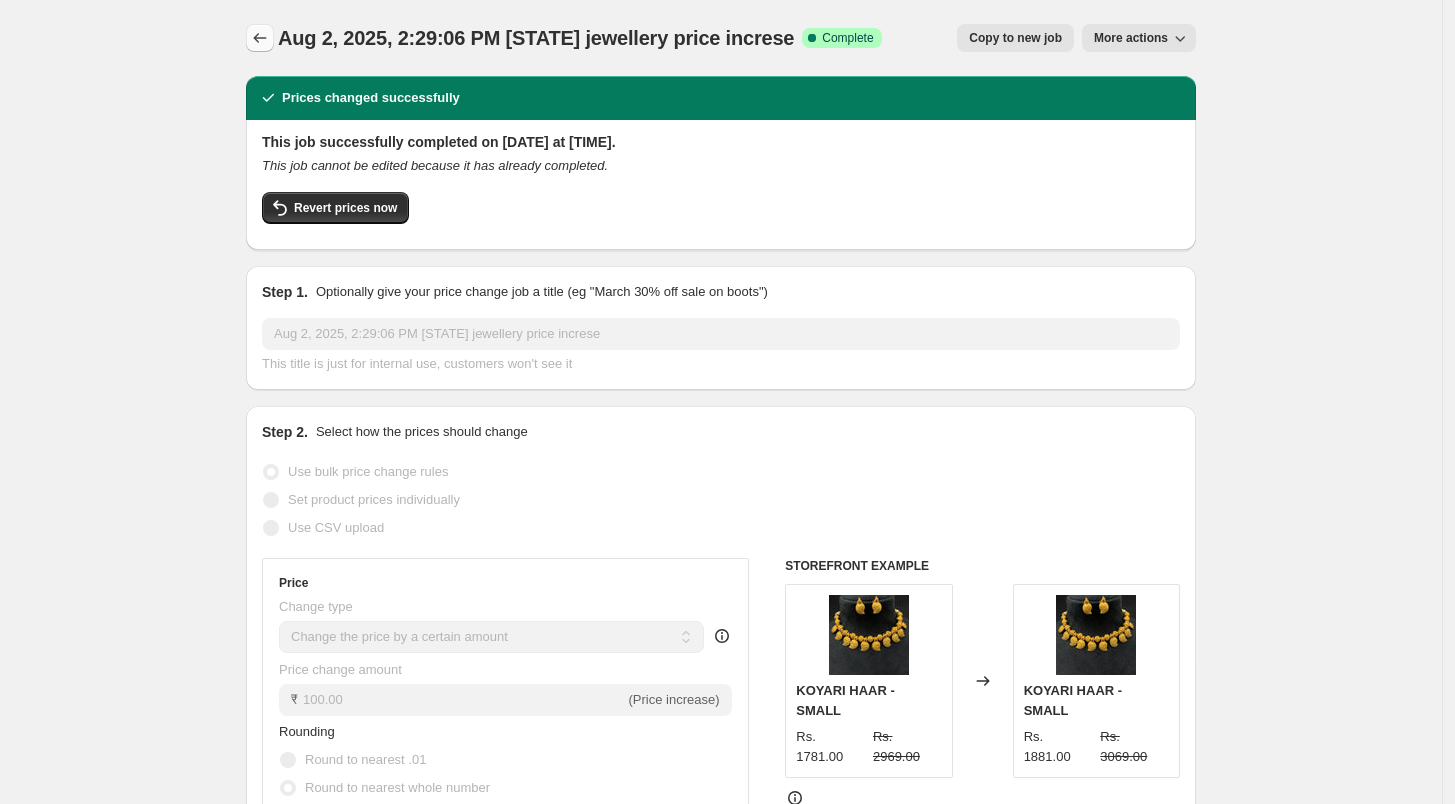 click at bounding box center [260, 38] 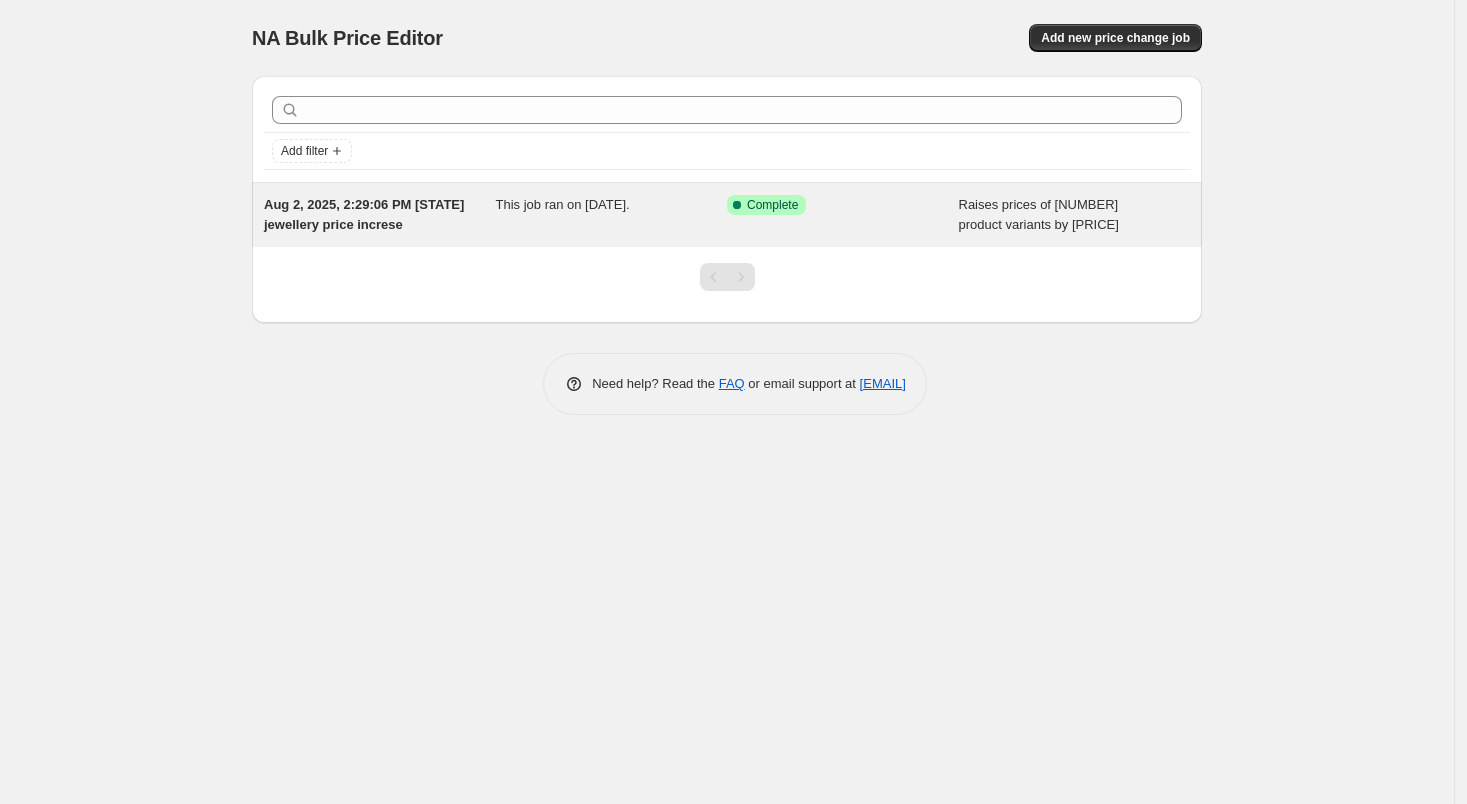 click on "This job ran on [DATE]." at bounding box center [612, 215] 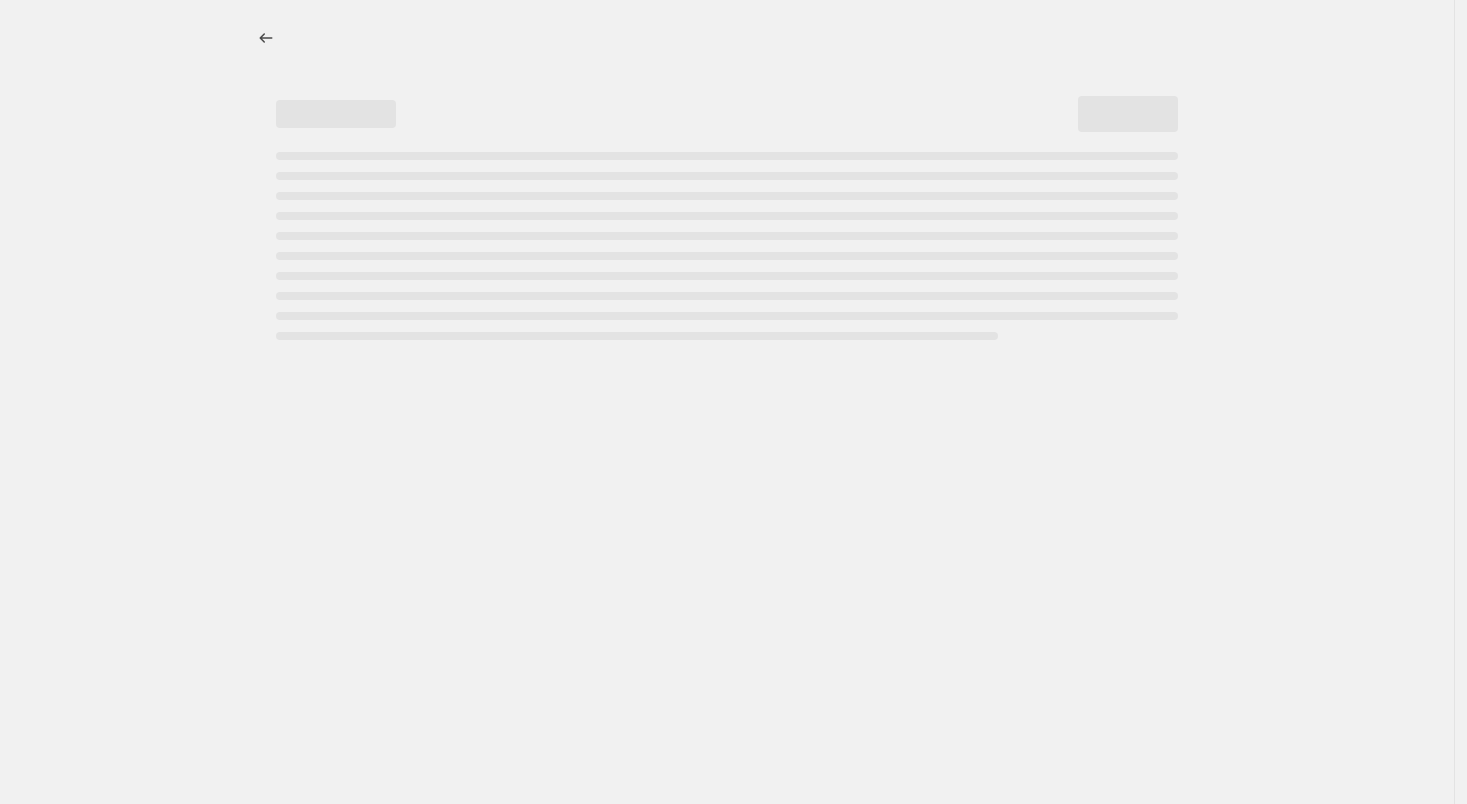 select on "by" 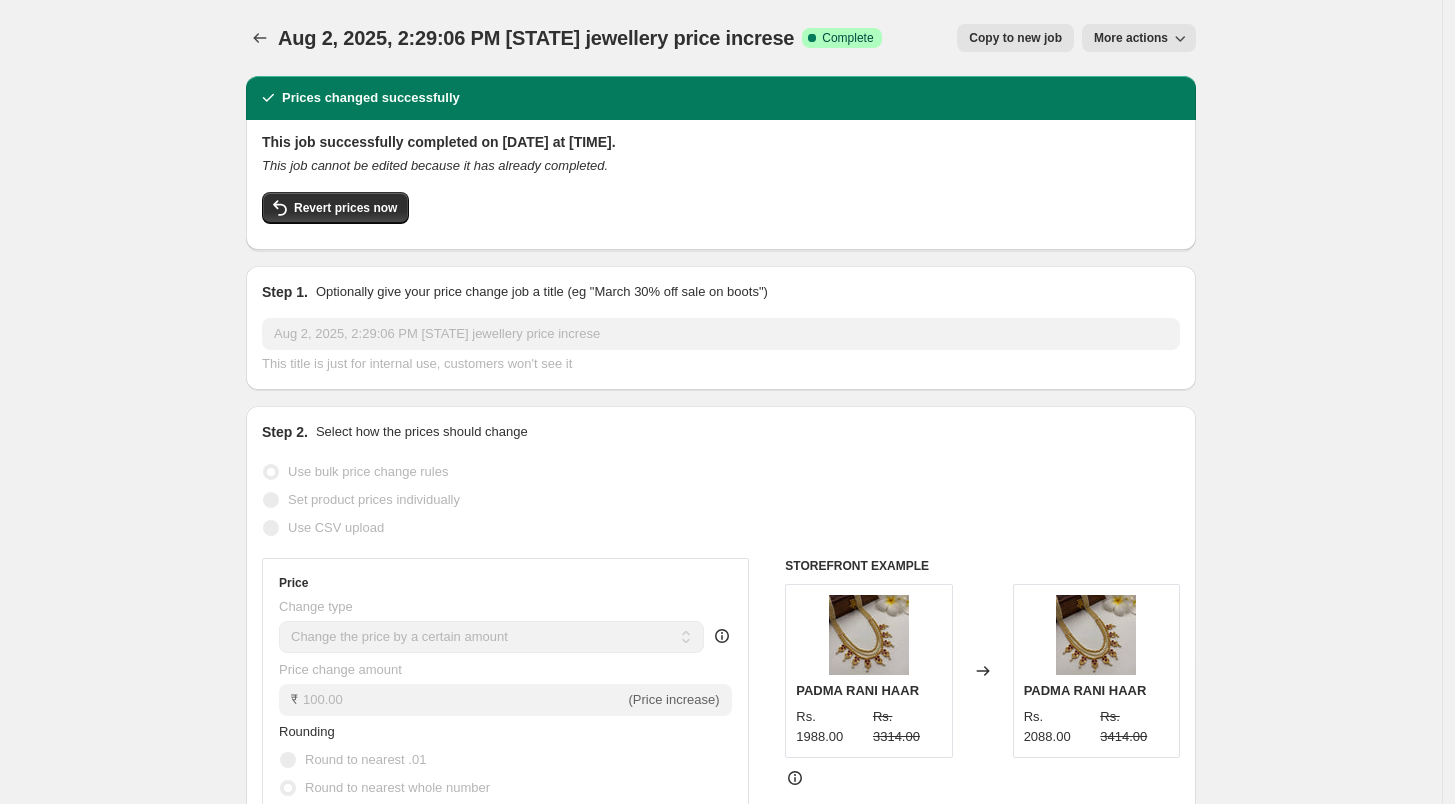 click 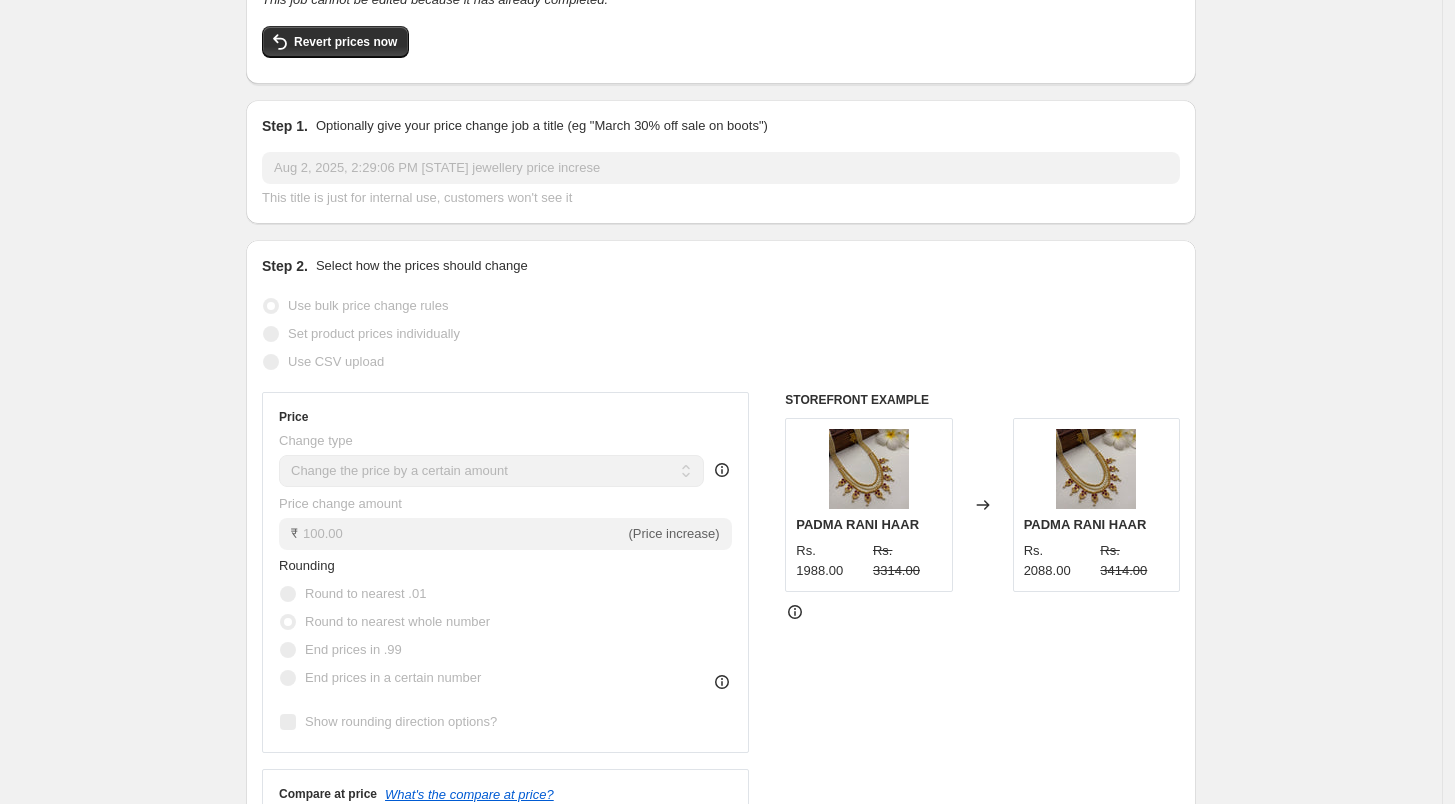 scroll, scrollTop: 333, scrollLeft: 0, axis: vertical 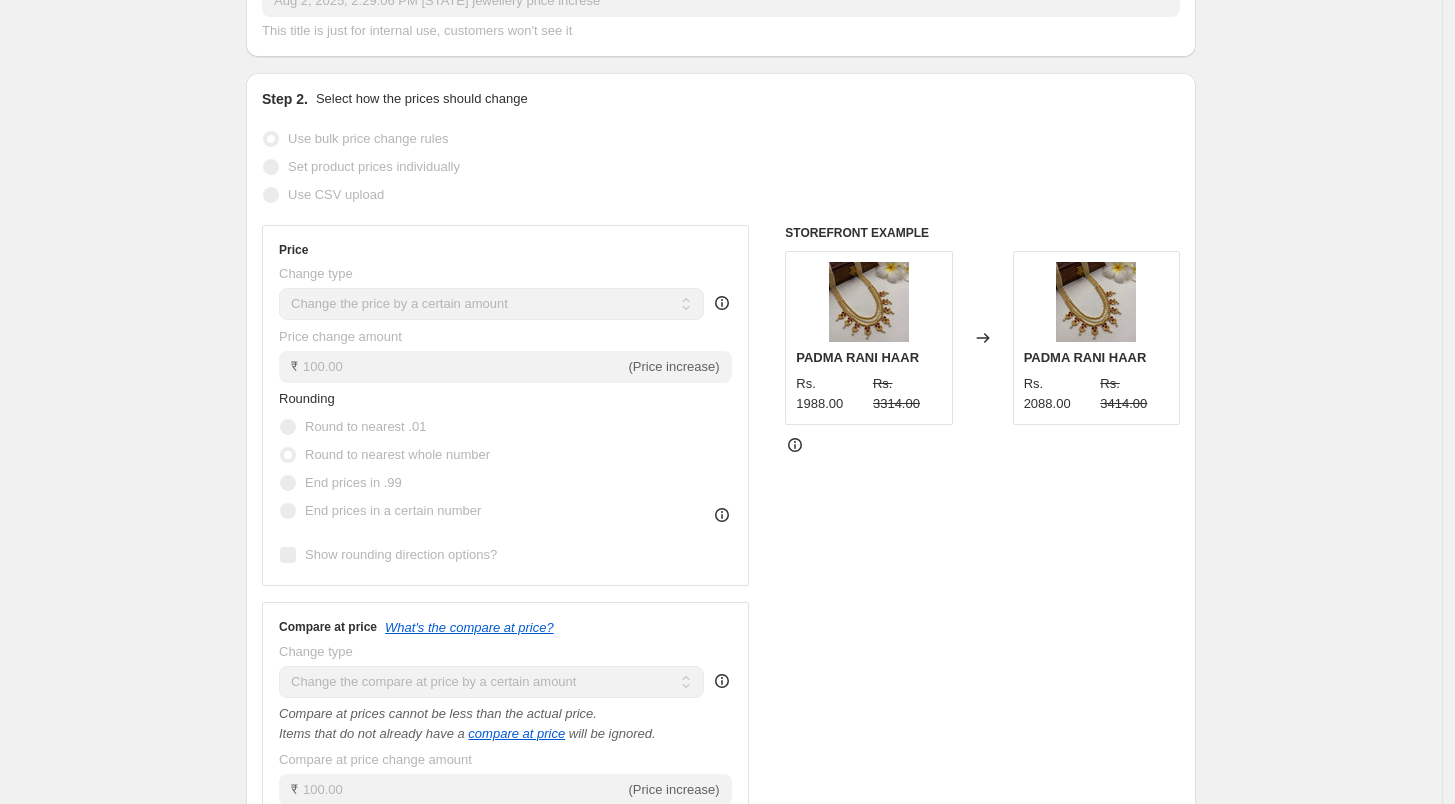 click 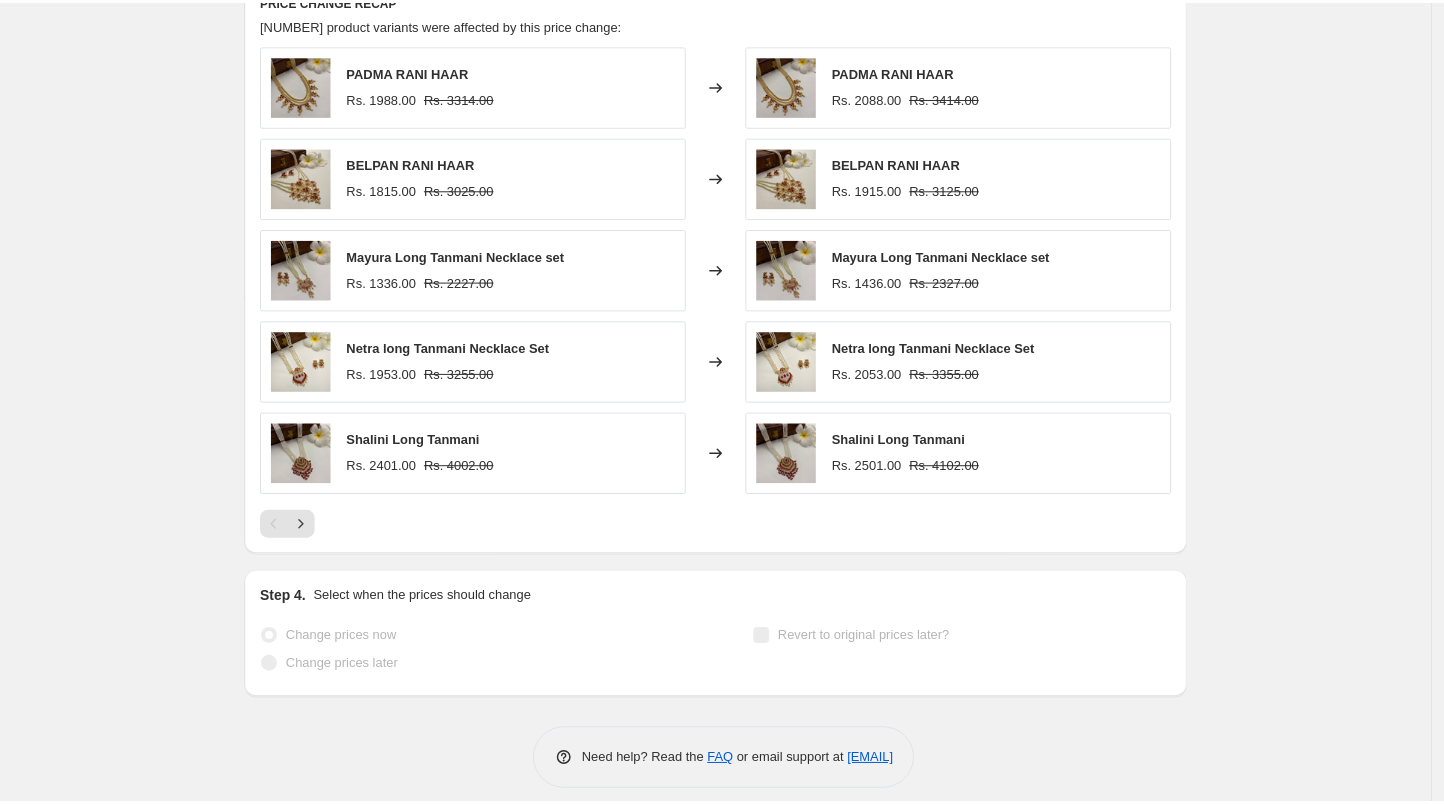 scroll, scrollTop: 1904, scrollLeft: 0, axis: vertical 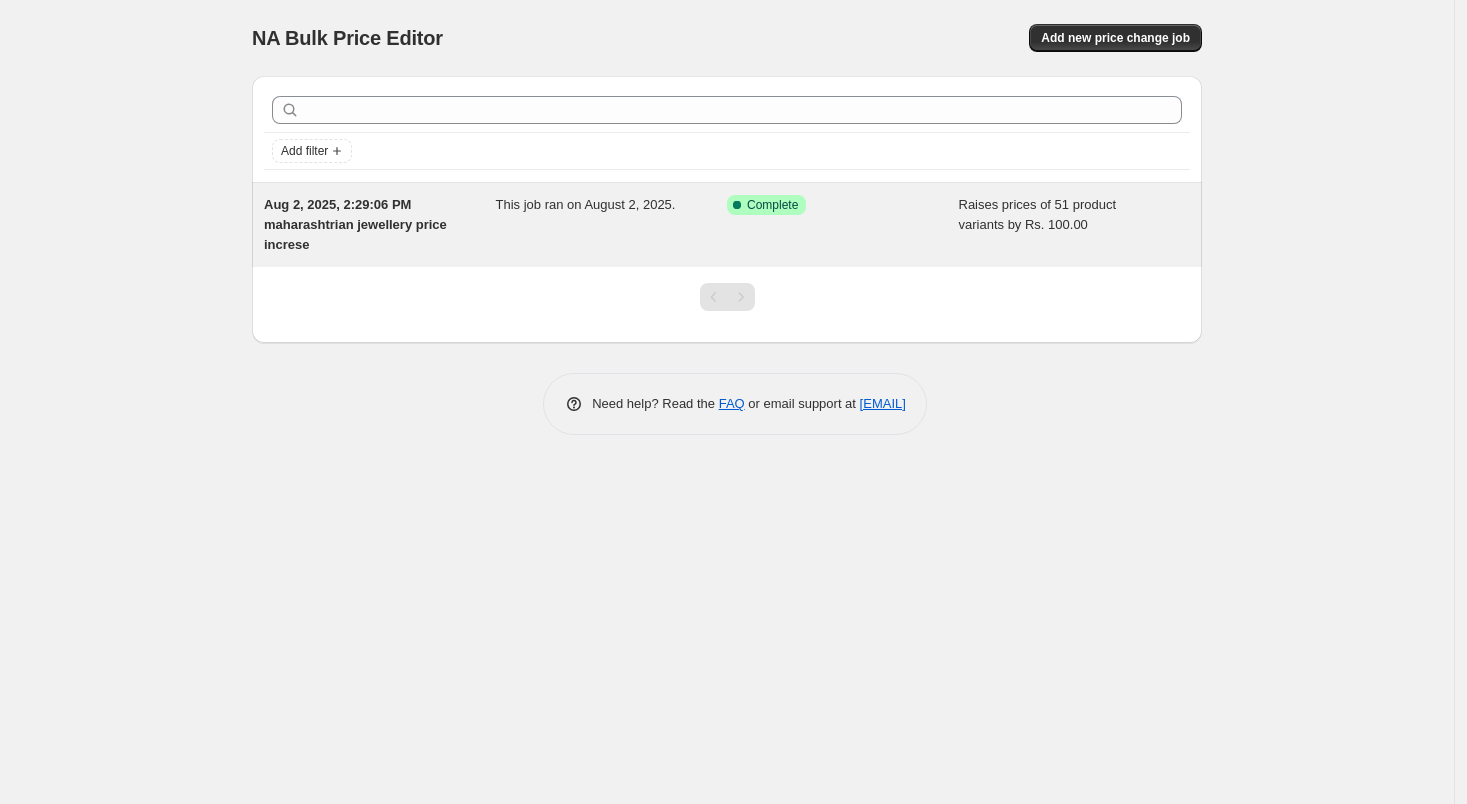 click on "Aug 2, 2025, 2:29:06 PM maharashtrian jewellery price increse" at bounding box center (380, 225) 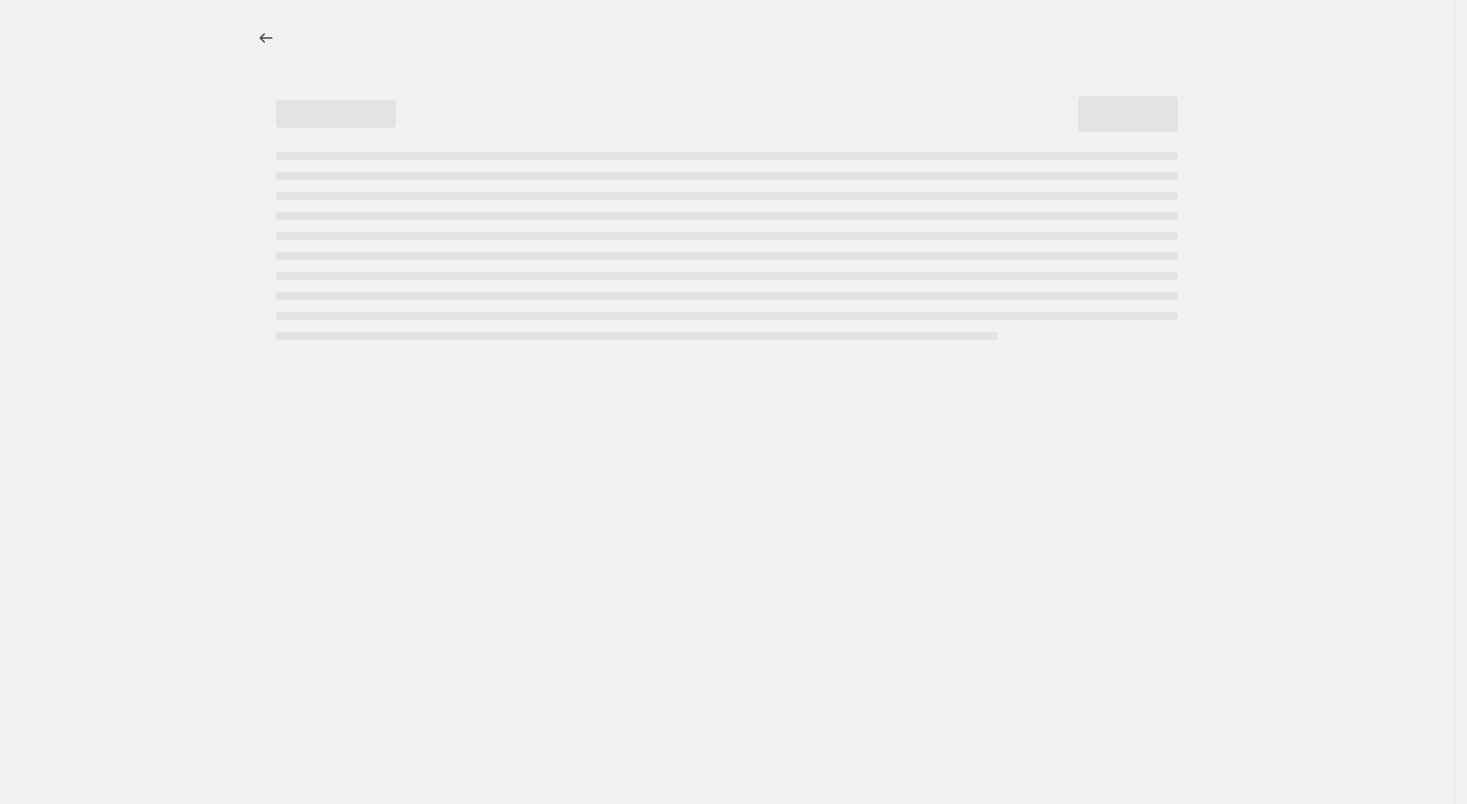 select on "by" 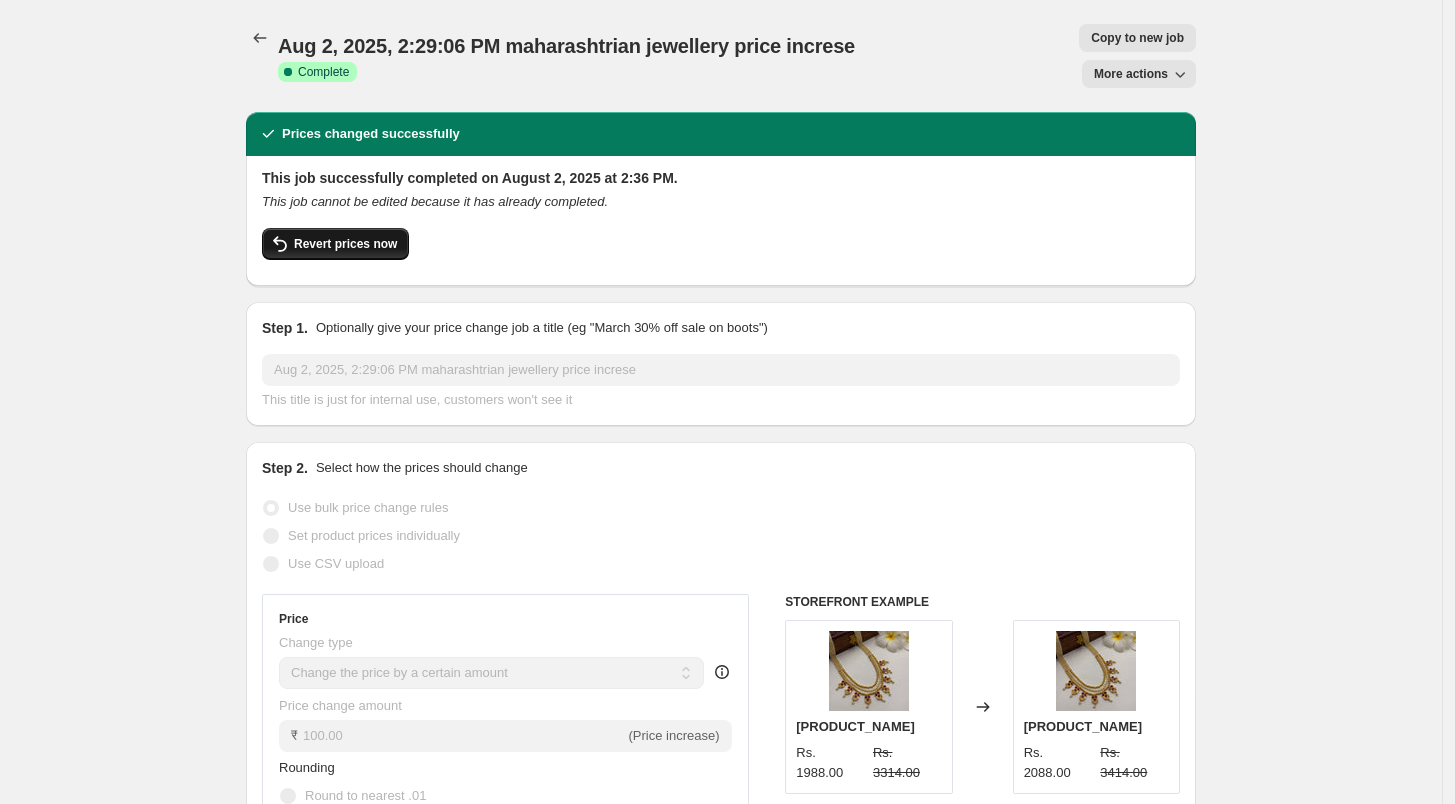 click on "Revert prices now" at bounding box center (345, 244) 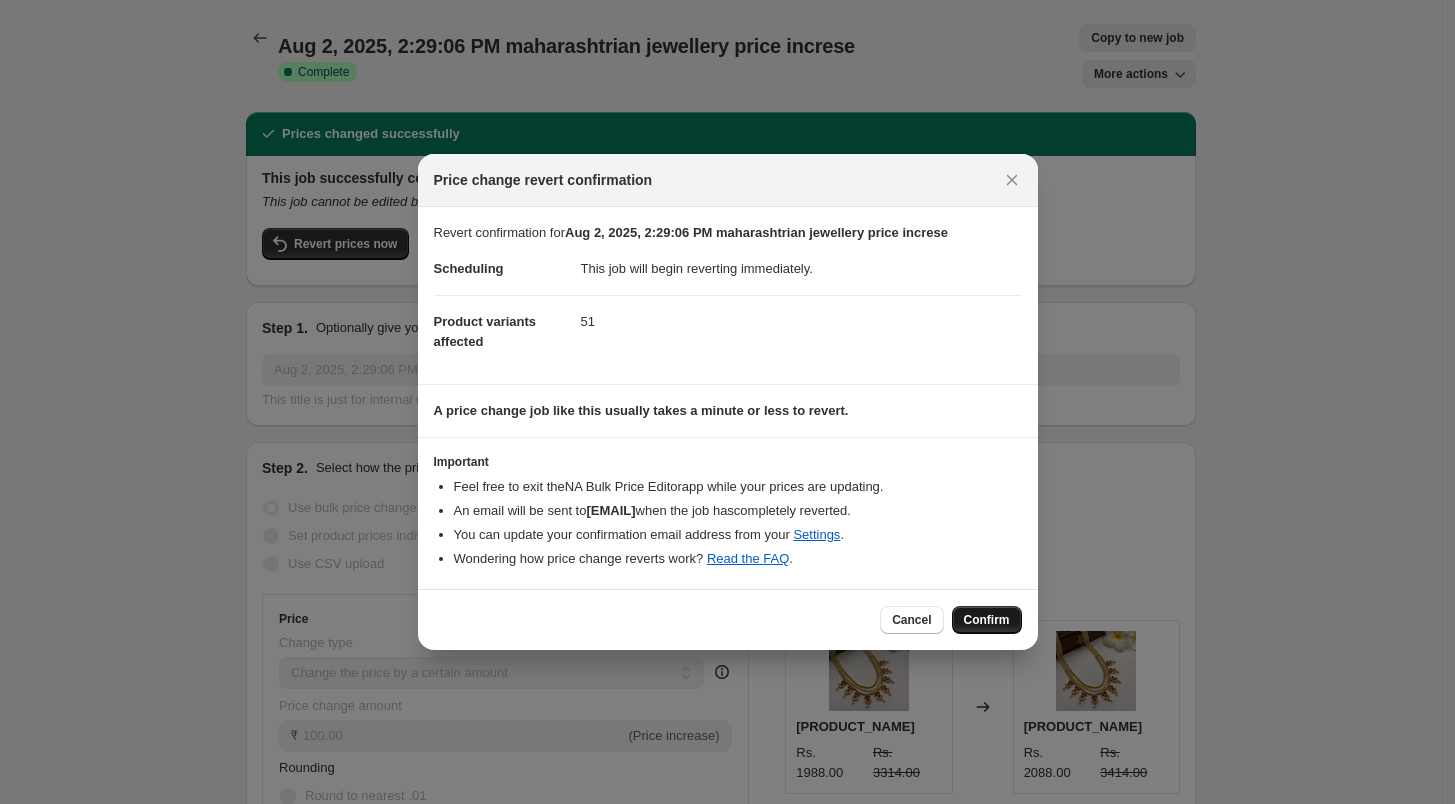 click on "Confirm" at bounding box center [987, 620] 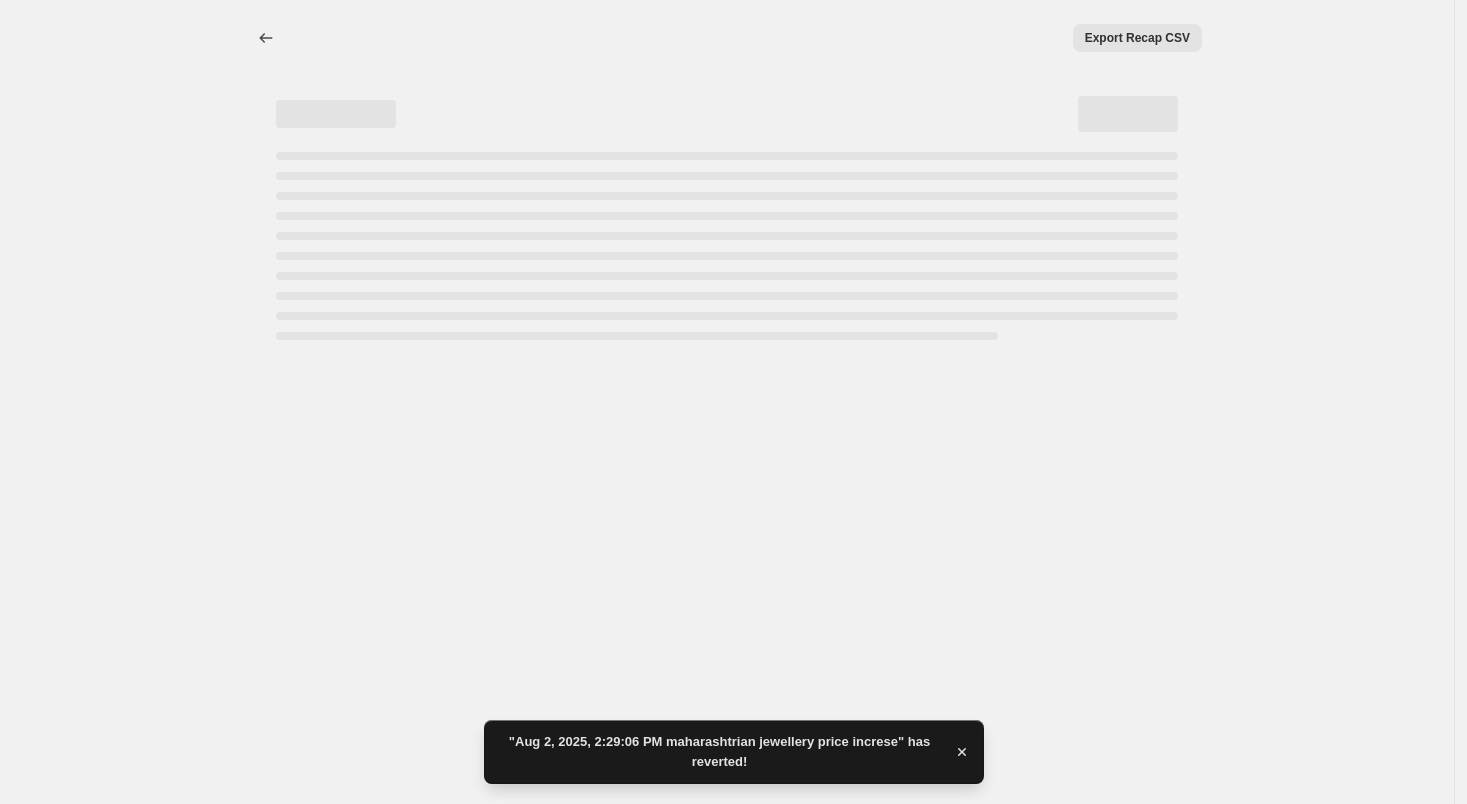 select on "by" 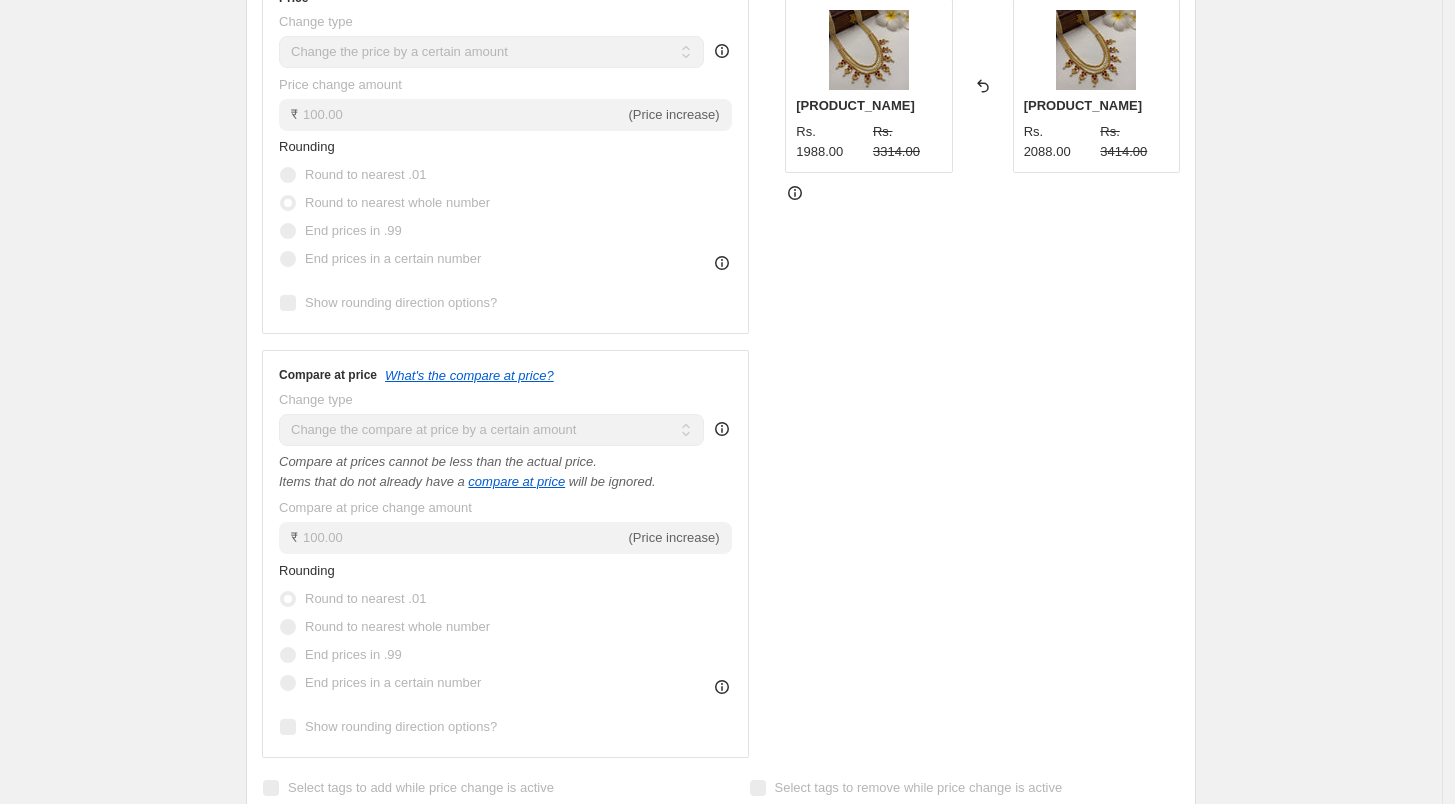 scroll, scrollTop: 555, scrollLeft: 0, axis: vertical 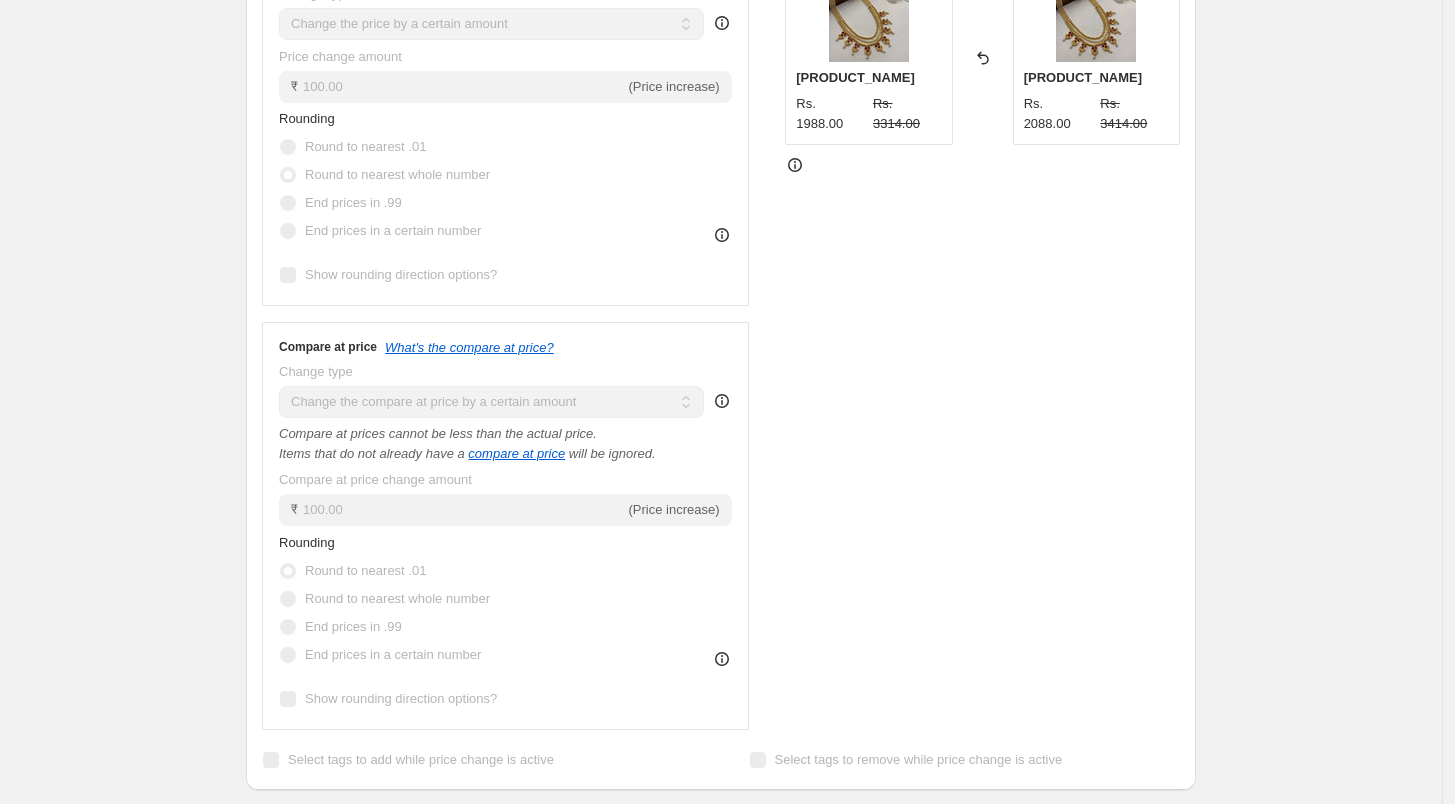 click on "Aug 2, 2025, 2:29:06 PM maharashtrian jewellery price increse. This page is ready Aug 2, 2025, 2:29:06 PM maharashtrian jewellery price increse Complete Reverted Copy to new job Export Recap CSV Delete job More actions Copy to new job More actions Prices reverted successfully The prices have been reverted to their original values. This job cannot be edited because it has already completed. Step 1. Optionally give your price change job a title (eg "March 30% off sale on boots") Aug 2, 2025, 2:29:06 PM maharashtrian jewellery price increse This title is just for internal use, customers won't see it Step 2. Select how the prices should change Use bulk price change rules Set product prices individually Use CSV upload Price Change type Change the price to a certain amount Change the price by a certain amount Change the price by a certain percentage Change the price to the current compare at price (price before sale) Change the price by a certain amount relative to the compare at price Don't change the price ₹" at bounding box center (721, 770) 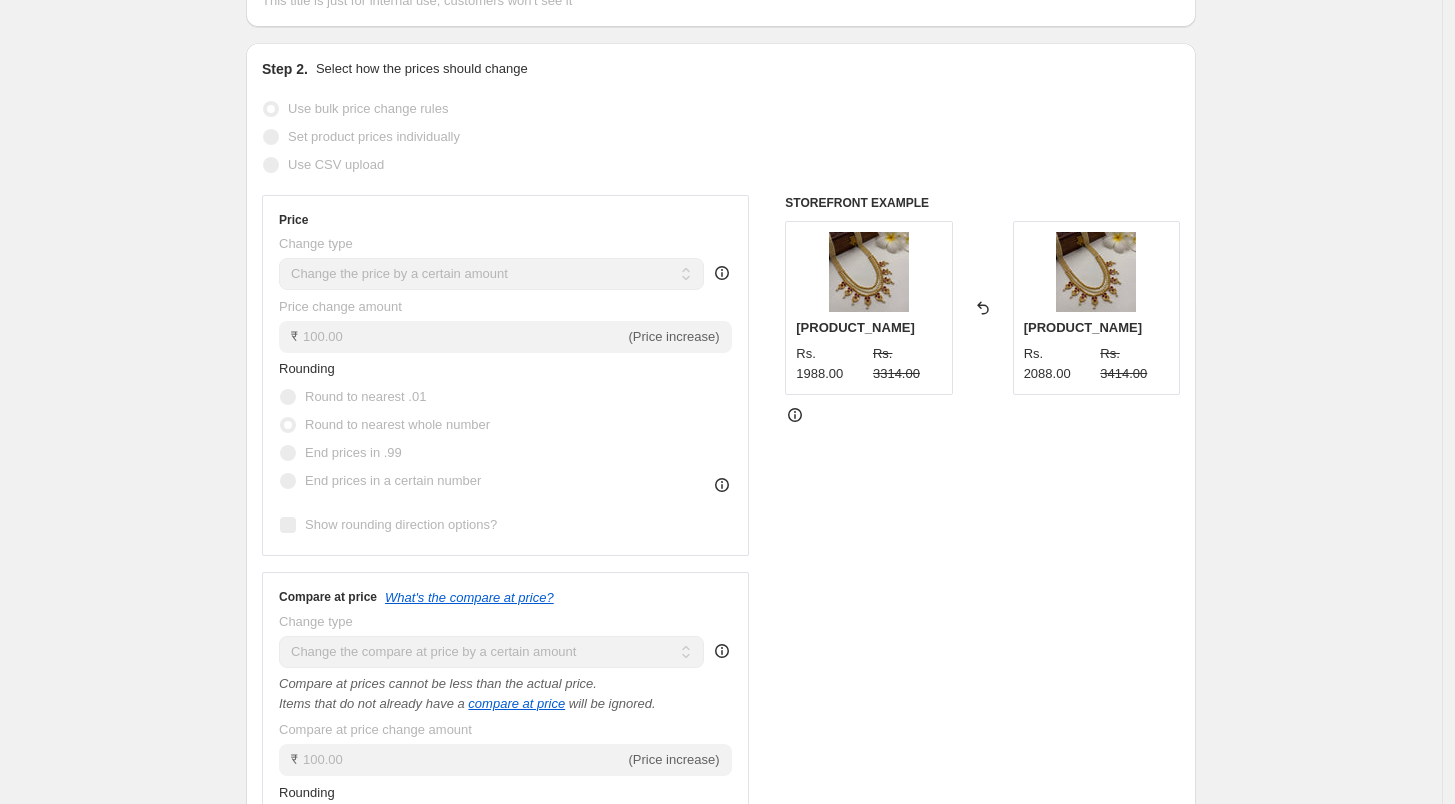 scroll, scrollTop: 0, scrollLeft: 0, axis: both 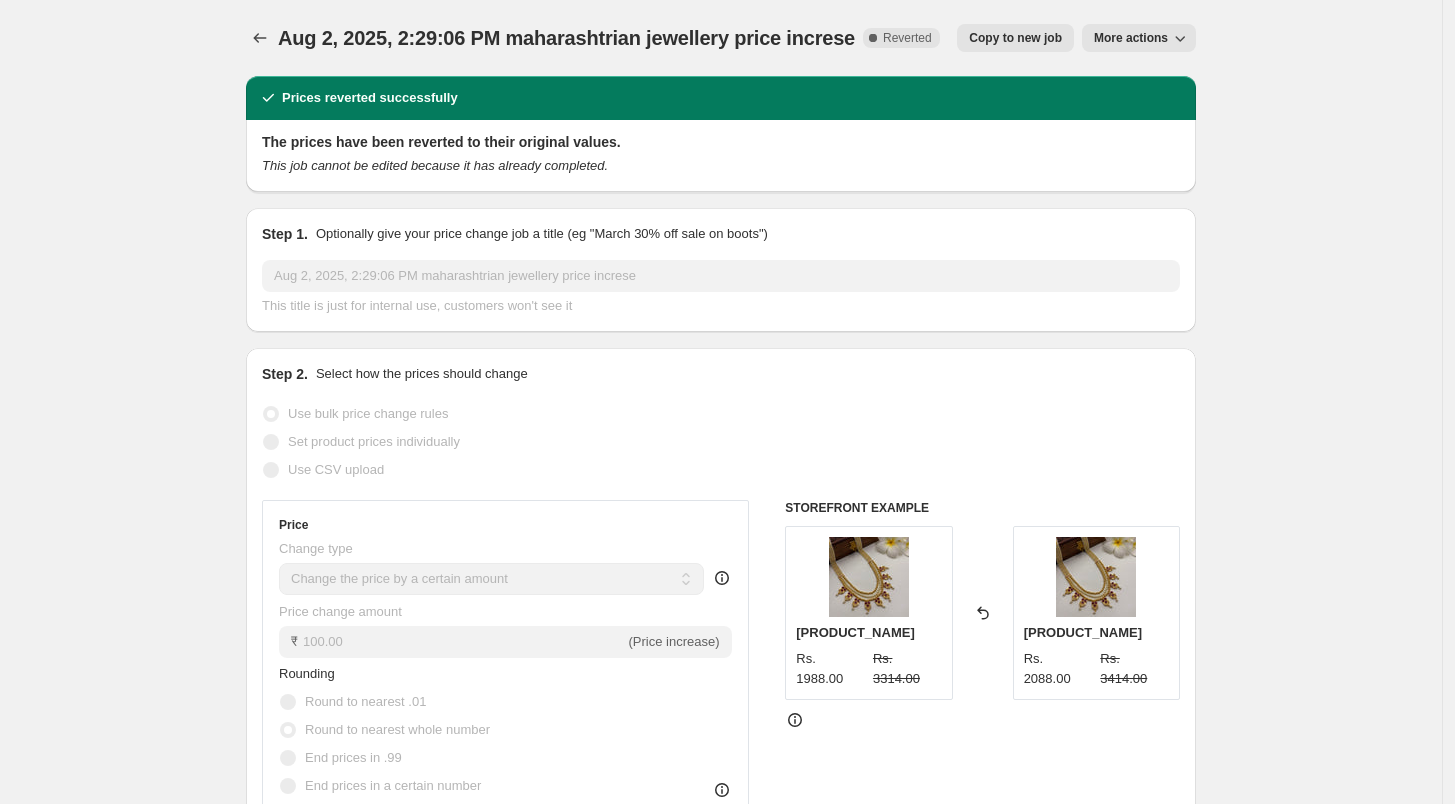 click on "Copy to new job" at bounding box center (1015, 38) 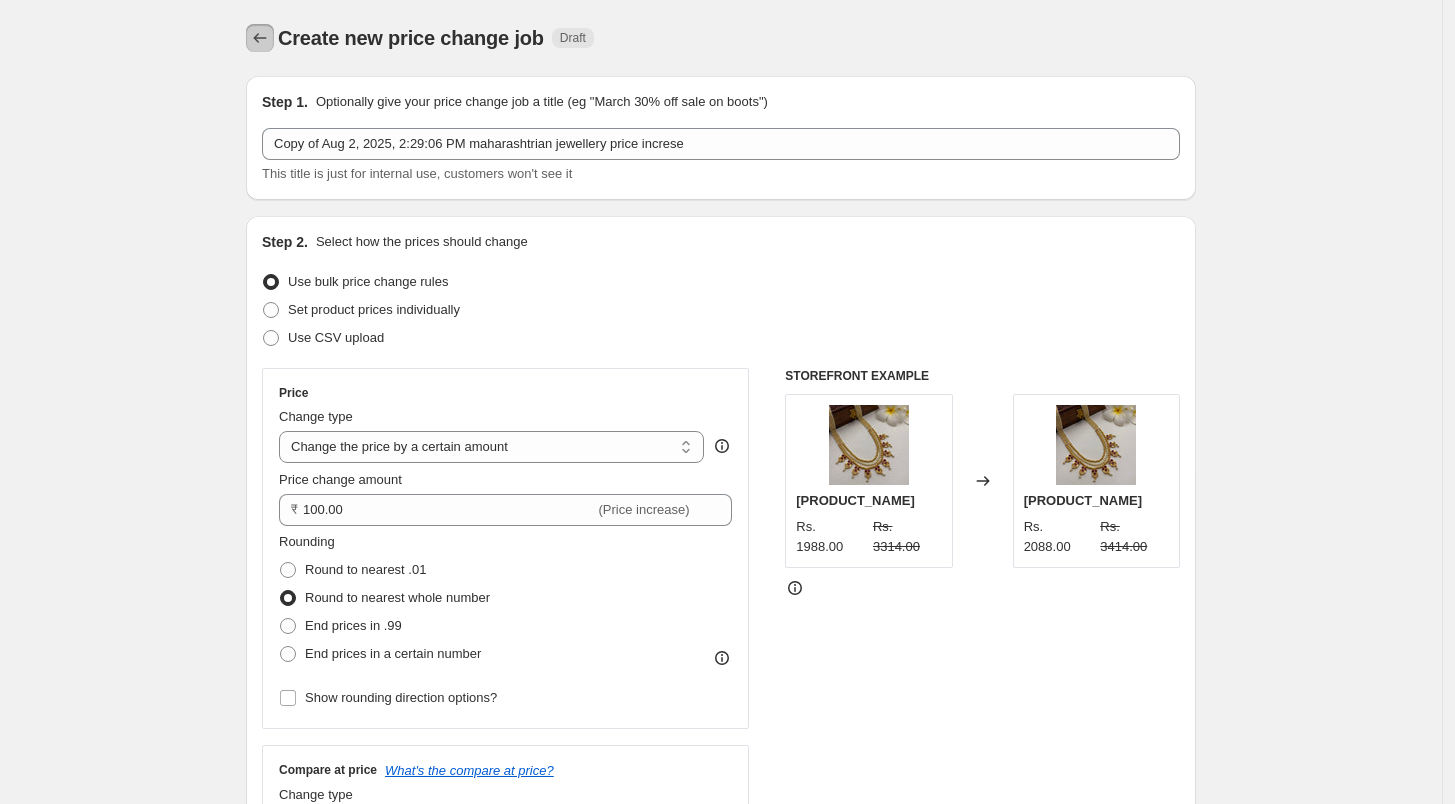 click 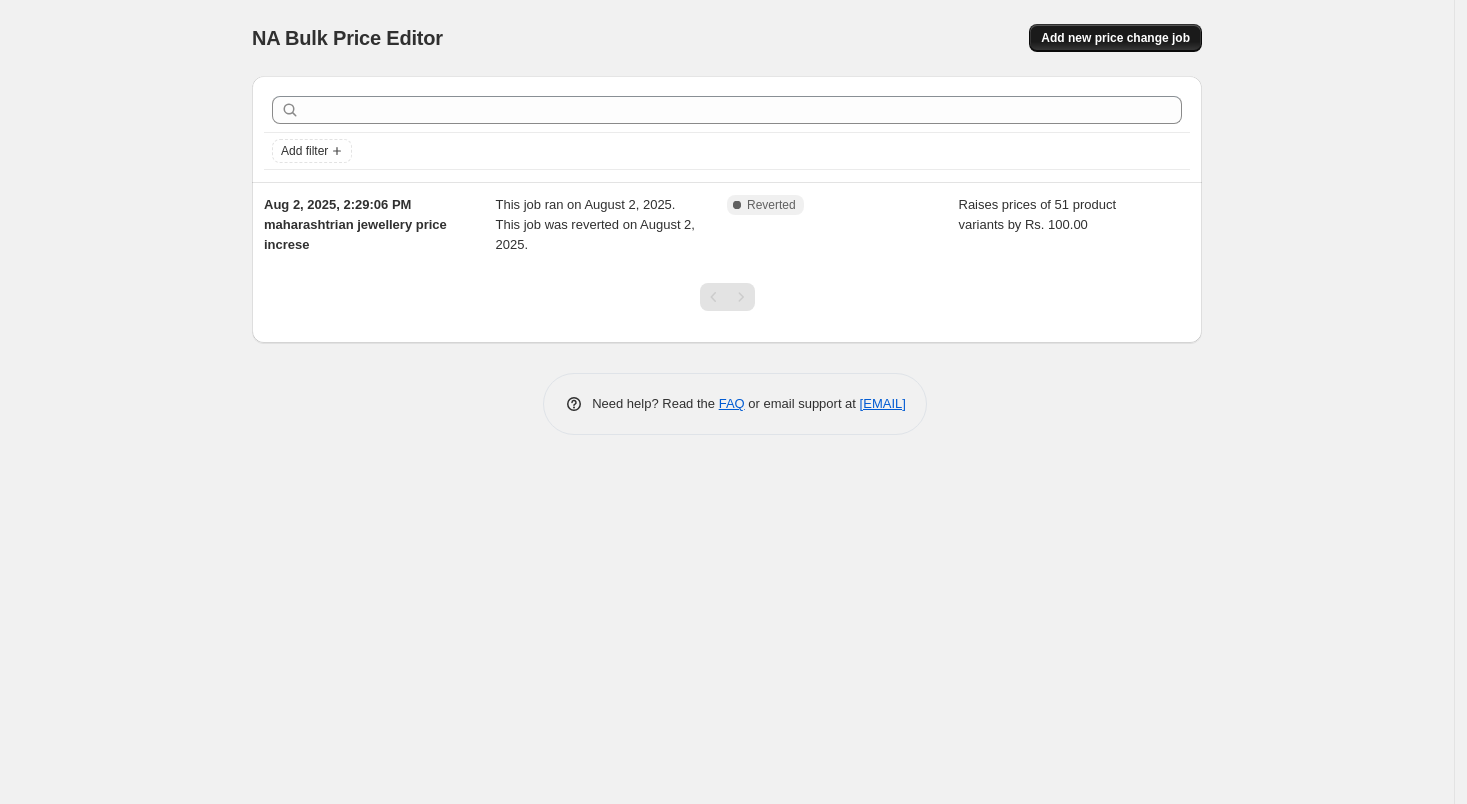 click on "Add new price change job" at bounding box center (1115, 38) 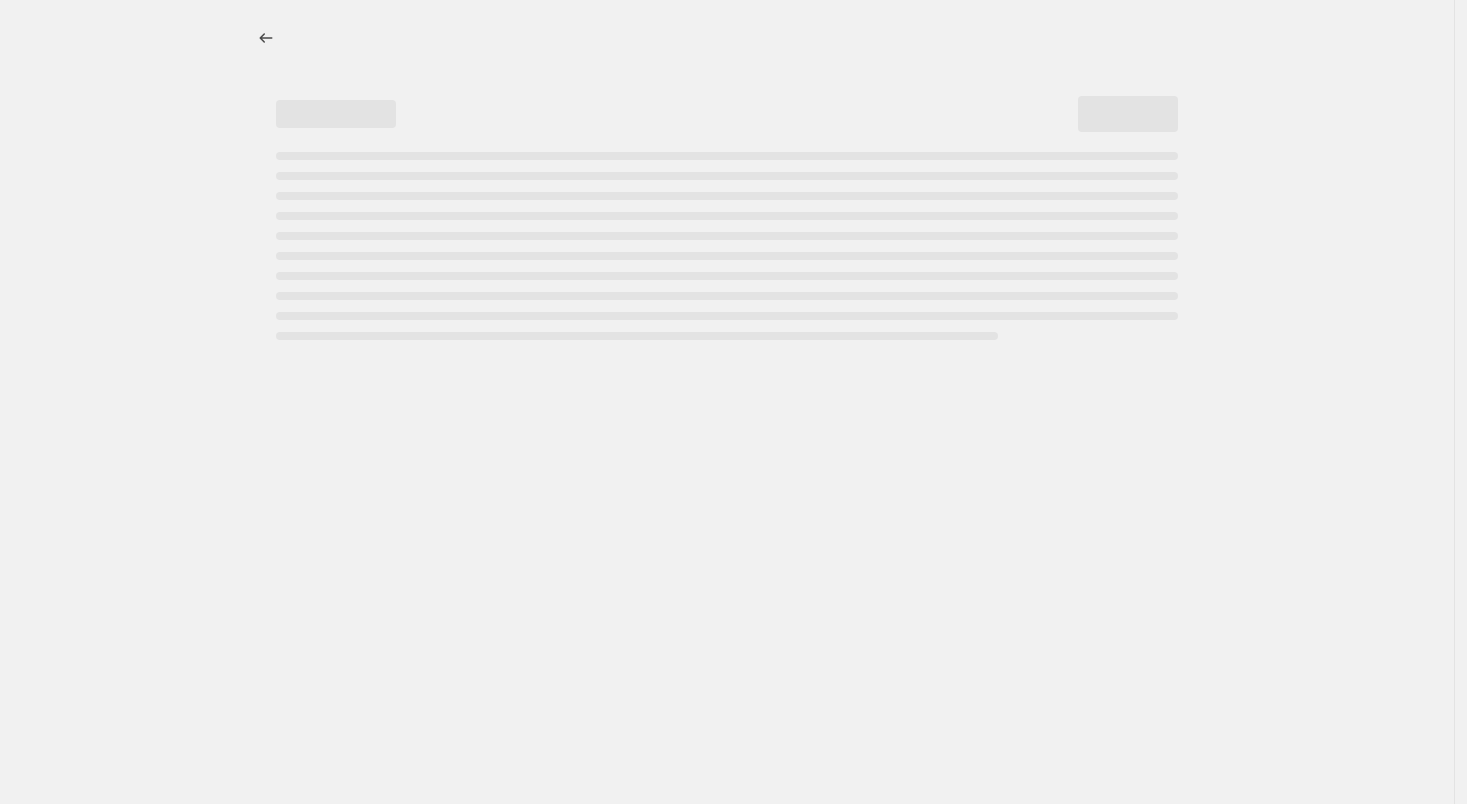 select on "percentage" 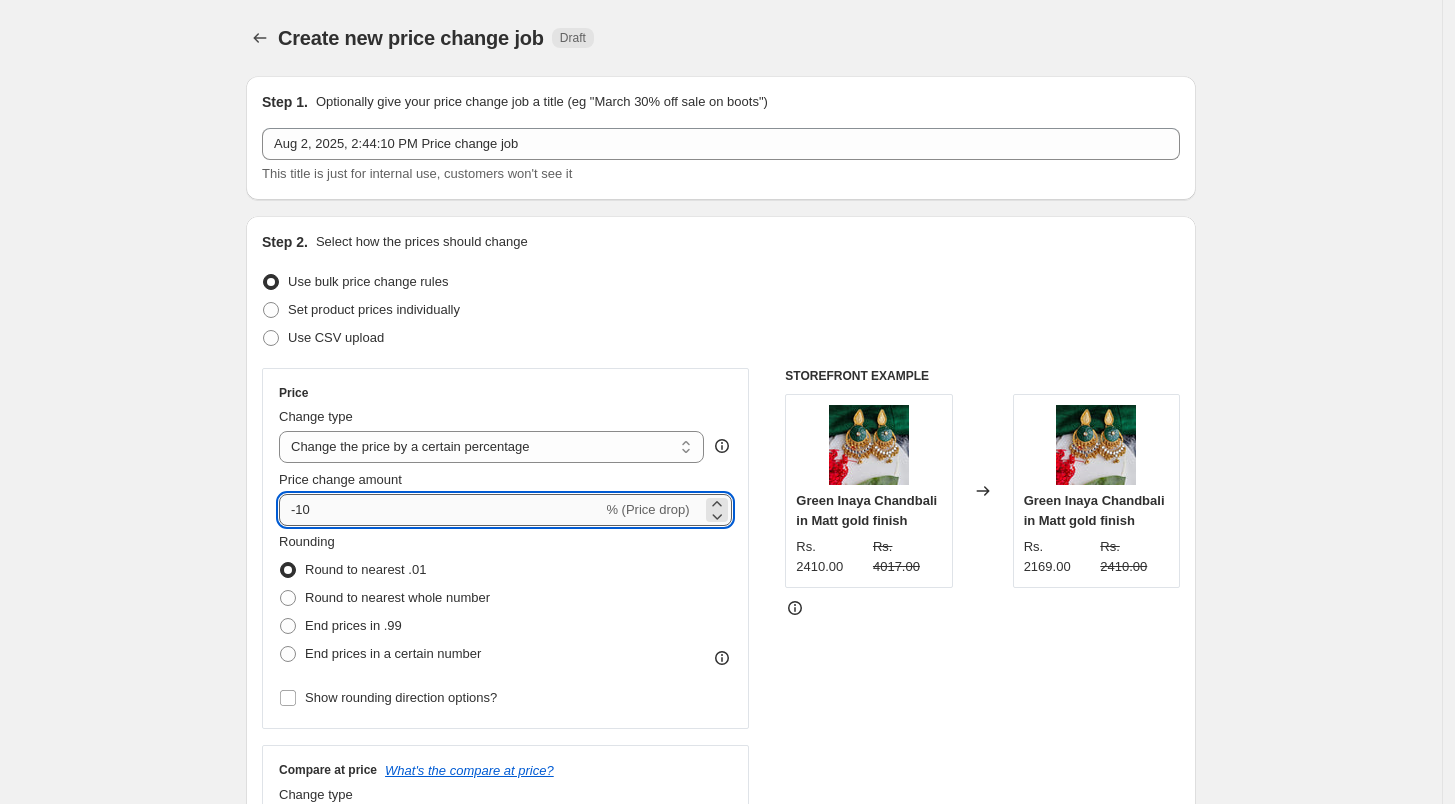 click on "-10" at bounding box center [440, 510] 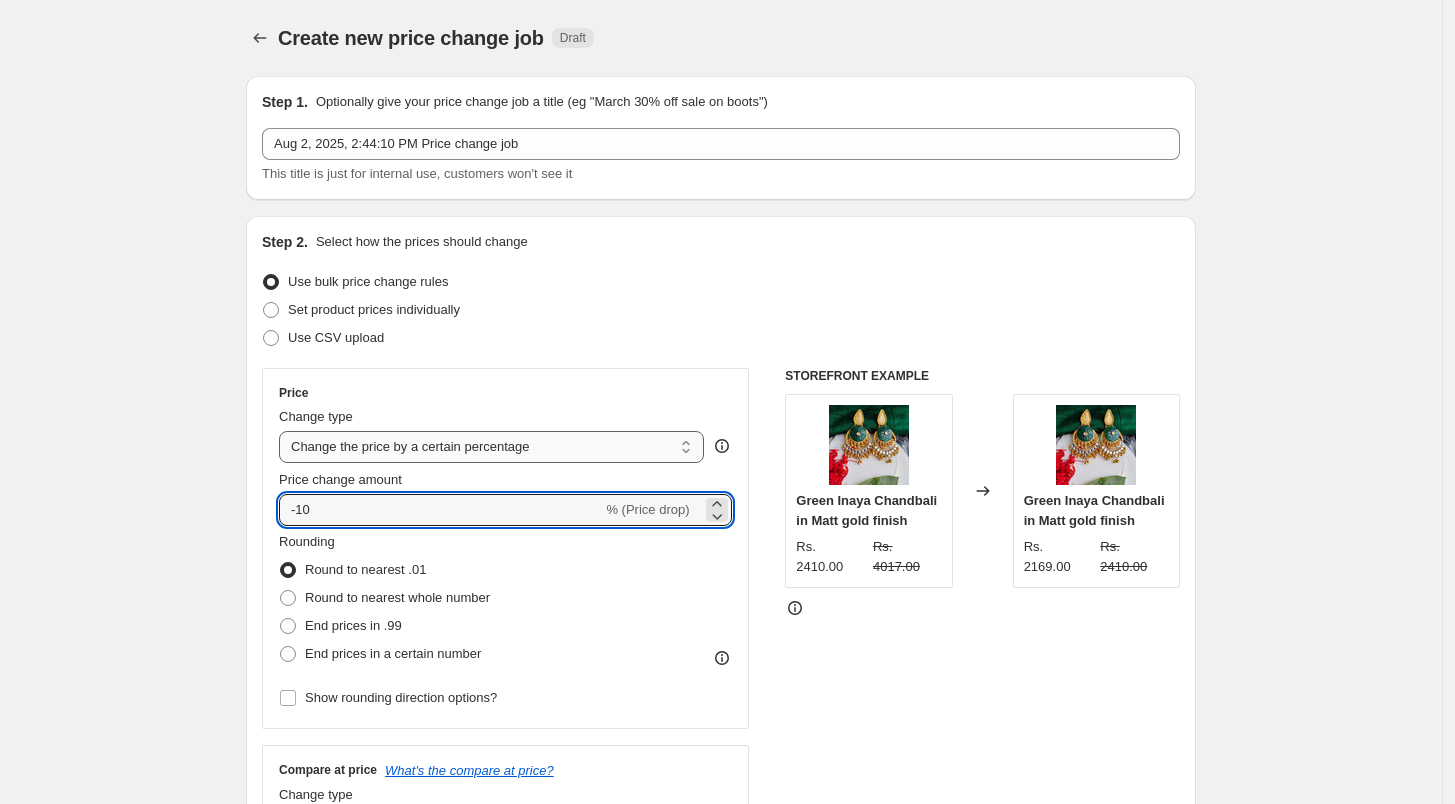 click on "Change the price to a certain amount Change the price by a certain amount Change the price by a certain percentage Change the price to the current compare at price (price before sale) Change the price by a certain amount relative to the compare at price Change the price by a certain percentage relative to the compare at price Don't change the price Change the price by a certain percentage relative to the cost per item Change price to certain cost margin" at bounding box center (491, 447) 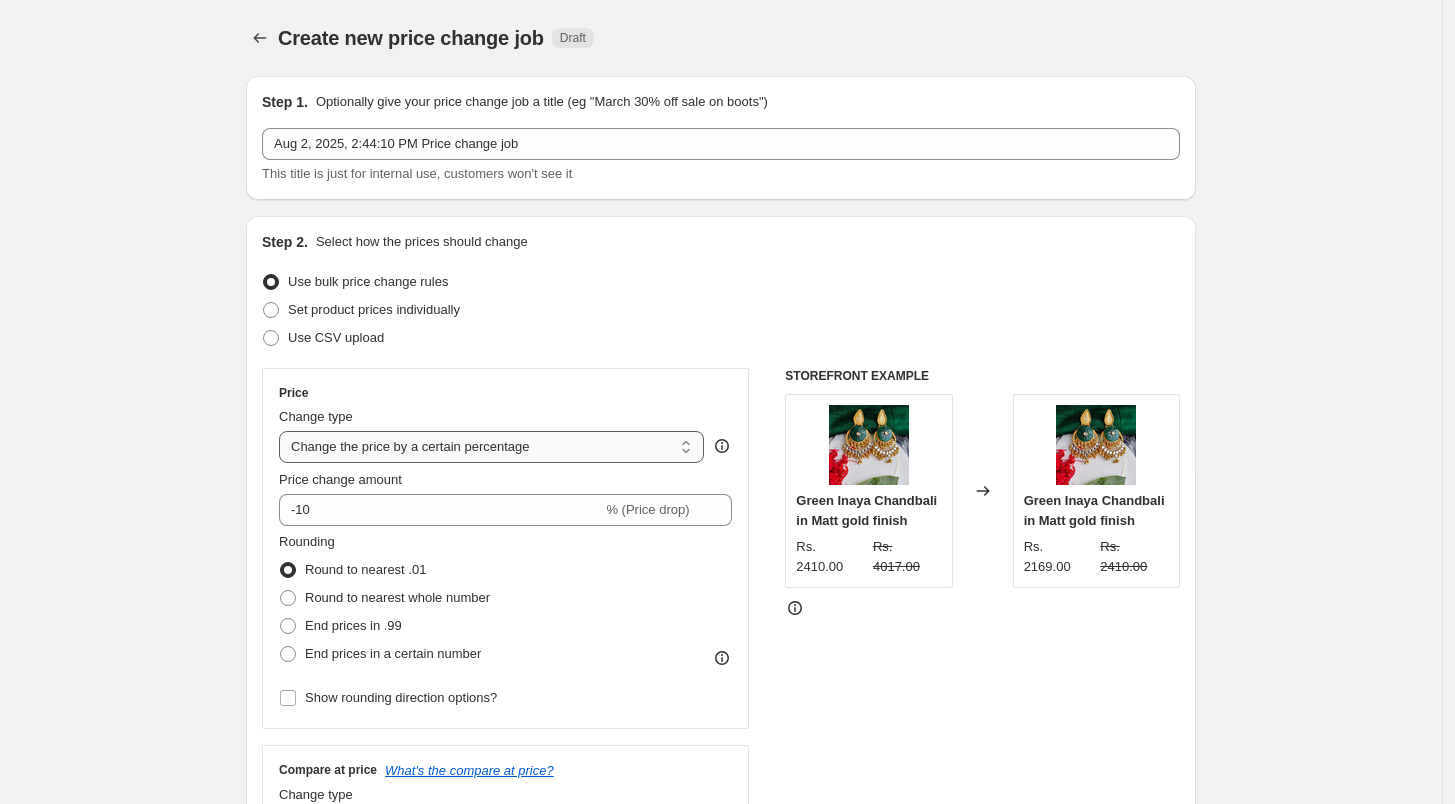 click on "Change the price to a certain amount Change the price by a certain amount Change the price by a certain percentage Change the price to the current compare at price (price before sale) Change the price by a certain amount relative to the compare at price Change the price by a certain percentage relative to the compare at price Don't change the price Change the price by a certain percentage relative to the cost per item Change price to certain cost margin" at bounding box center [491, 447] 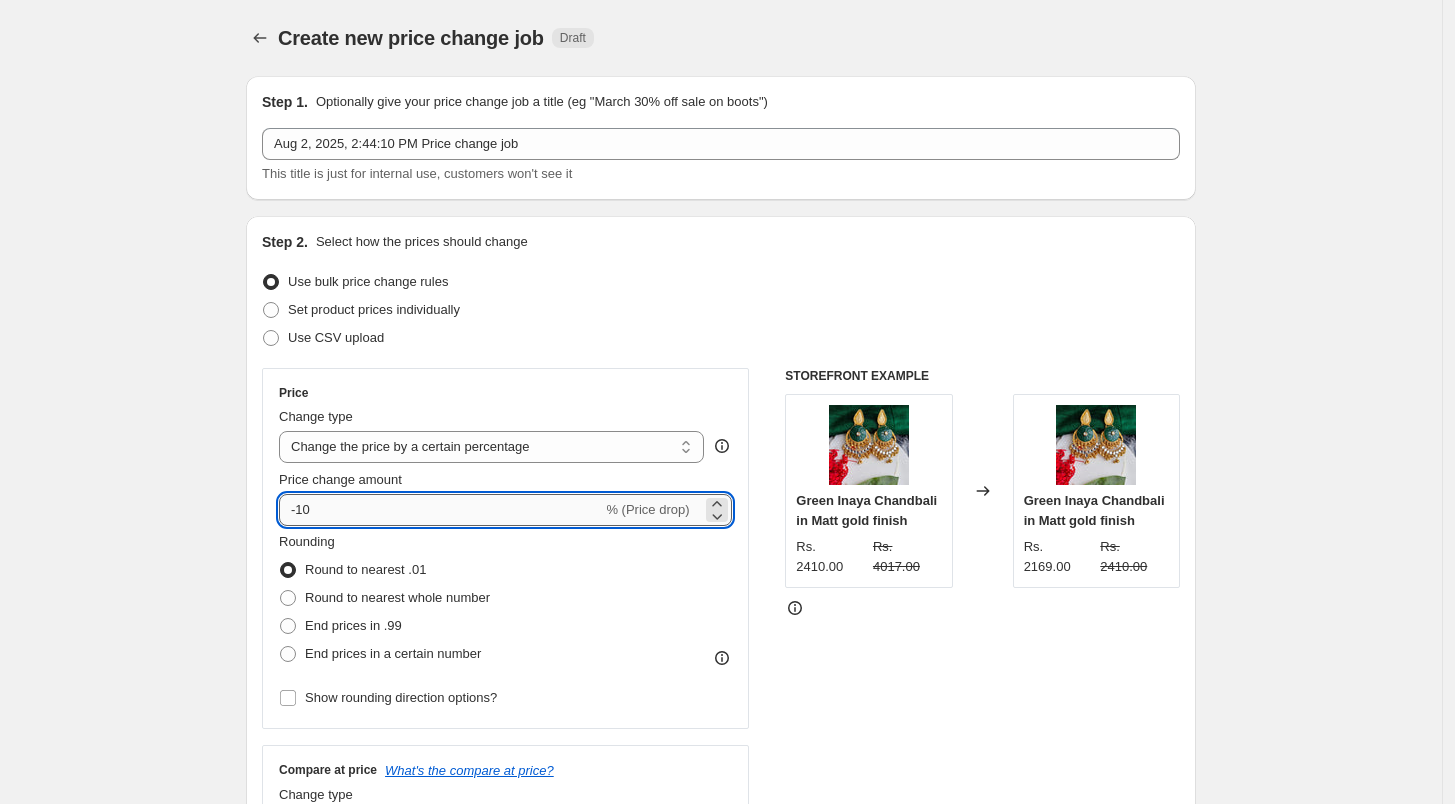 click on "-10" at bounding box center (440, 510) 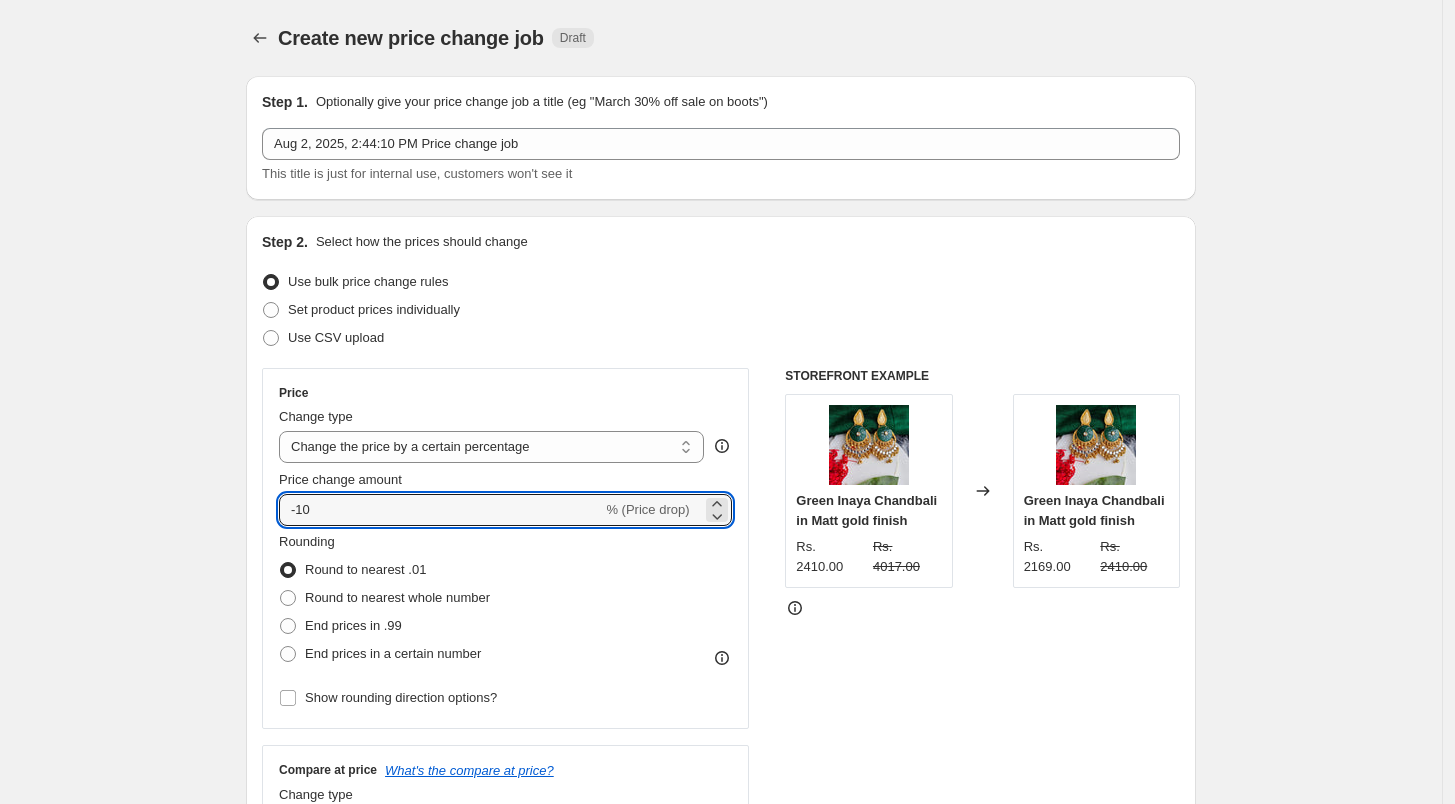 type on "-1" 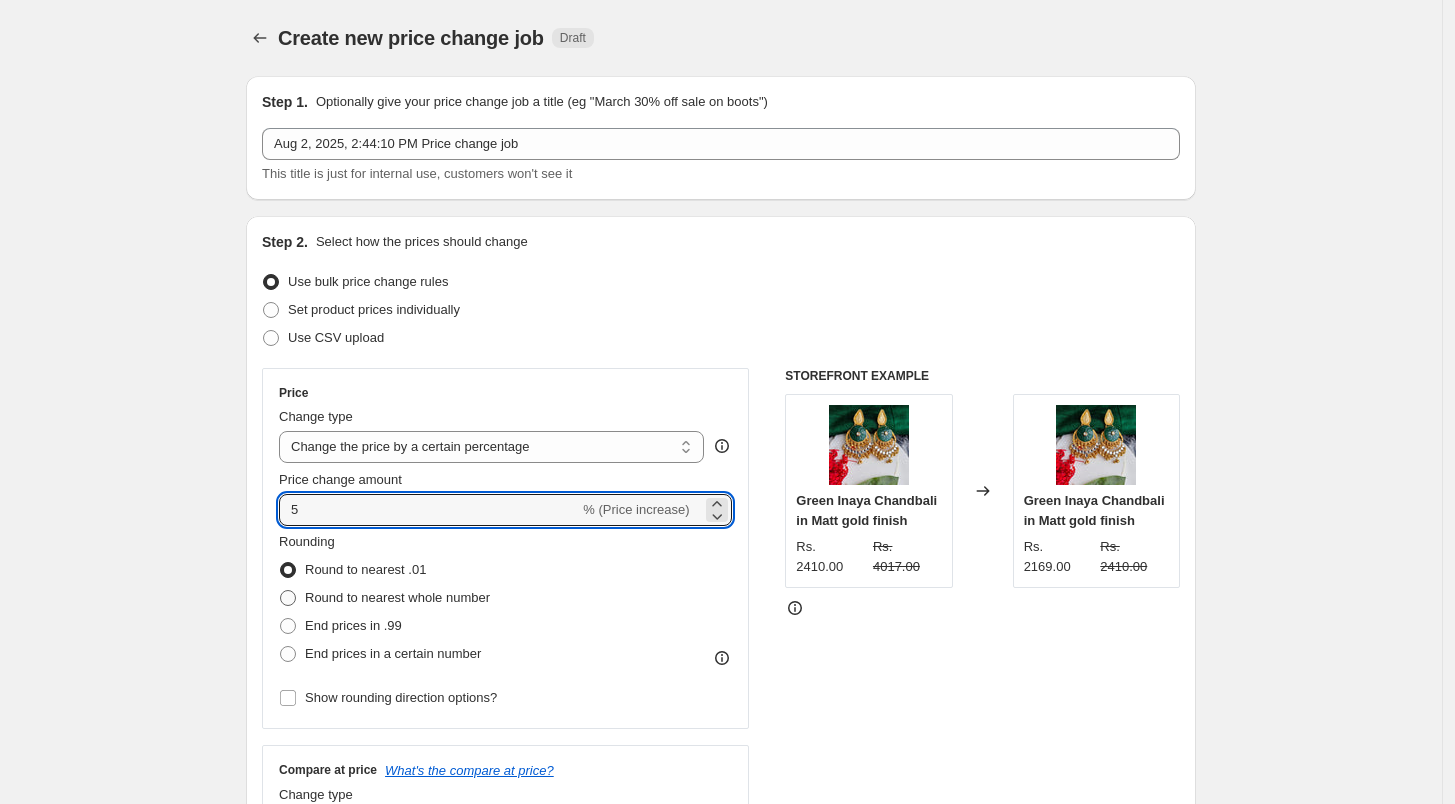 type on "5" 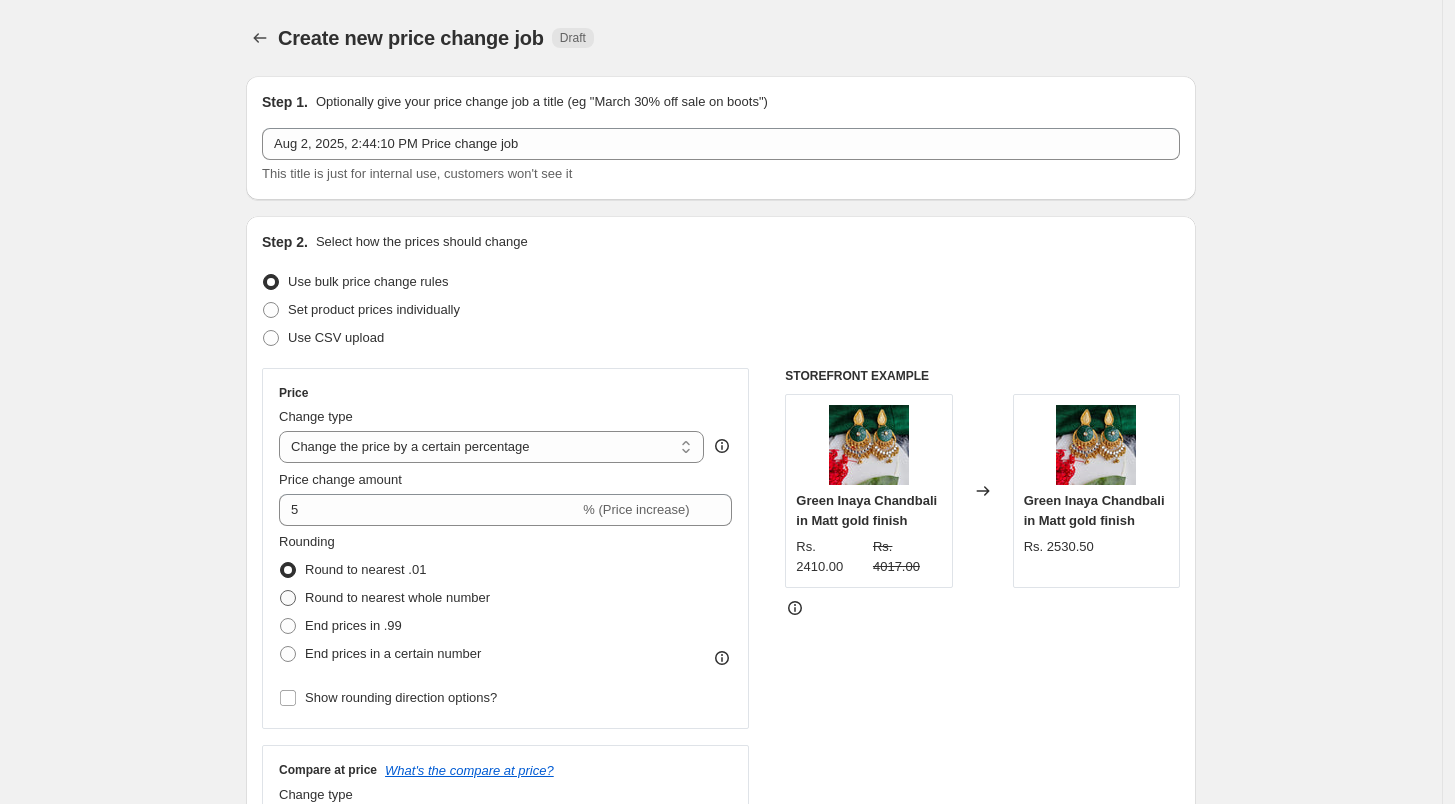 click on "Round to nearest whole number" at bounding box center [397, 597] 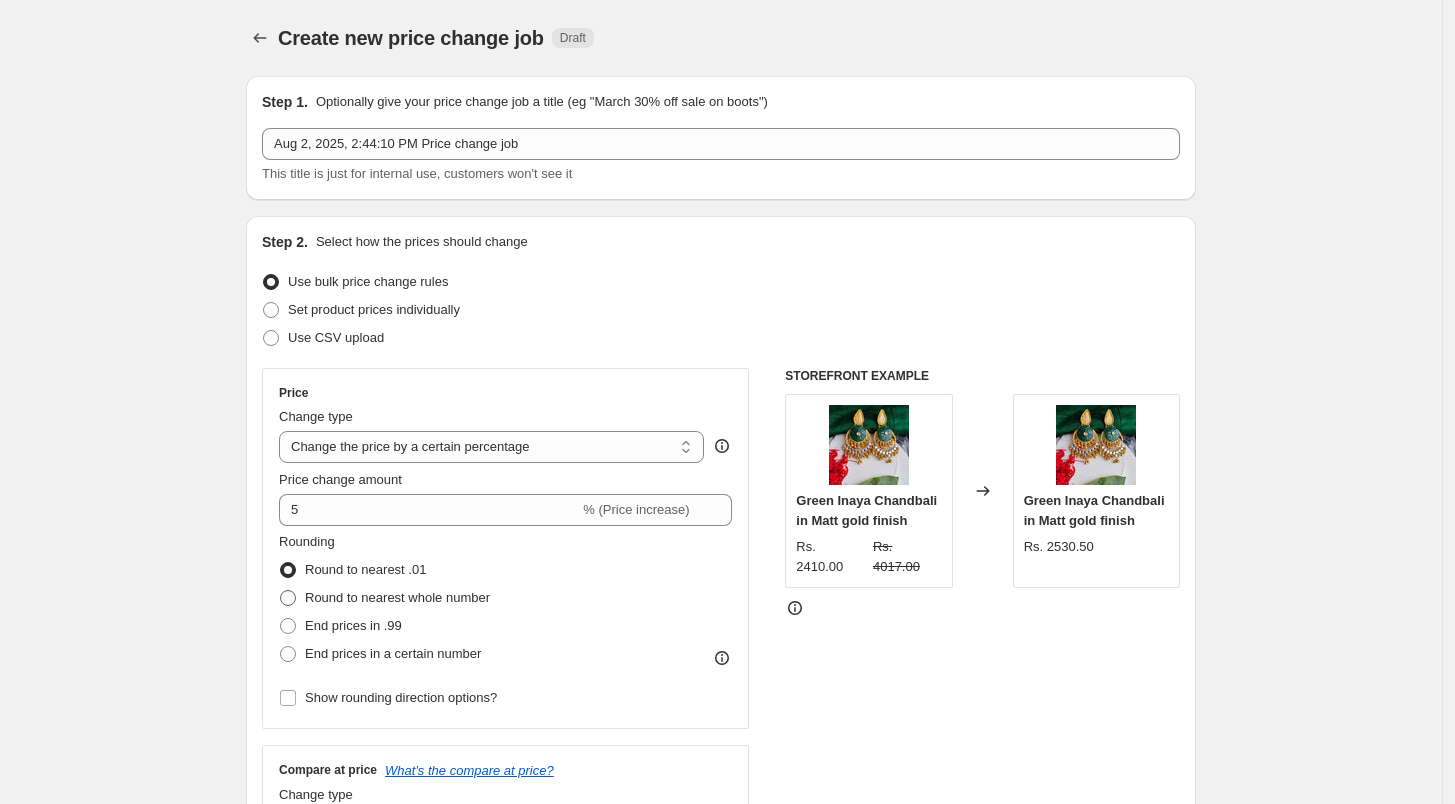 radio on "true" 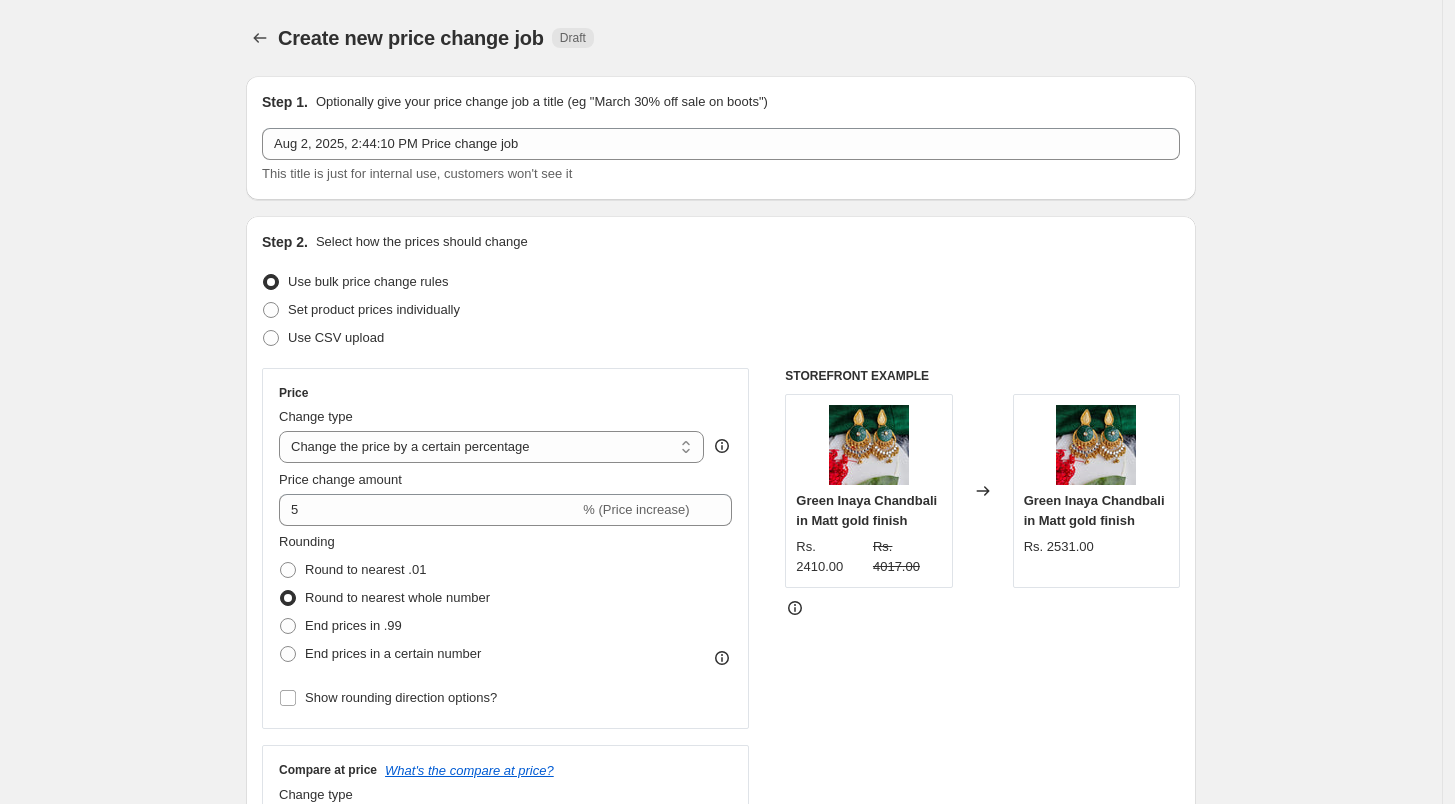 scroll, scrollTop: 111, scrollLeft: 0, axis: vertical 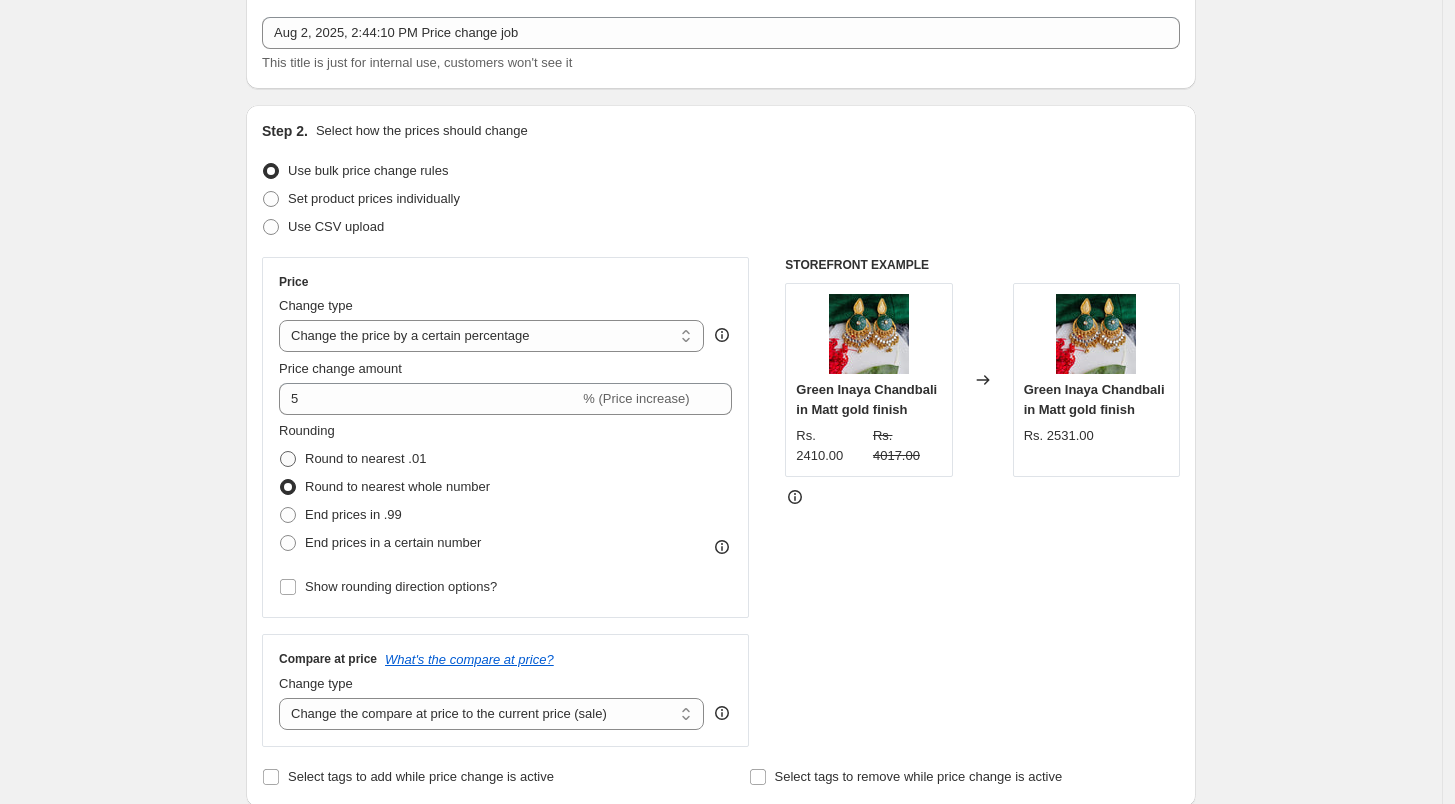 click at bounding box center (288, 459) 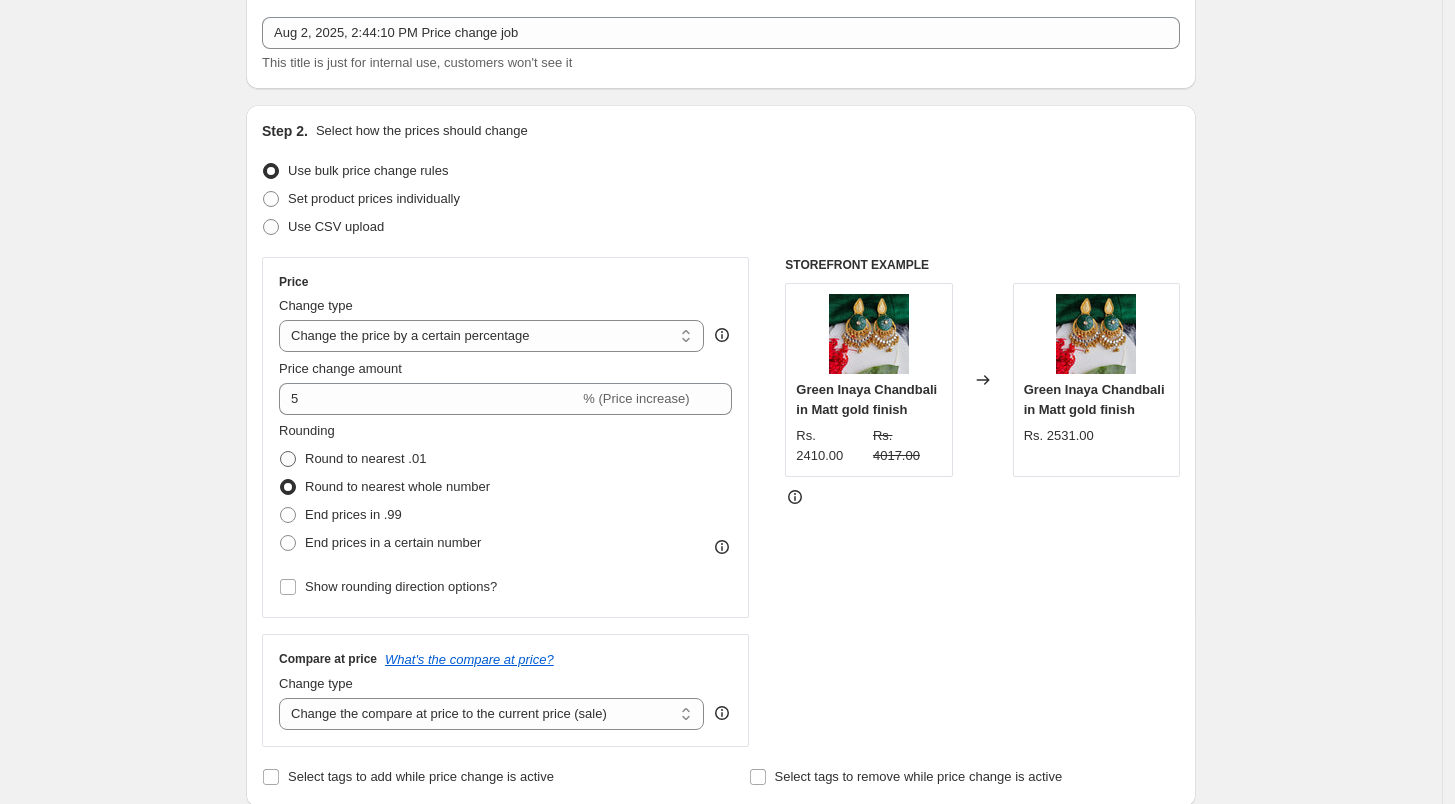 radio on "true" 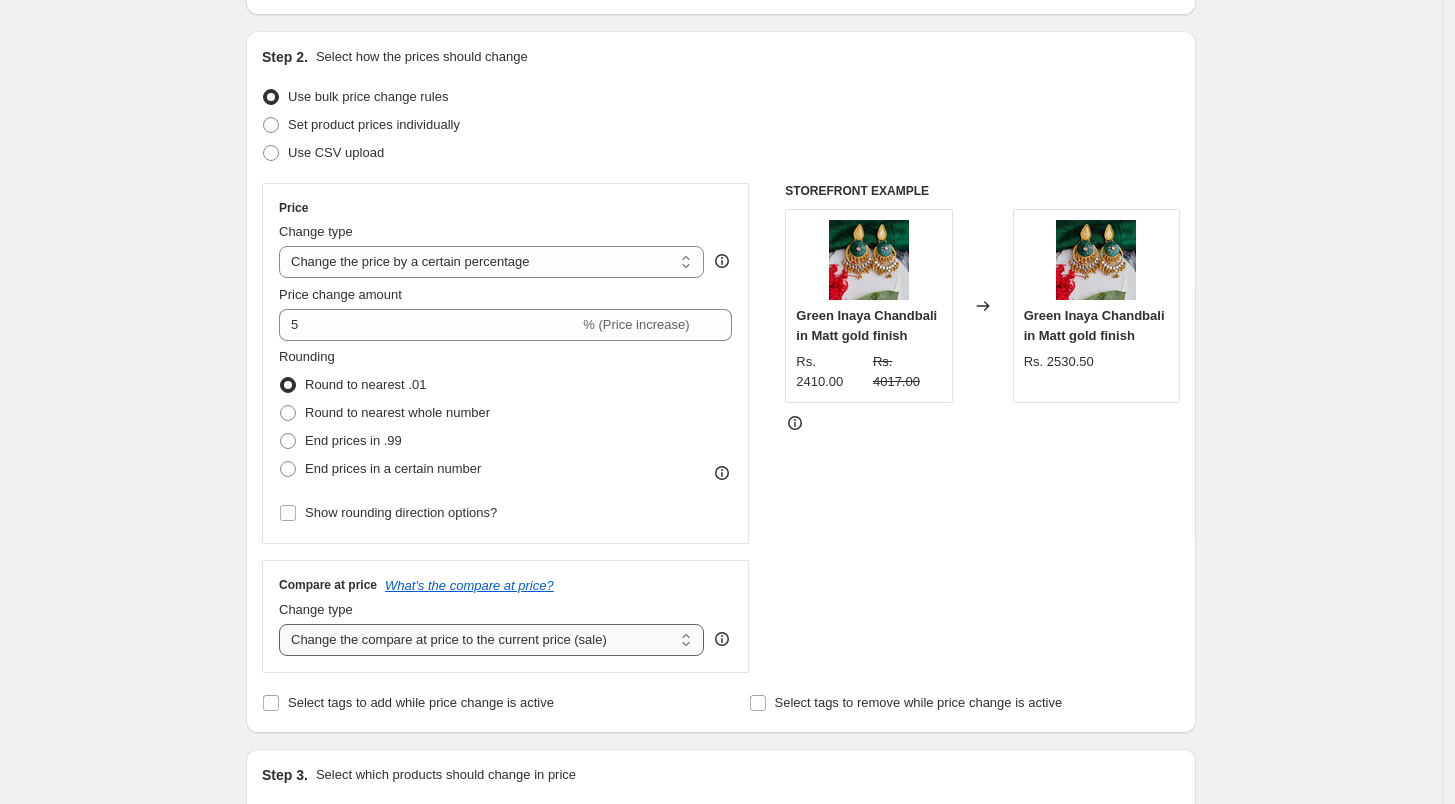 scroll, scrollTop: 222, scrollLeft: 0, axis: vertical 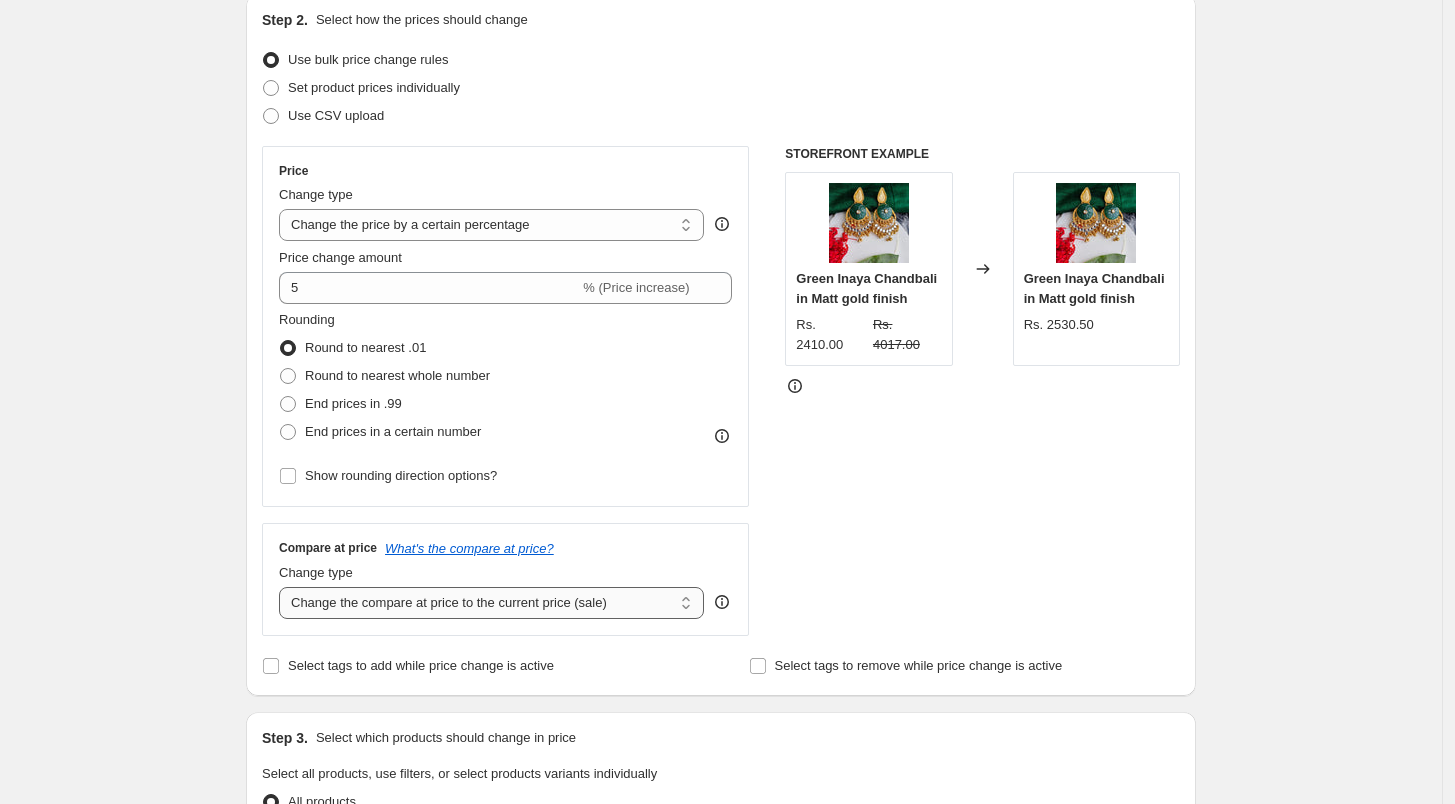 click on "Change the compare at price to the current price (sale) Change the compare at price to a certain amount Change the compare at price by a certain amount Change the compare at price by a certain percentage Change the compare at price by a certain amount relative to the actual price Change the compare at price by a certain percentage relative to the actual price Don't change the compare at price Remove the compare at price" at bounding box center [491, 603] 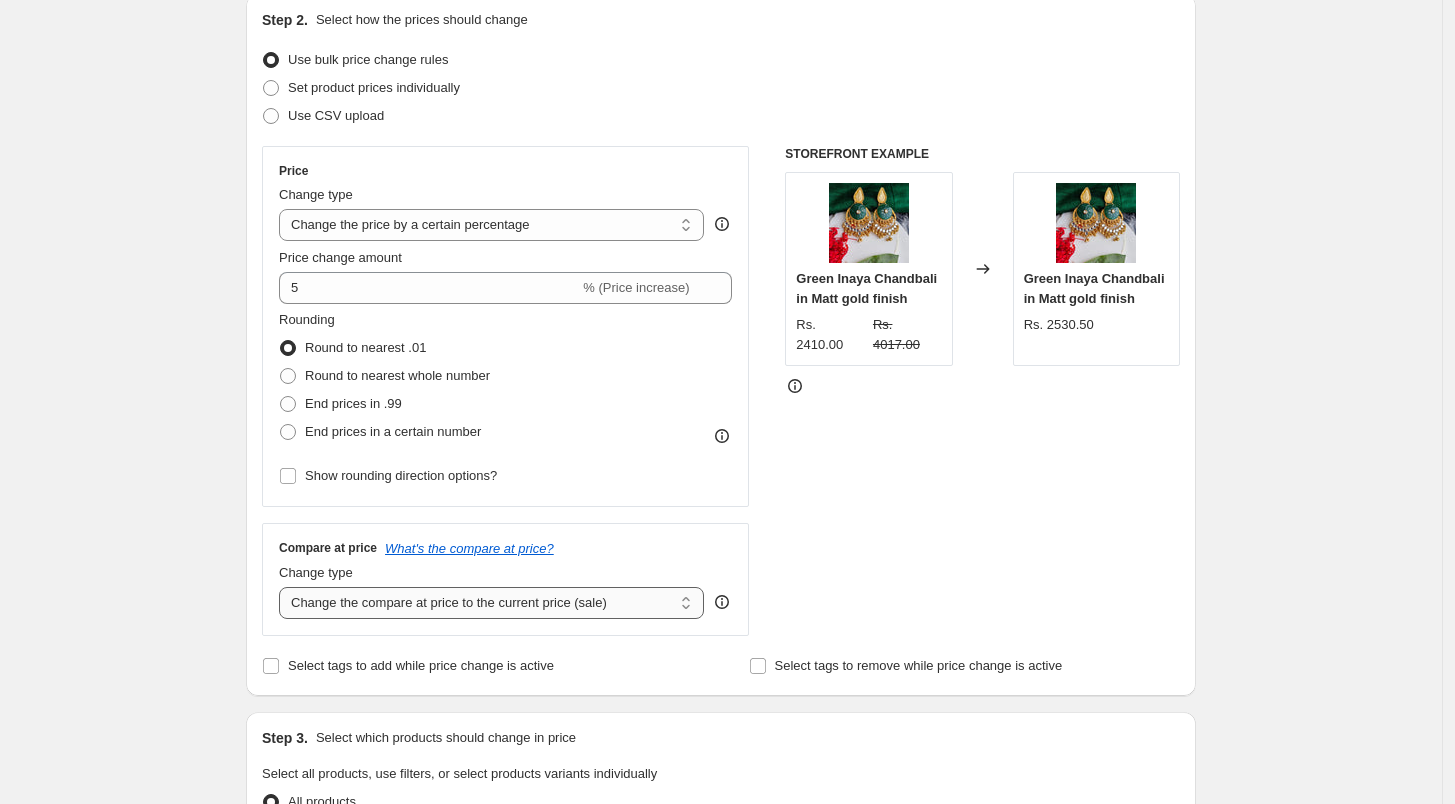 select on "percentage" 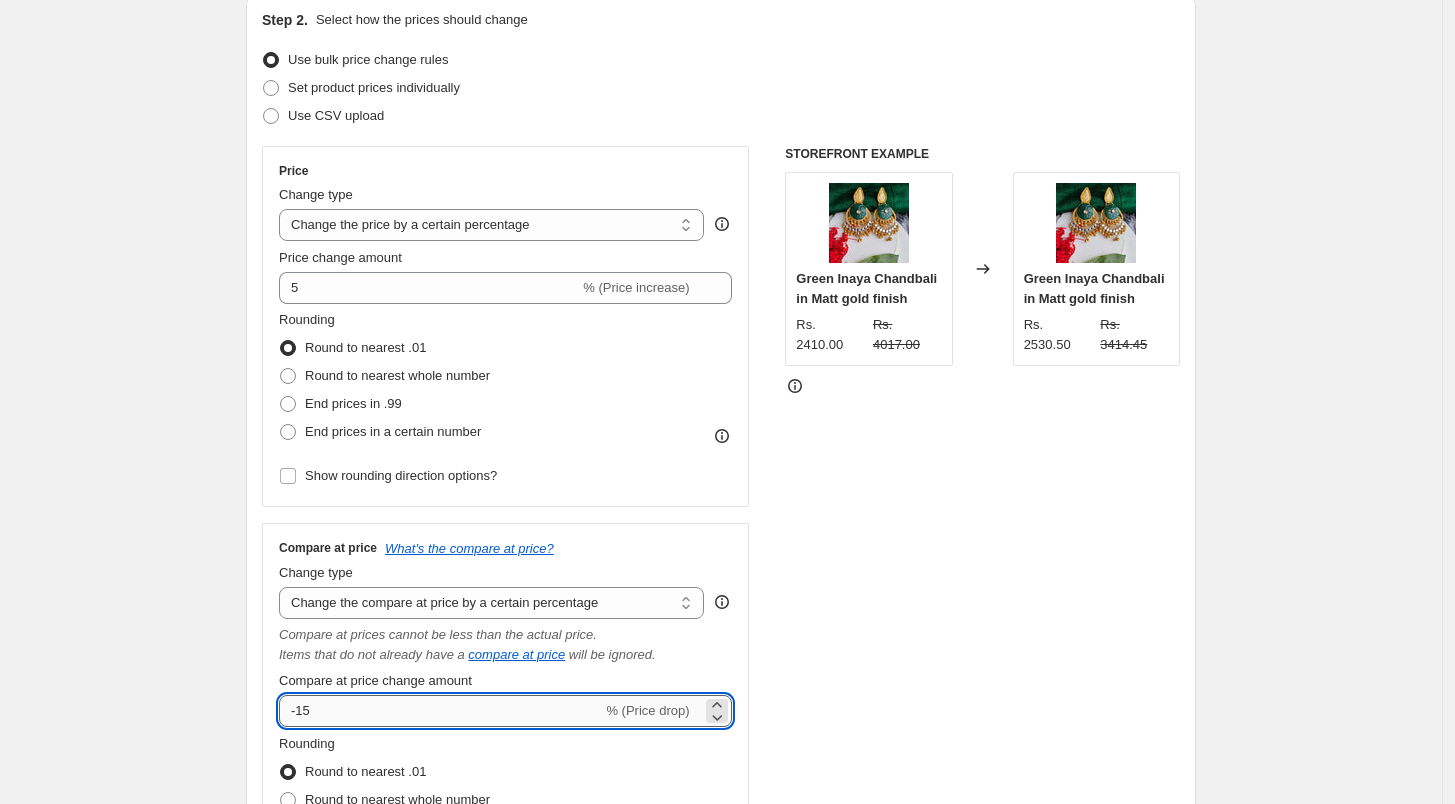 click on "-15" at bounding box center (440, 711) 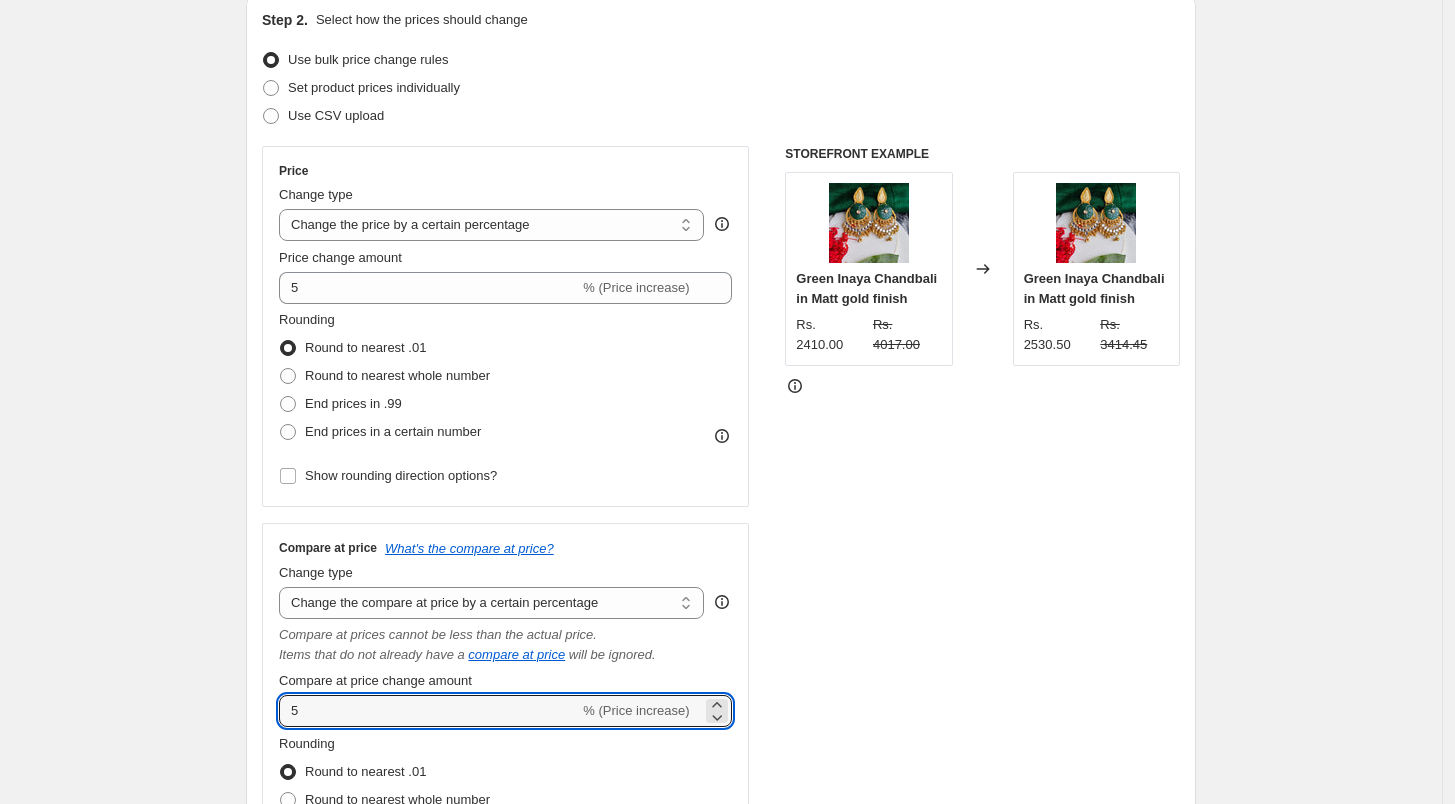 type on "5" 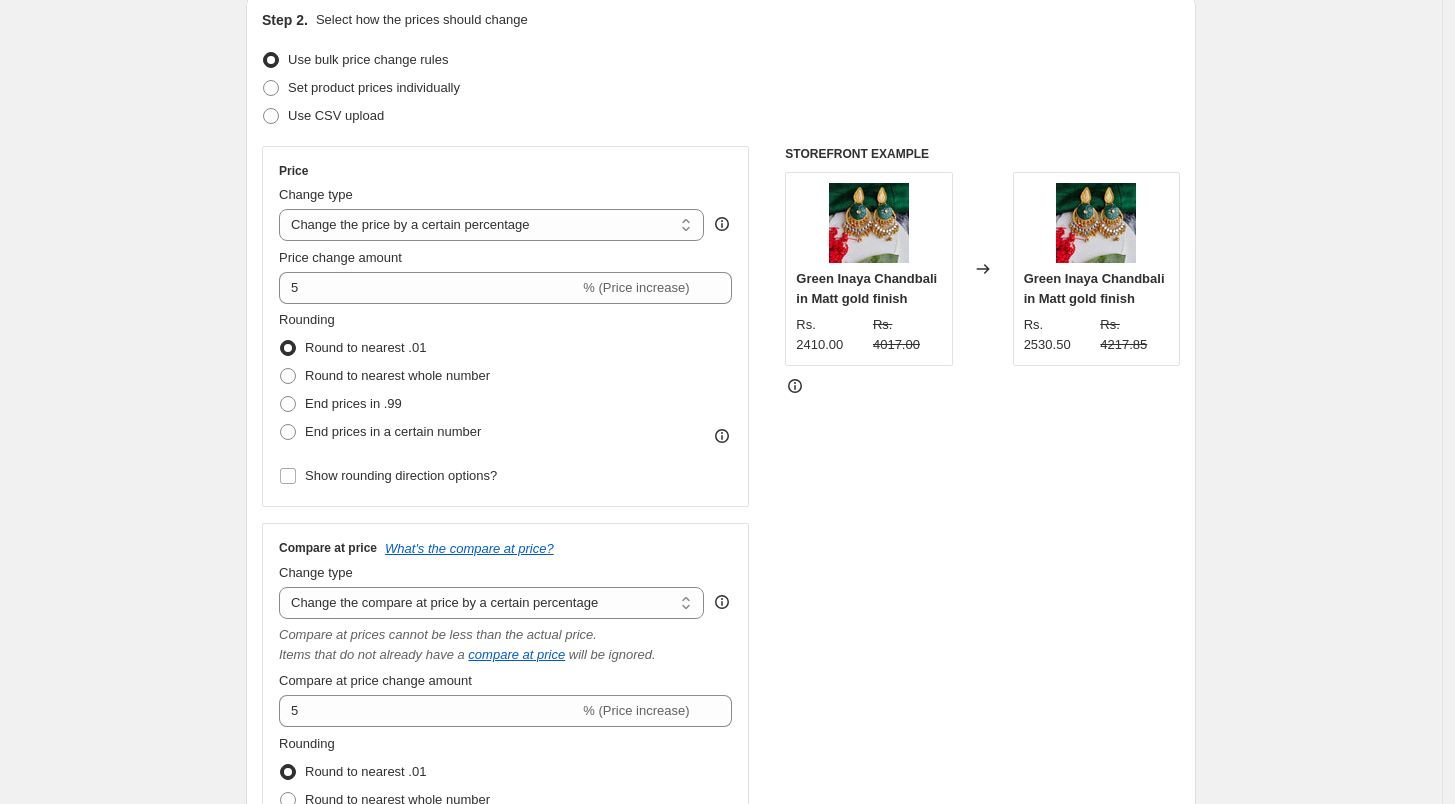 click on "STOREFRONT EXAMPLE Green Inaya Chandbali in Matt gold finish Rs. 2410.00 Rs. 4017.00 Changed to Green Inaya Chandbali in Matt gold finish Rs. 2530.50 Rs. 4217.85" at bounding box center (982, 538) 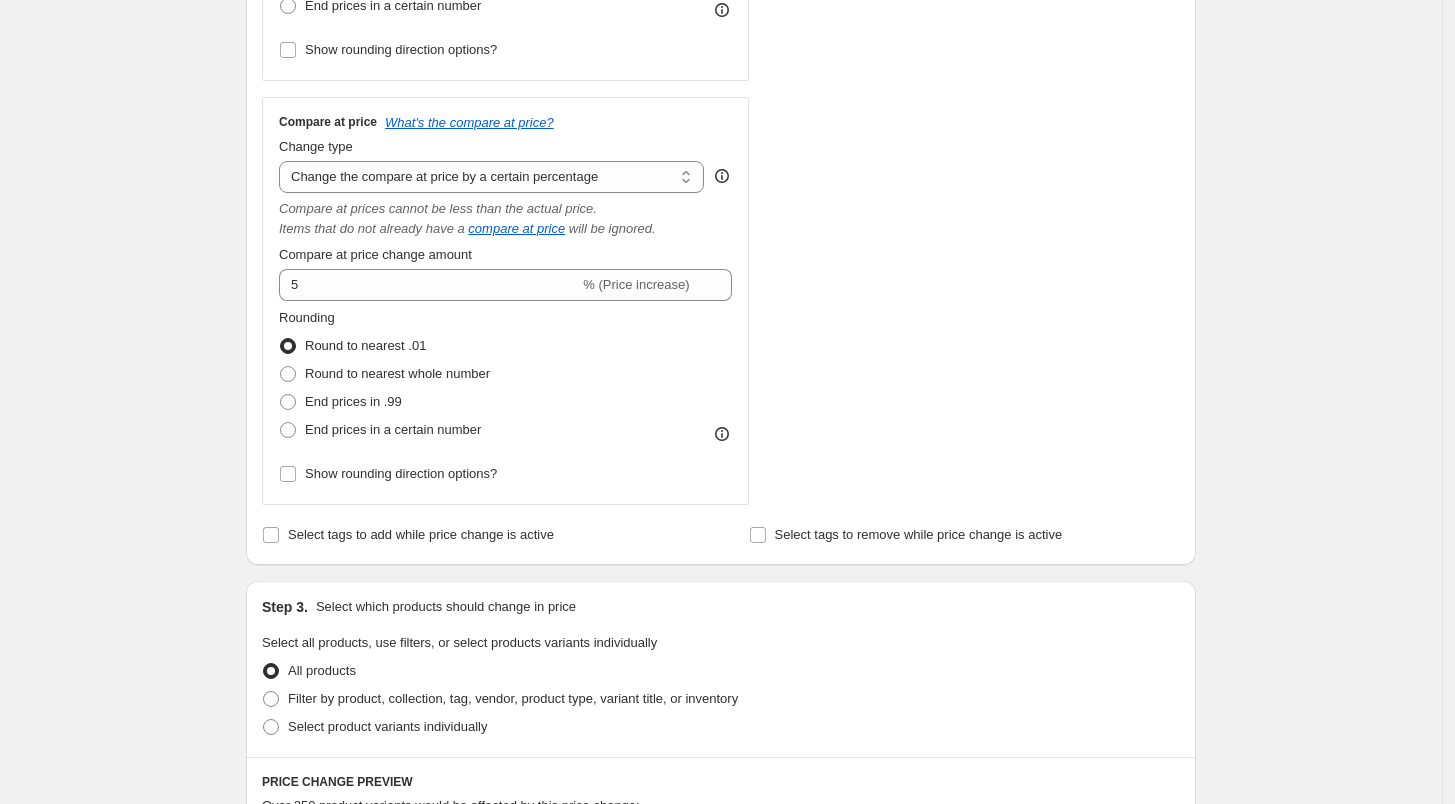 scroll, scrollTop: 777, scrollLeft: 0, axis: vertical 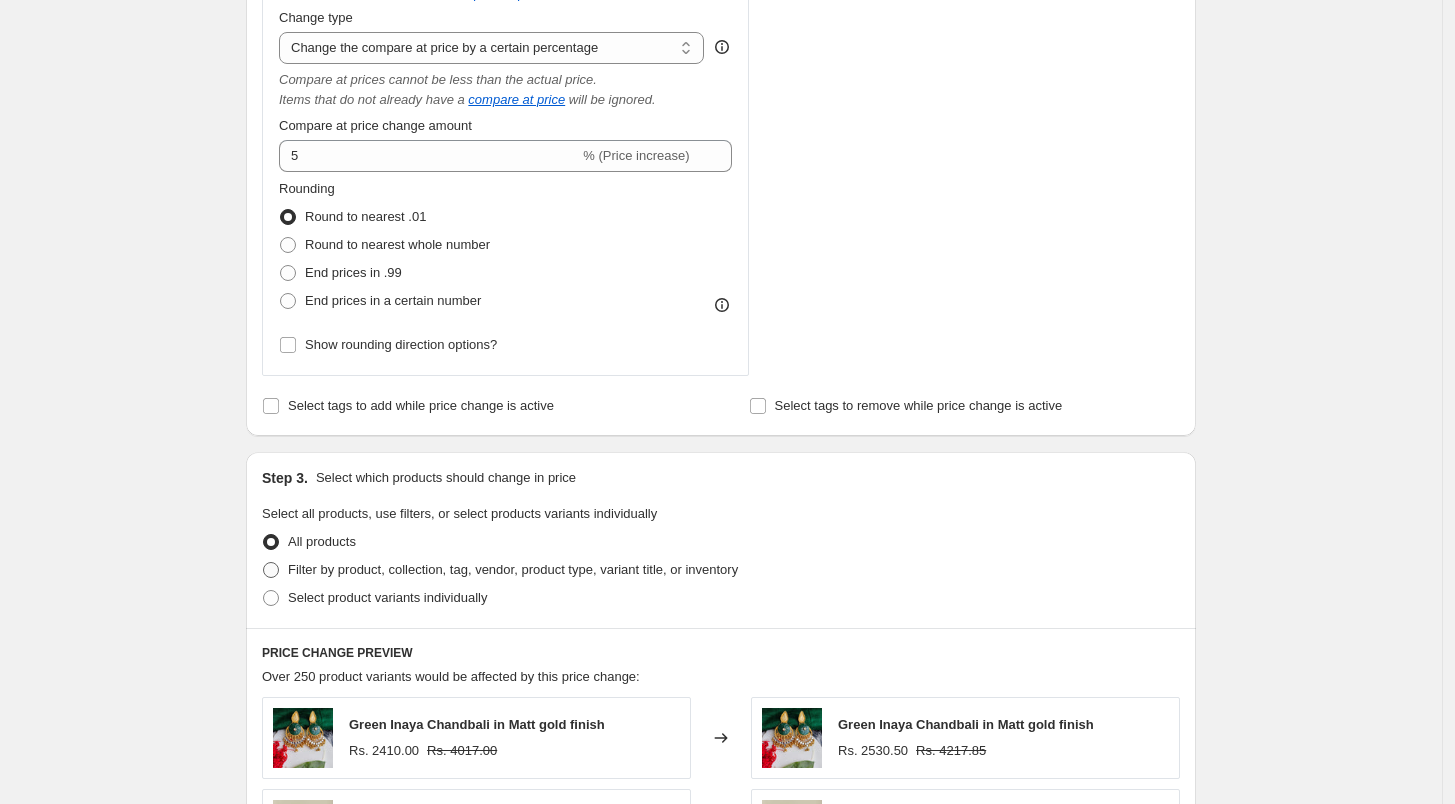 click at bounding box center (271, 570) 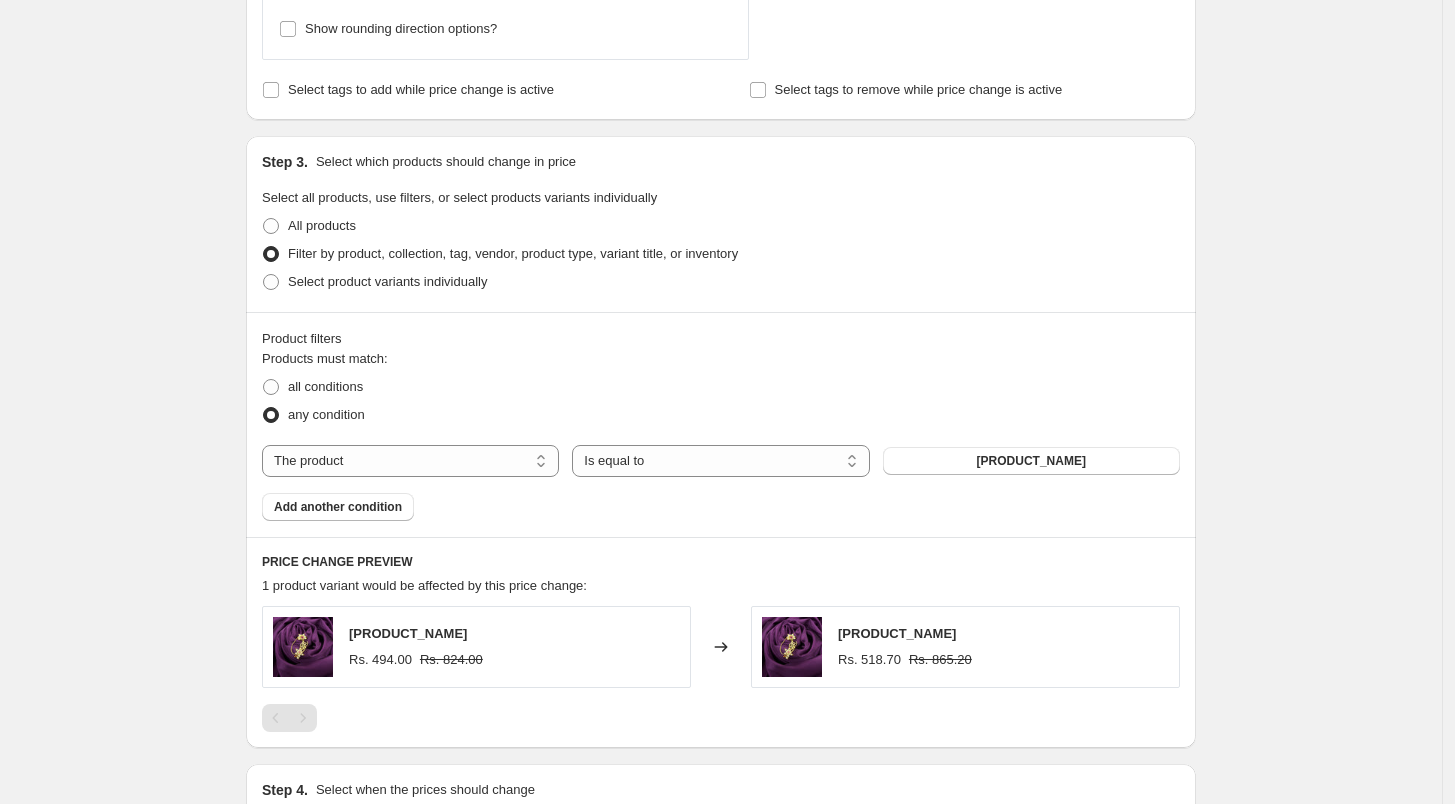 scroll, scrollTop: 1111, scrollLeft: 0, axis: vertical 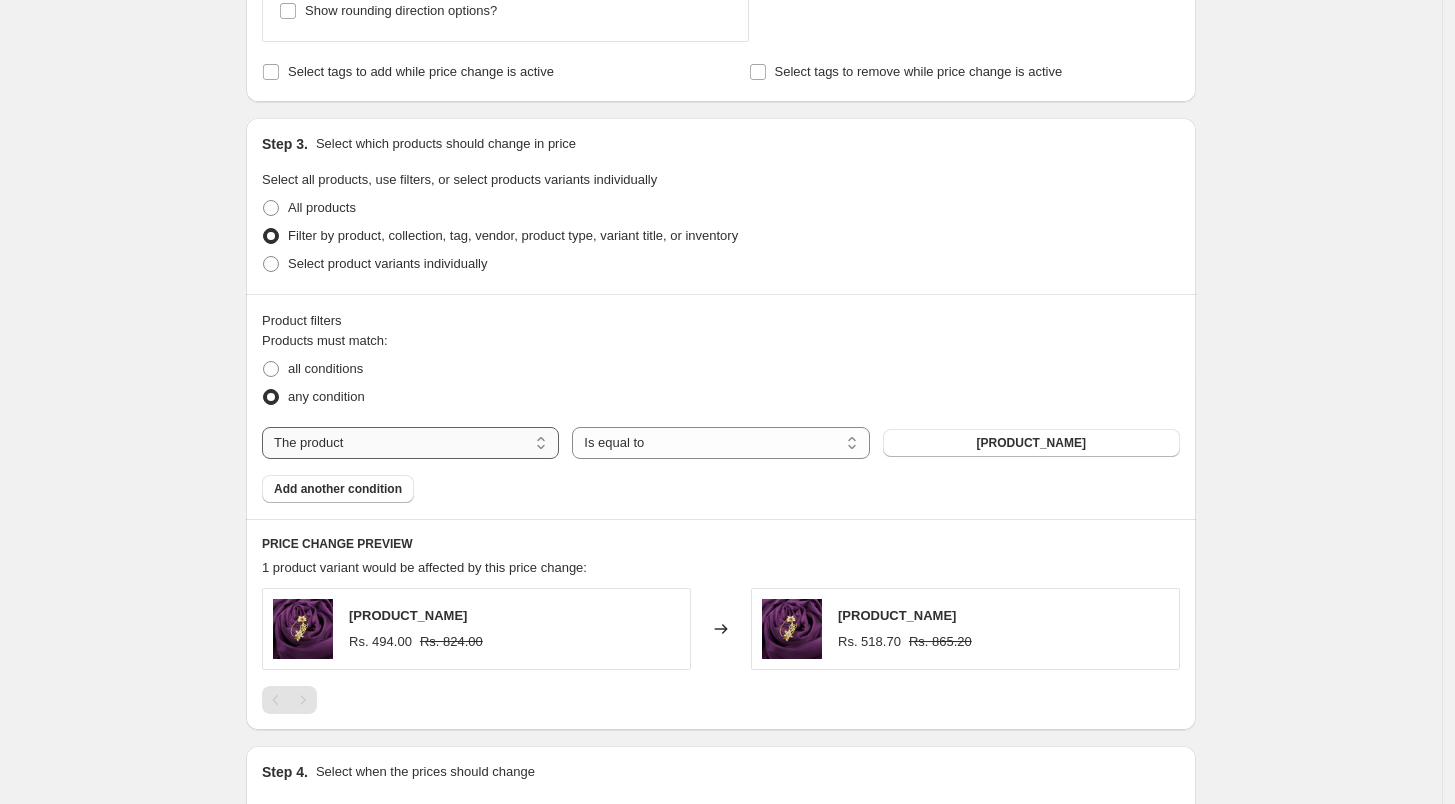 click on "The product The product's collection The product's tag The product's vendor The product's type The product's status The variant's title Inventory quantity" at bounding box center [410, 443] 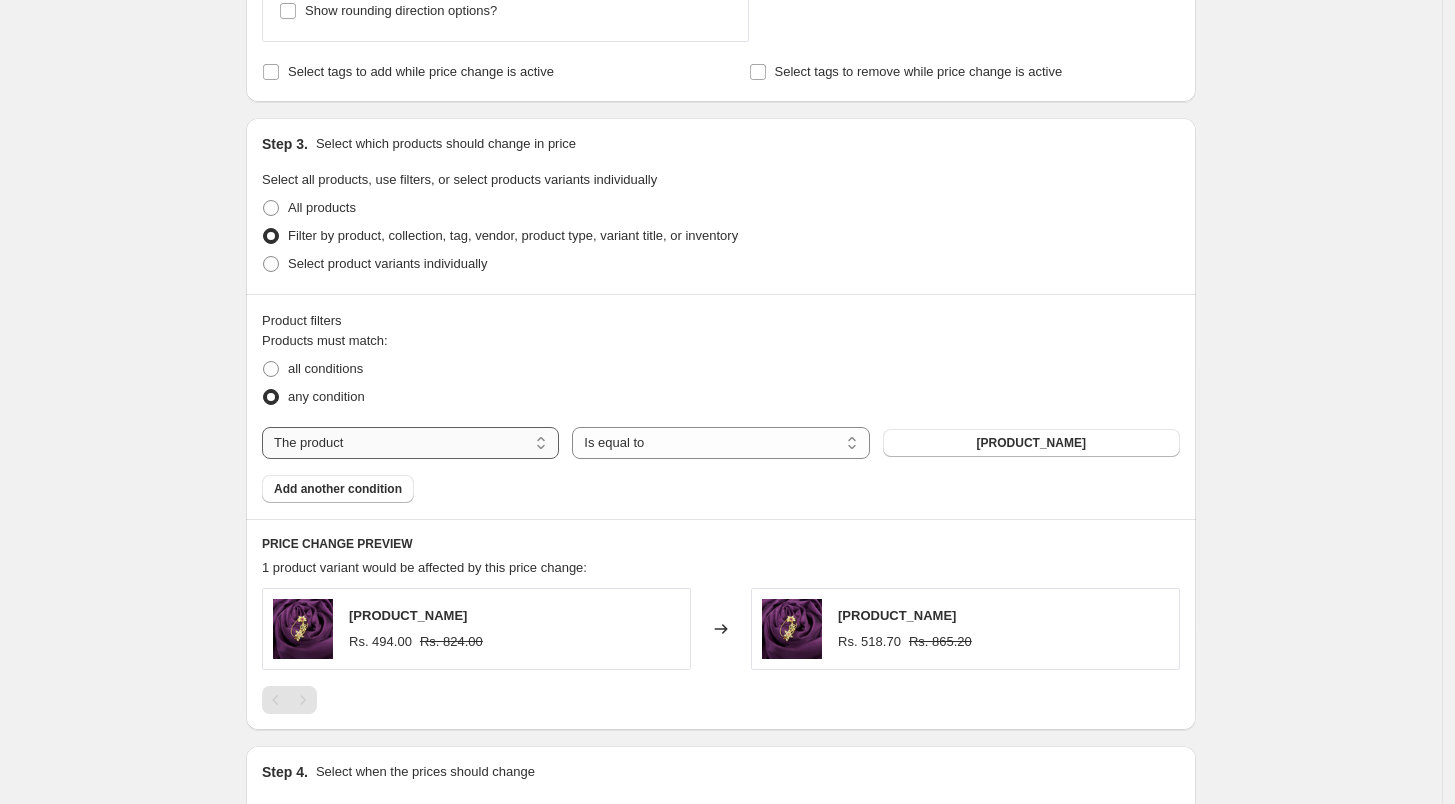 select on "collection" 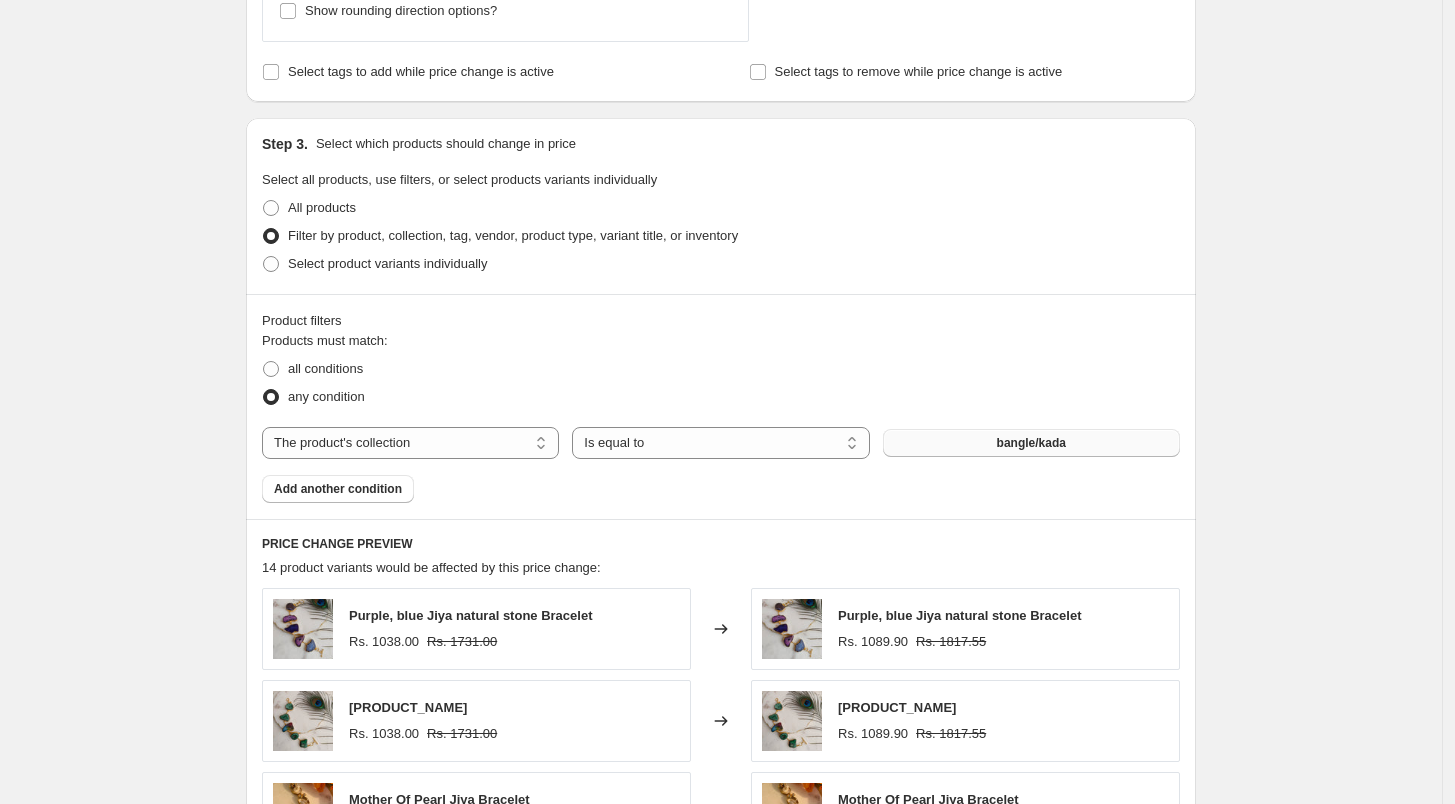 click on "bangle/kada" at bounding box center (1031, 443) 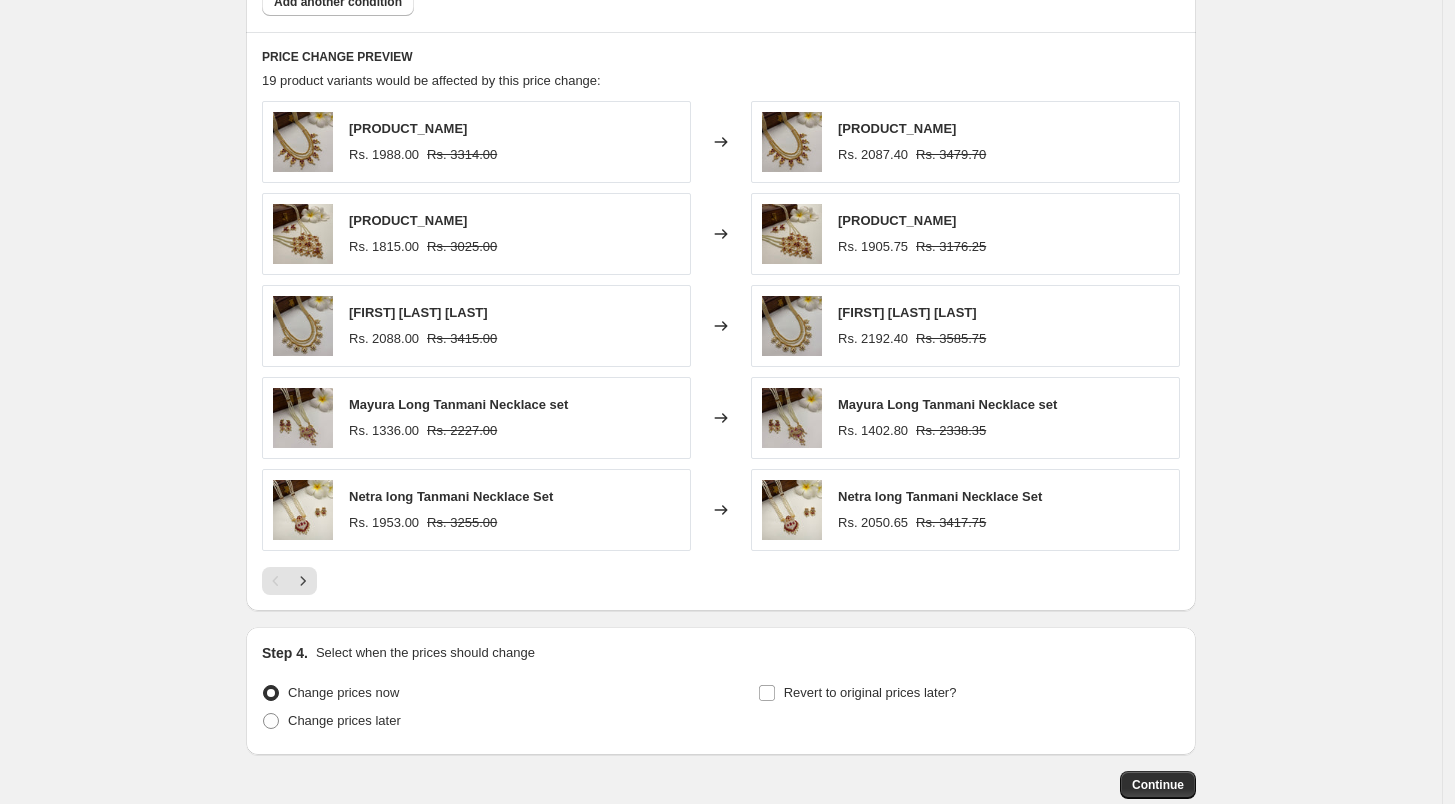 scroll, scrollTop: 1666, scrollLeft: 0, axis: vertical 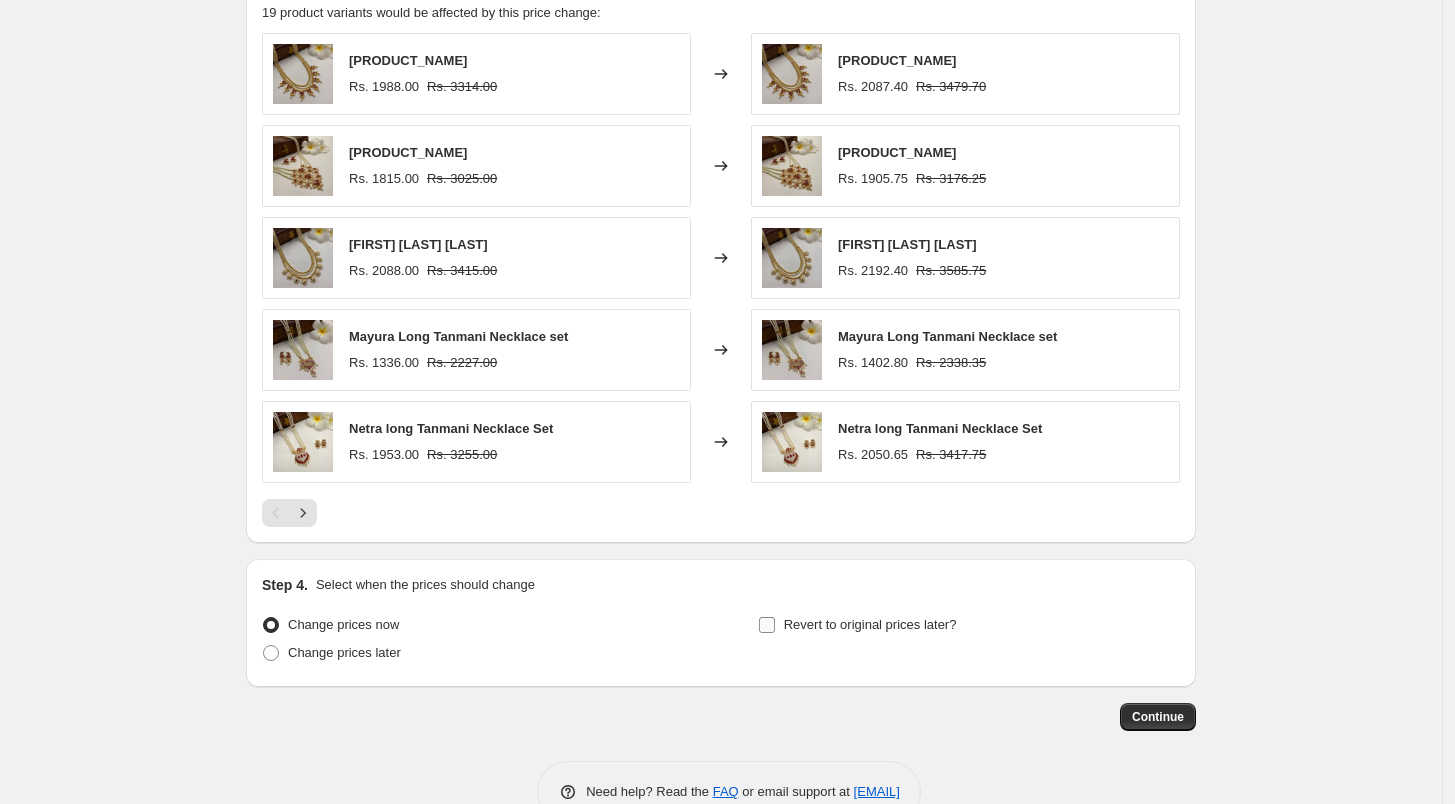 click on "Revert to original prices later?" at bounding box center (767, 625) 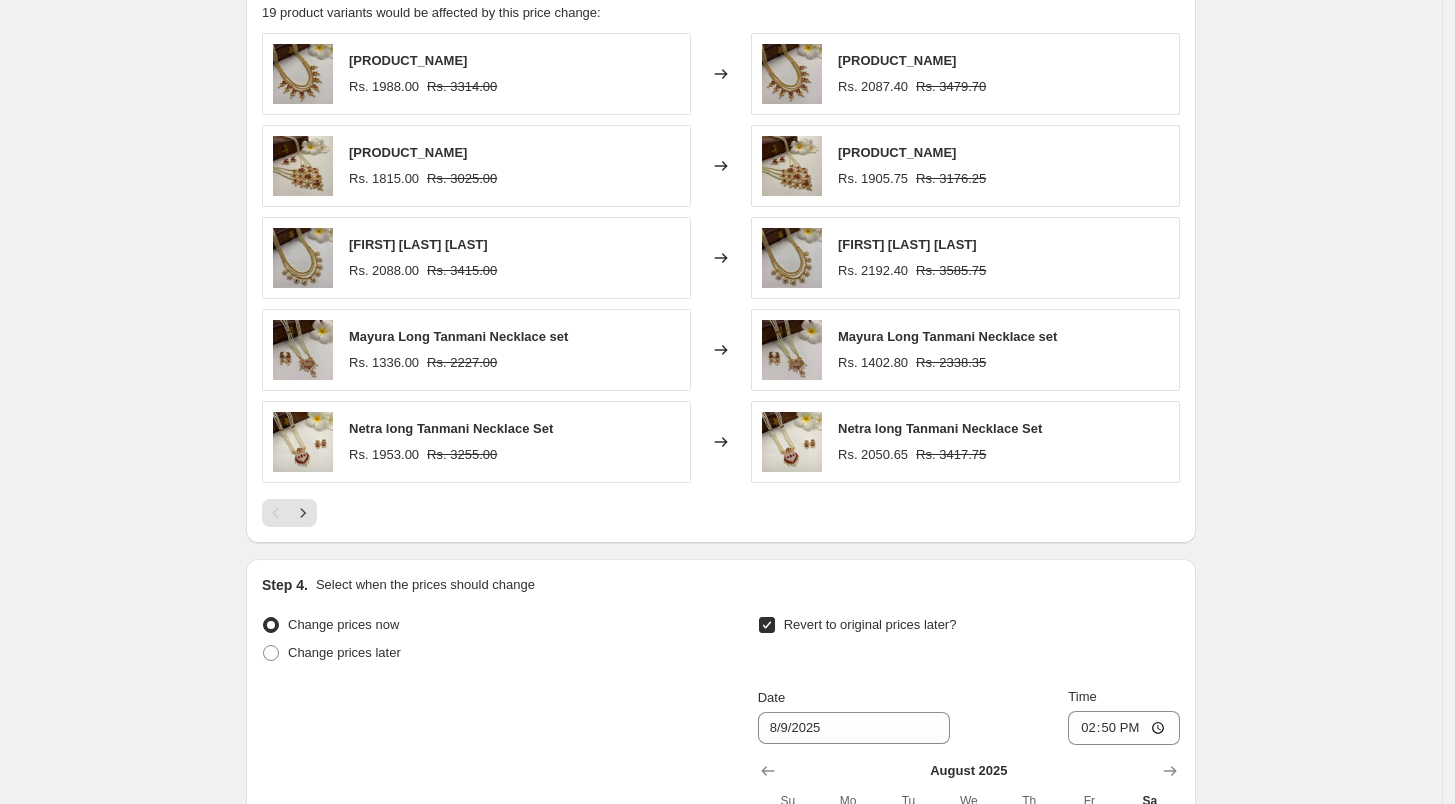 click on "Revert to original prices later?" at bounding box center [767, 625] 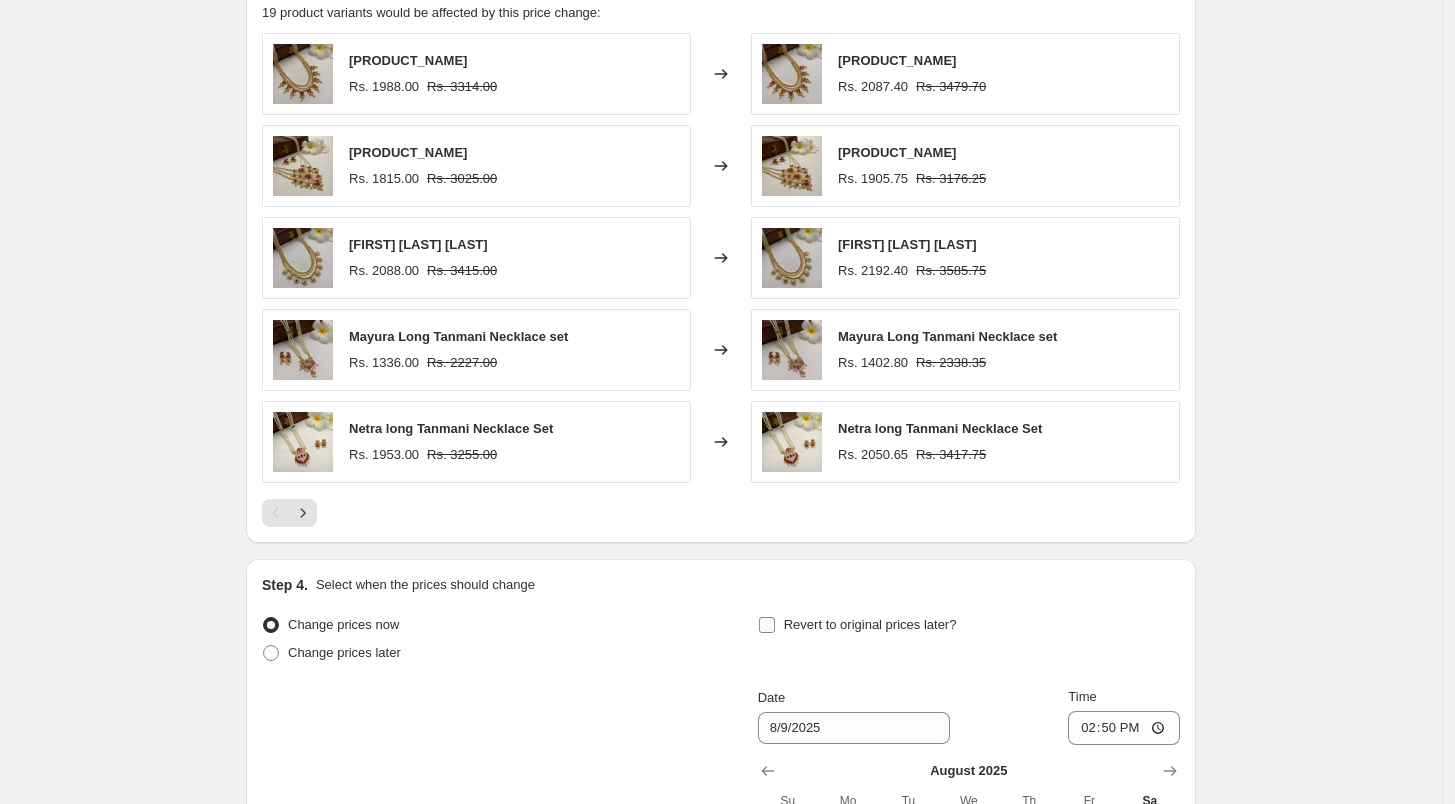checkbox on "false" 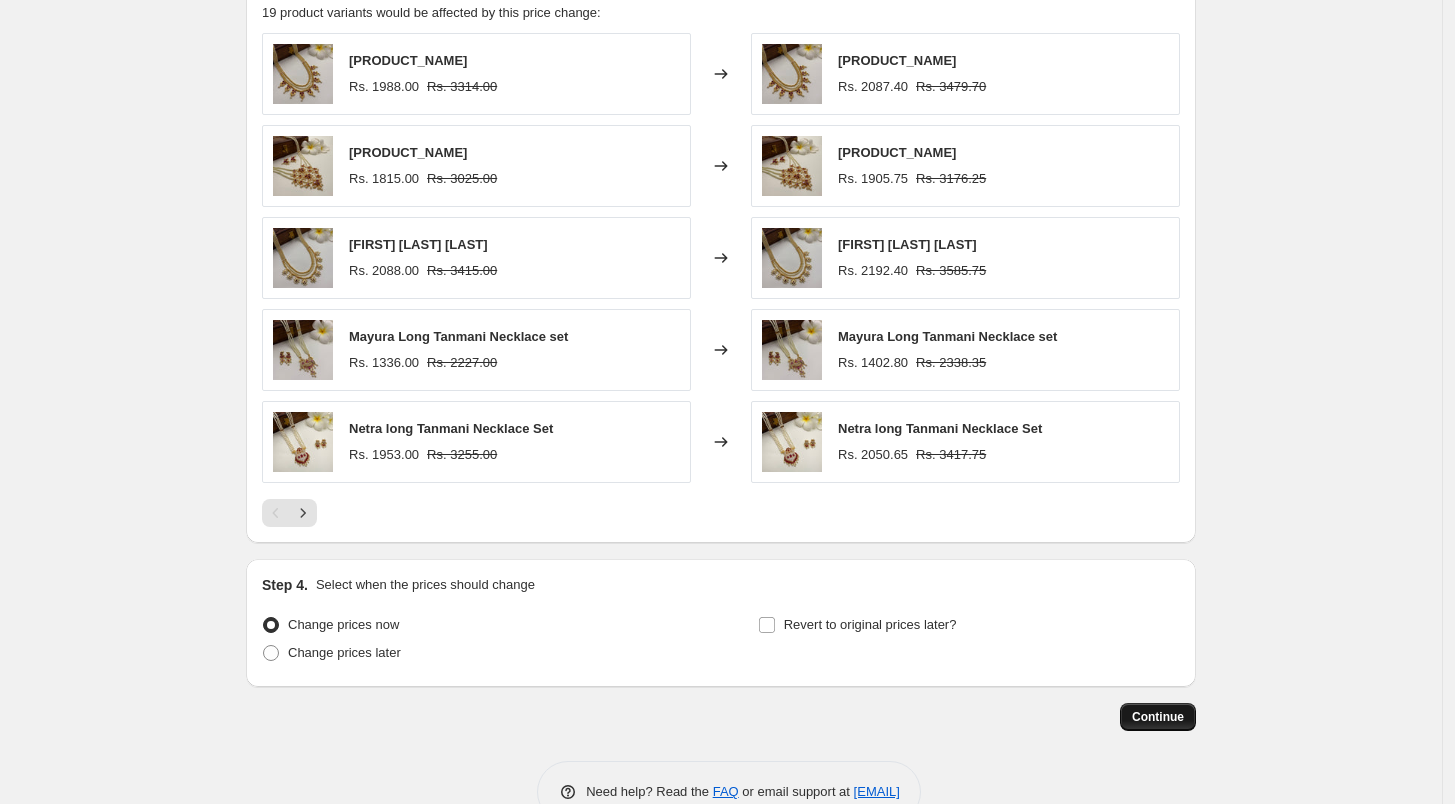 click on "Continue" at bounding box center (1158, 717) 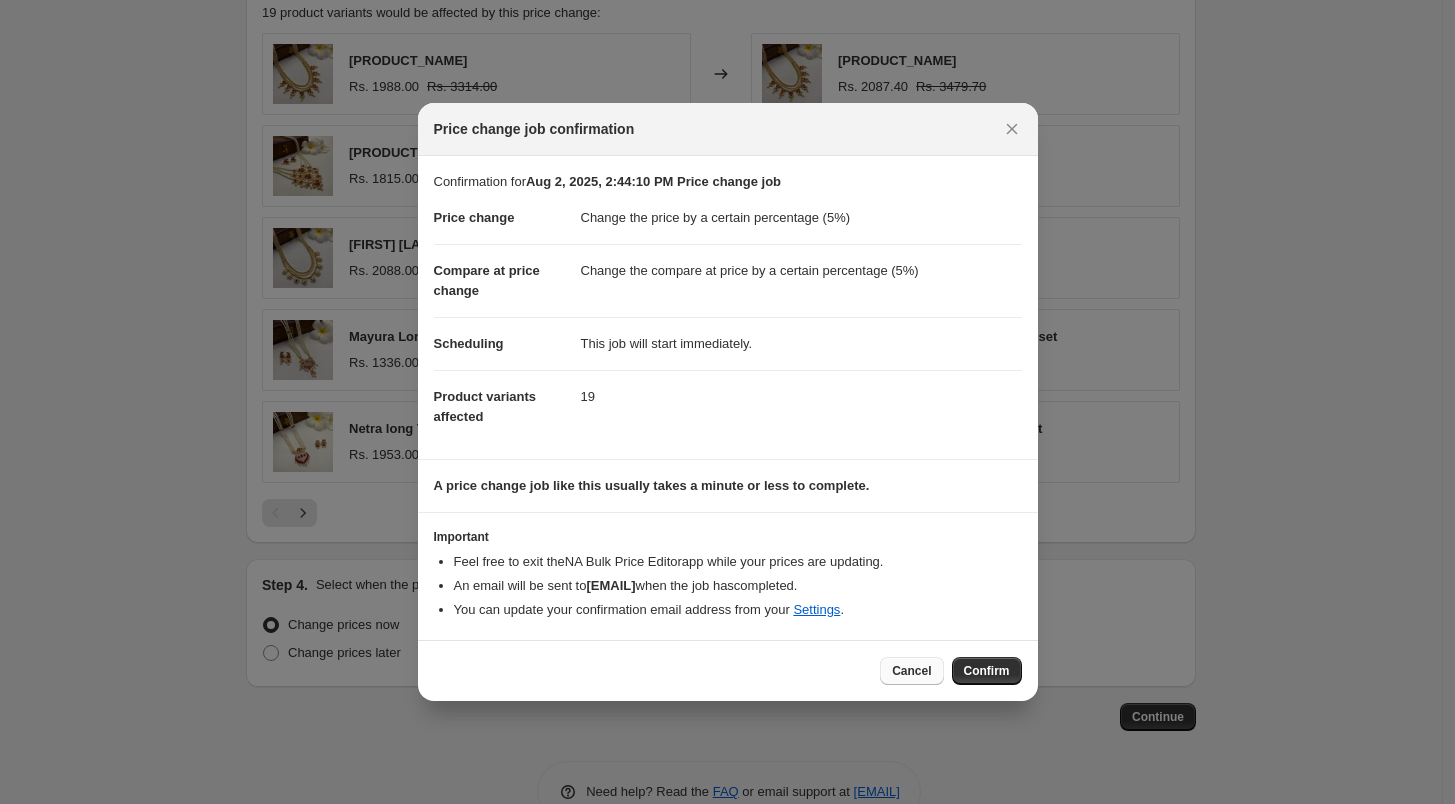 click on "Cancel" at bounding box center (911, 671) 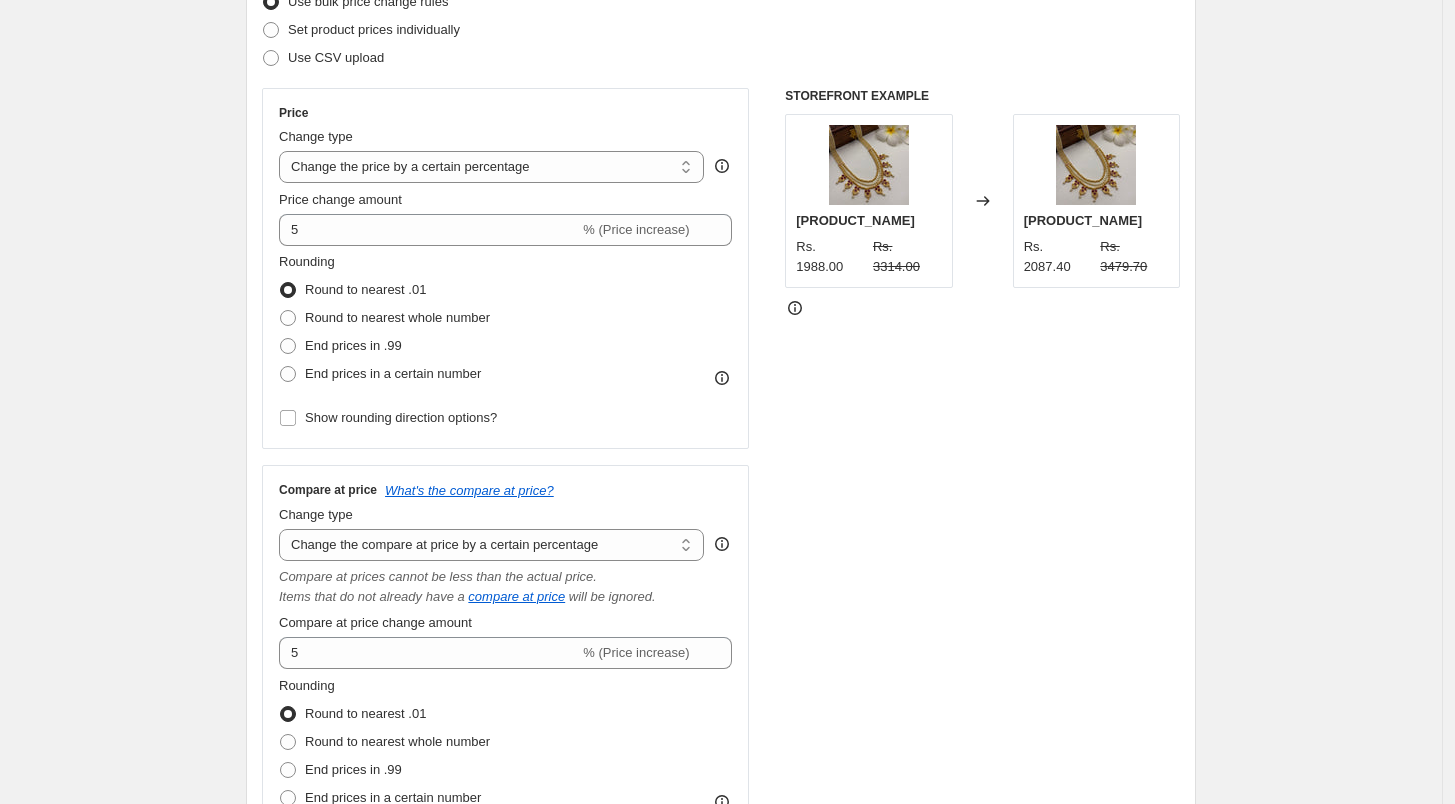 scroll, scrollTop: 333, scrollLeft: 0, axis: vertical 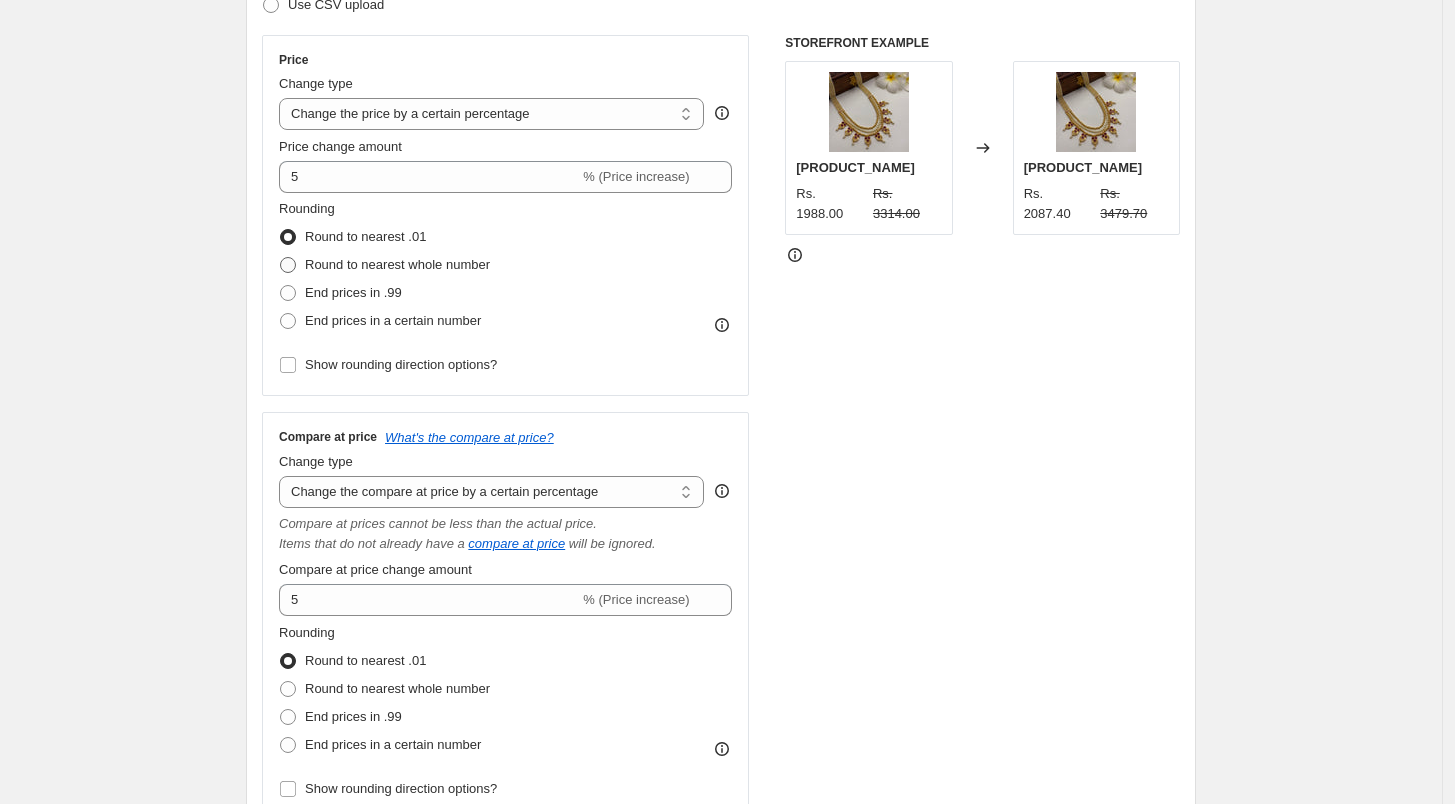 click at bounding box center (288, 265) 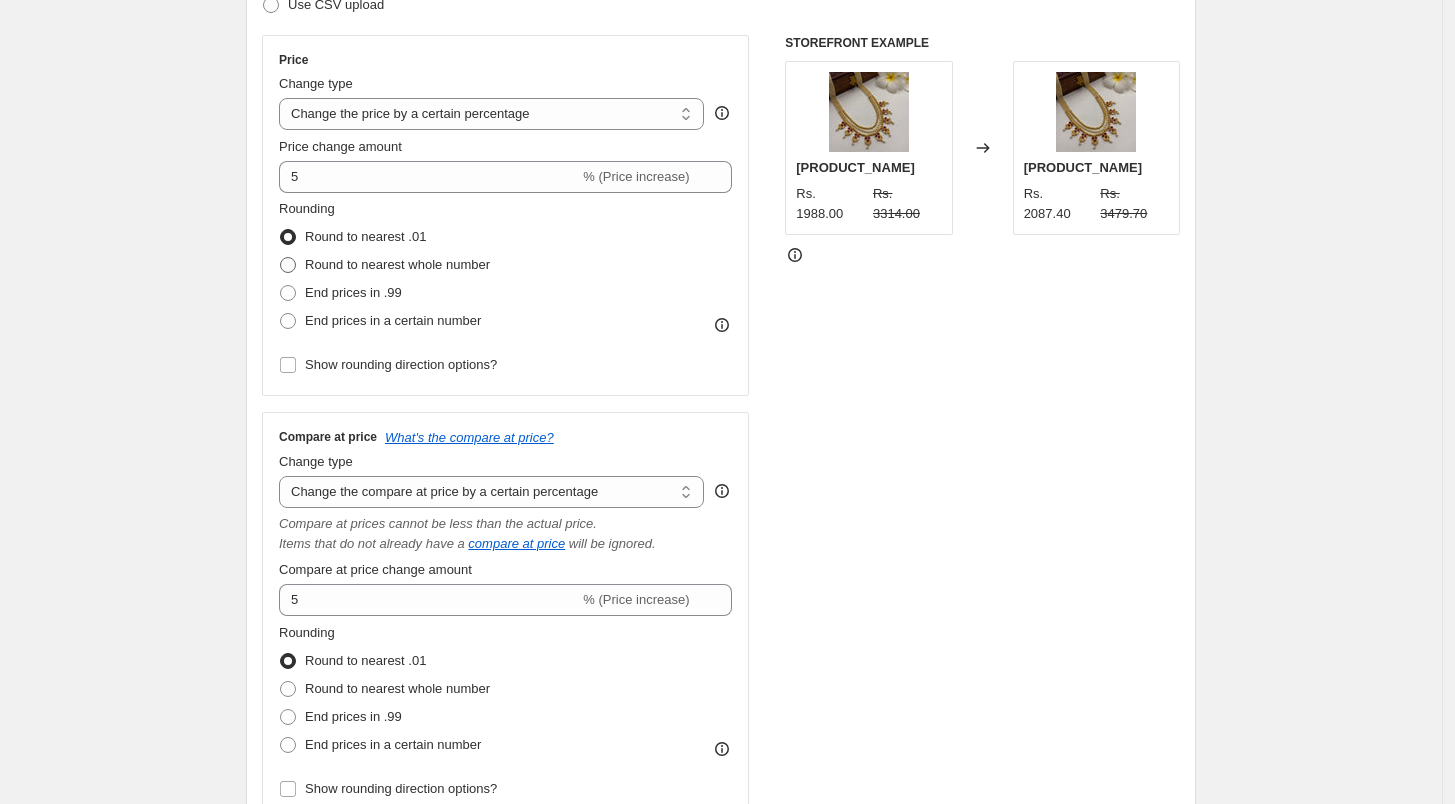 radio on "true" 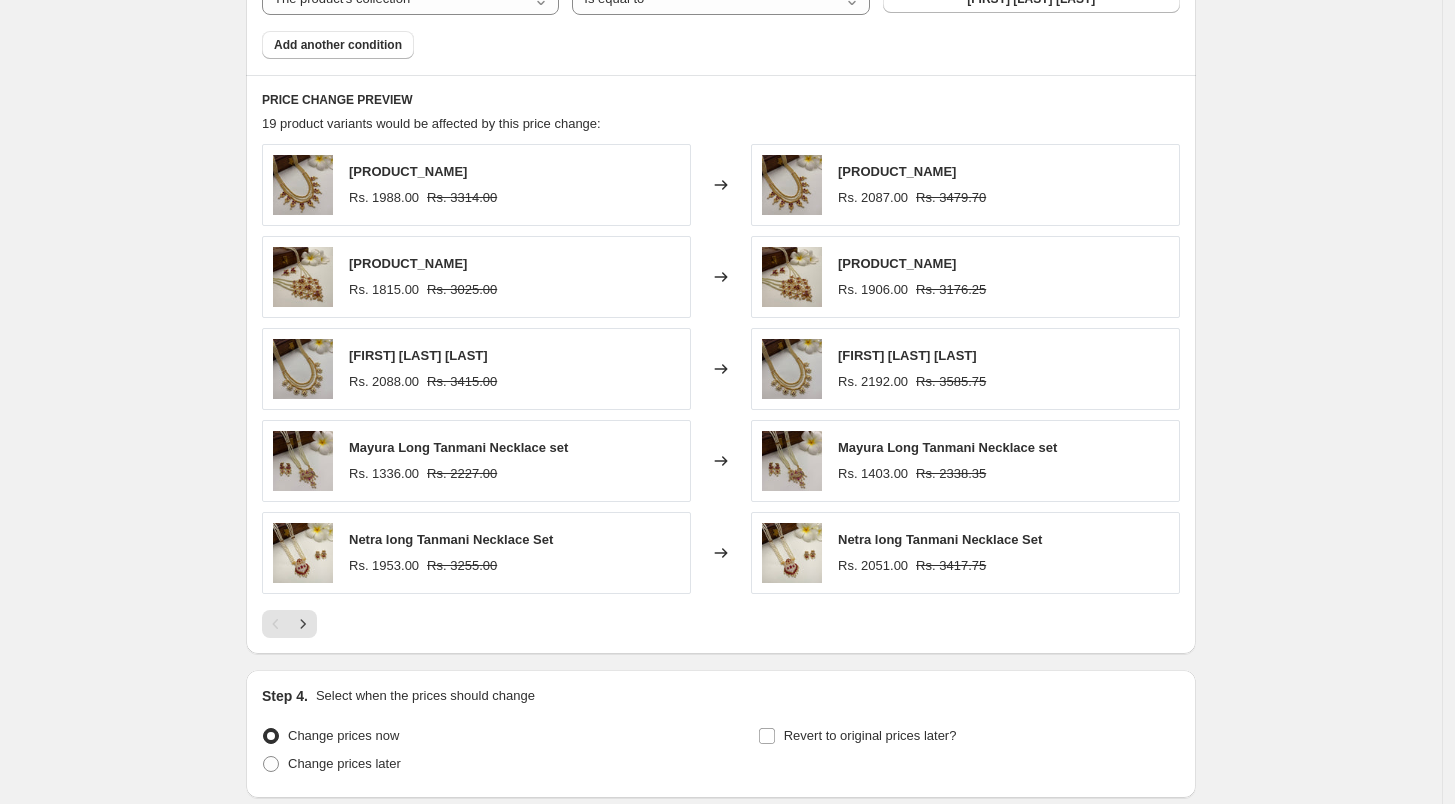 scroll, scrollTop: 1714, scrollLeft: 0, axis: vertical 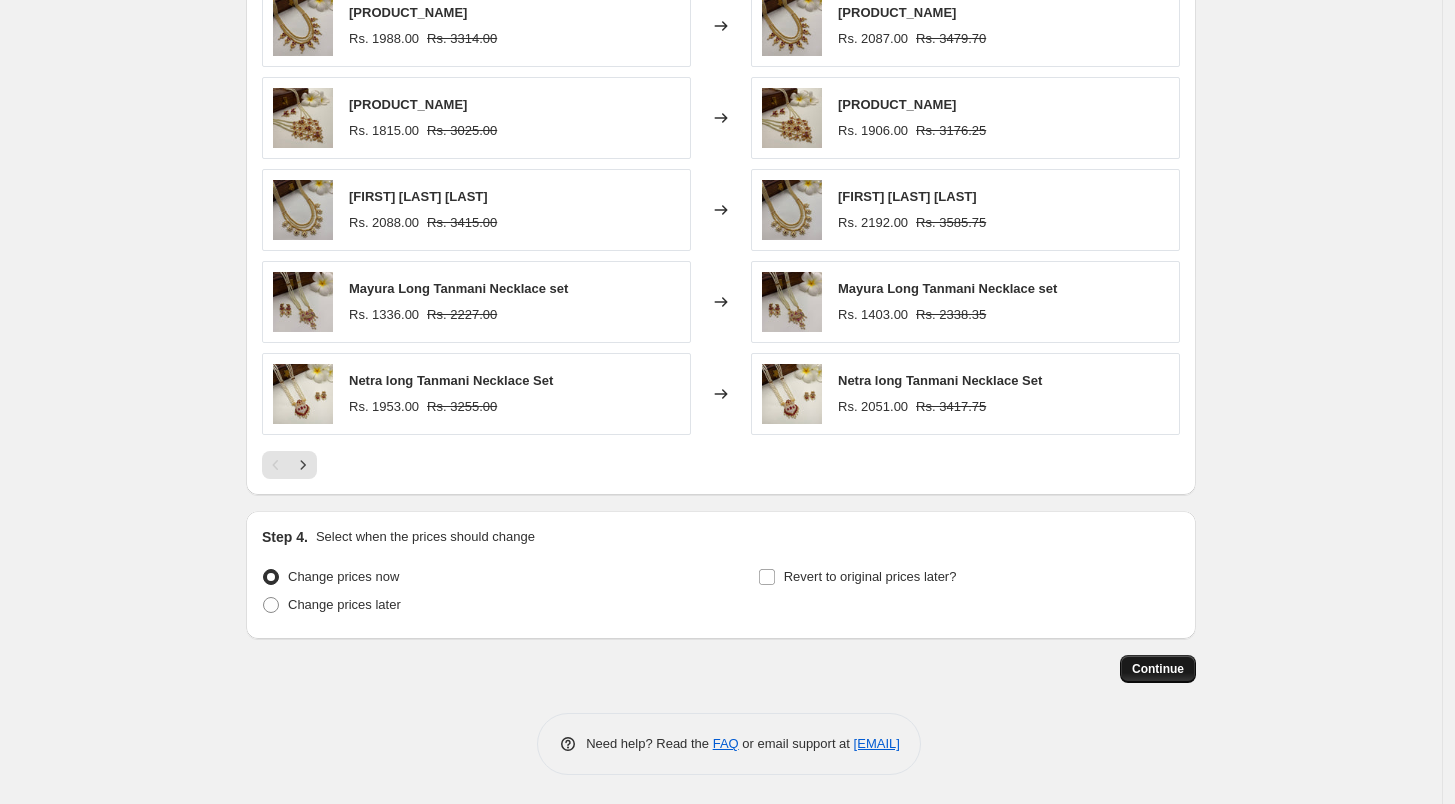 click on "Continue" at bounding box center [1158, 669] 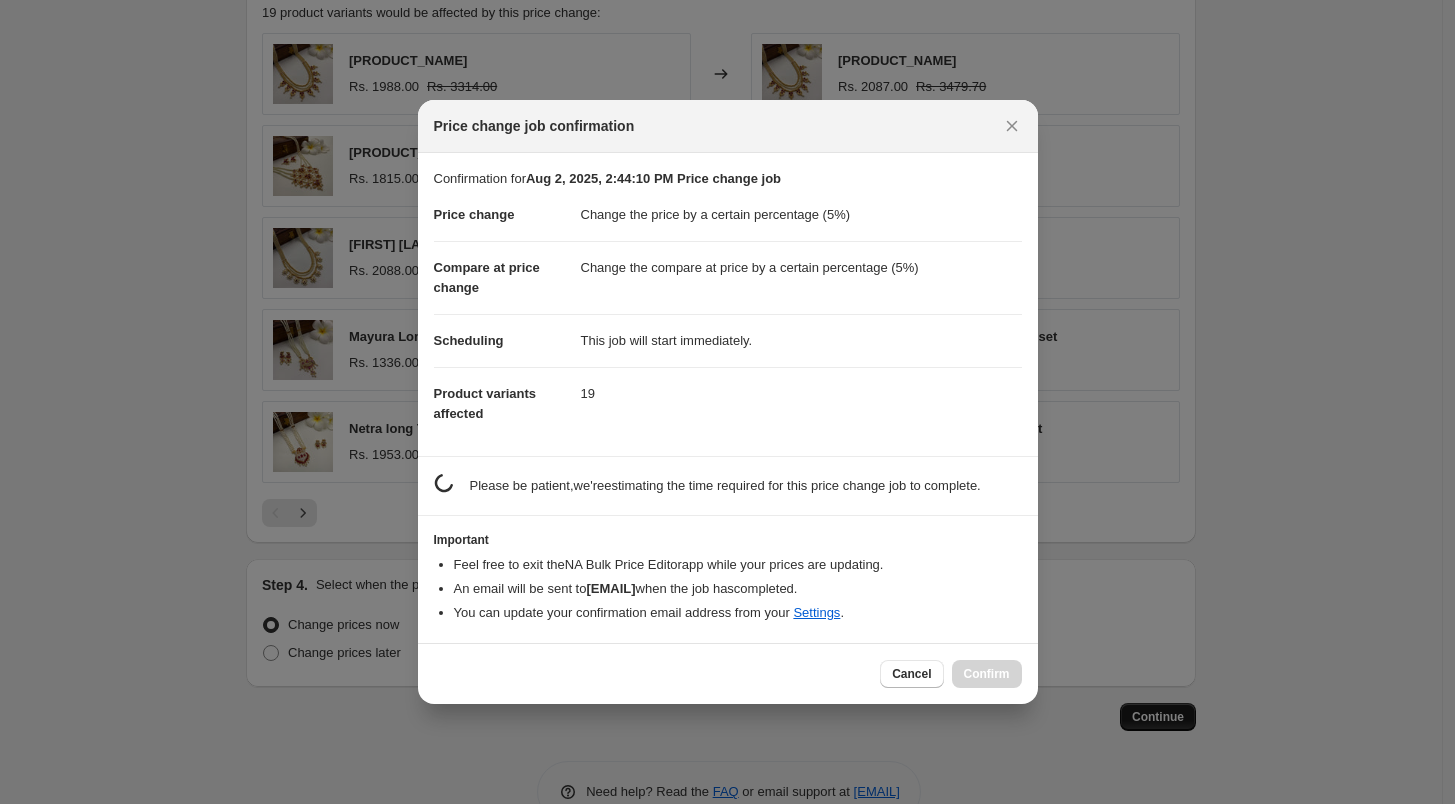 scroll, scrollTop: 0, scrollLeft: 0, axis: both 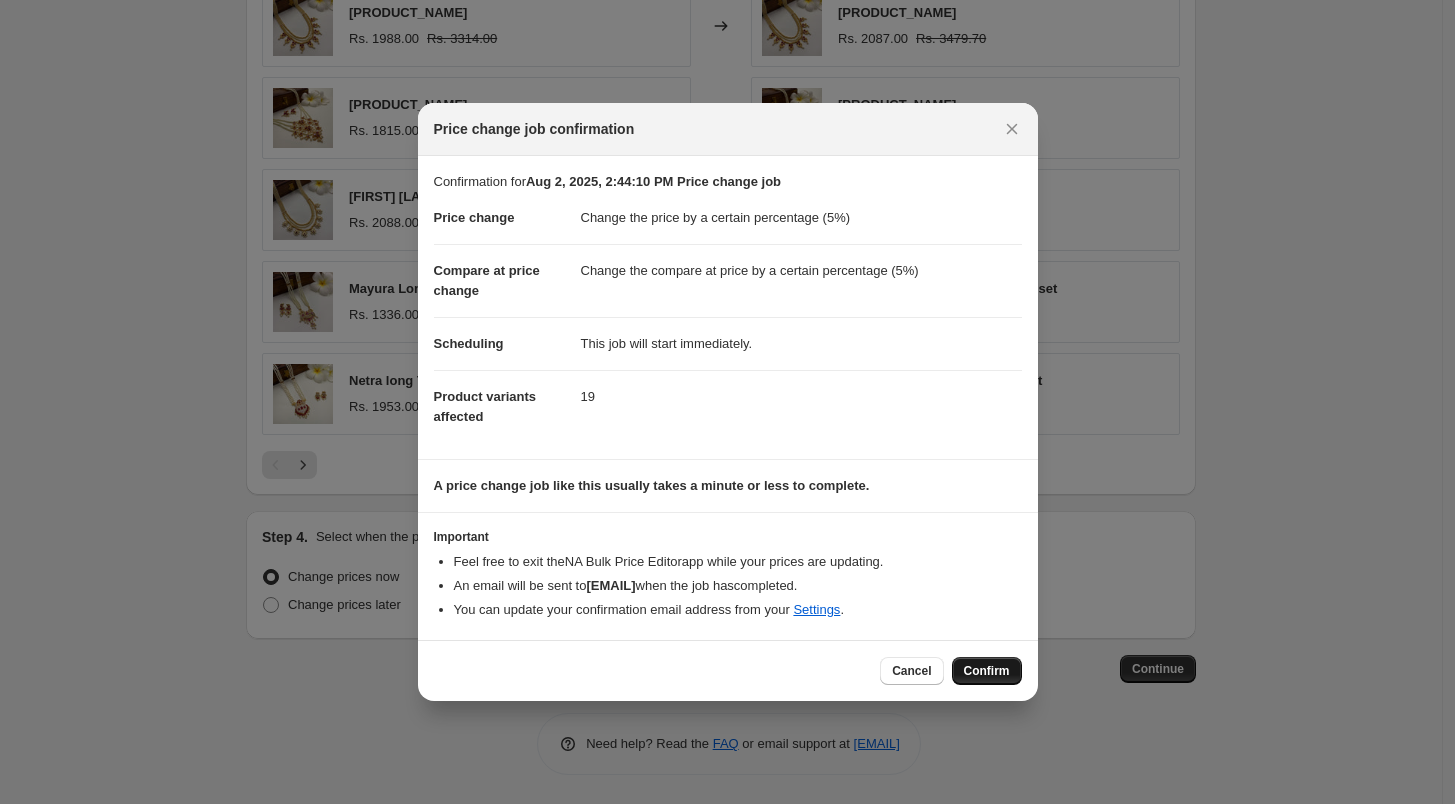 click on "Confirm" at bounding box center [987, 671] 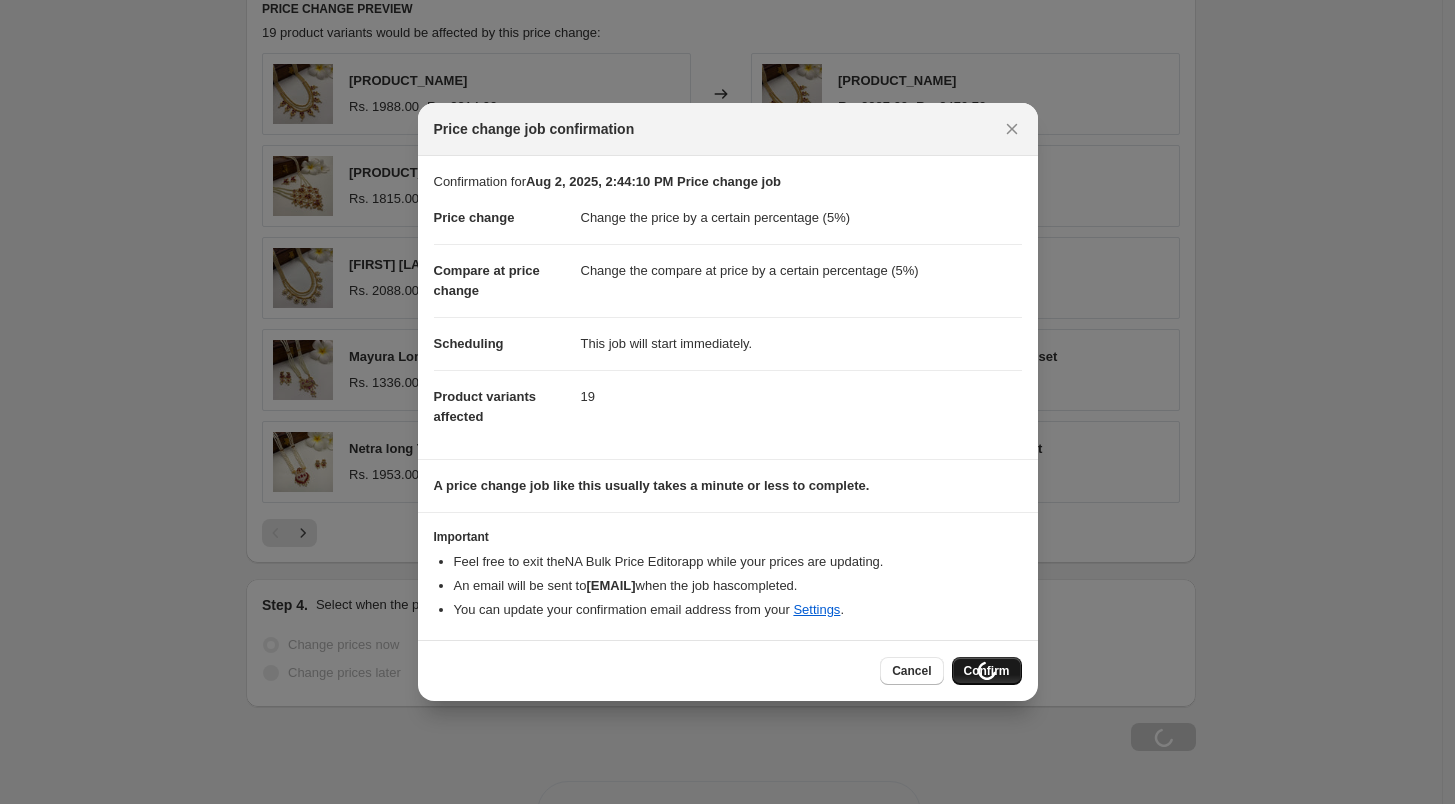 scroll, scrollTop: 1782, scrollLeft: 0, axis: vertical 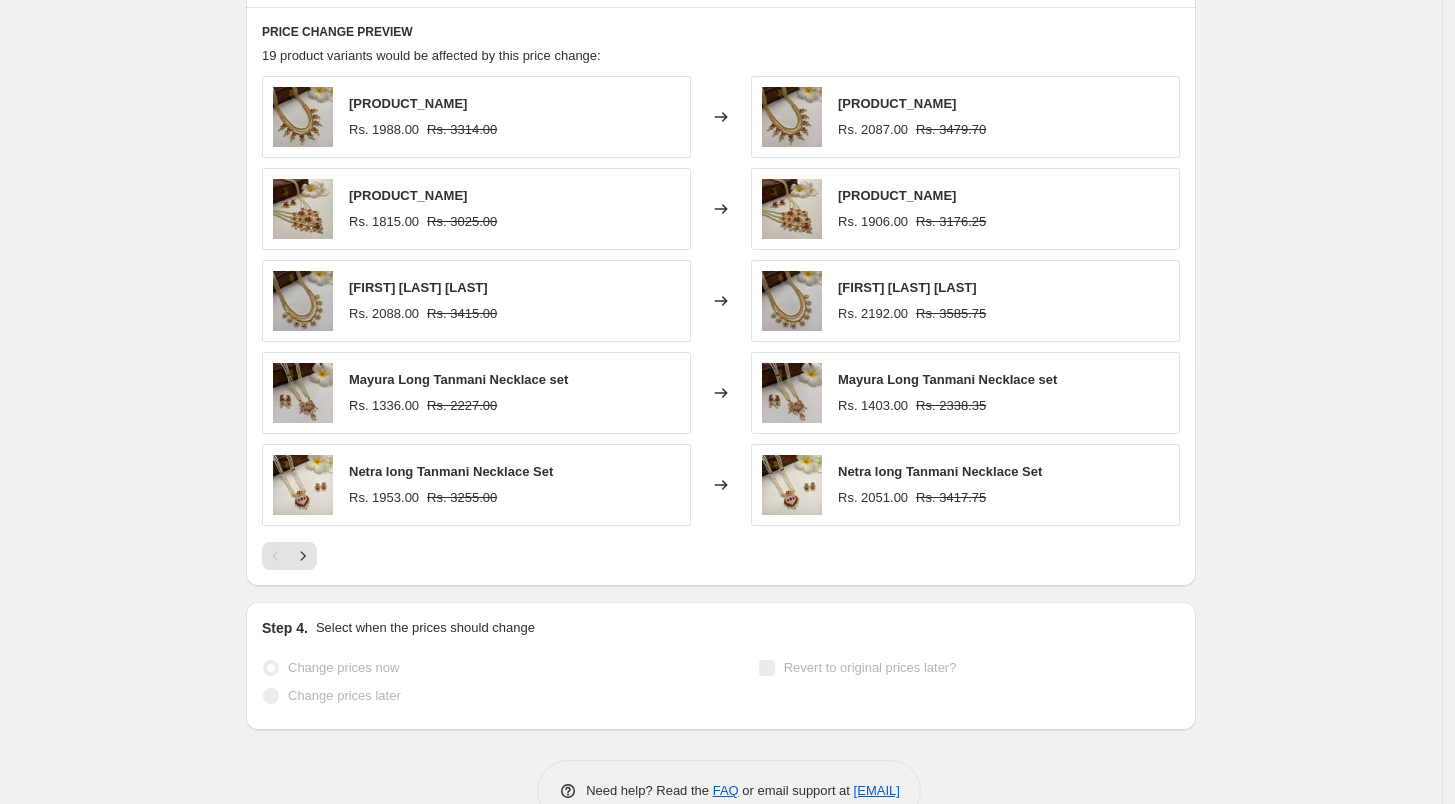 select on "percentage" 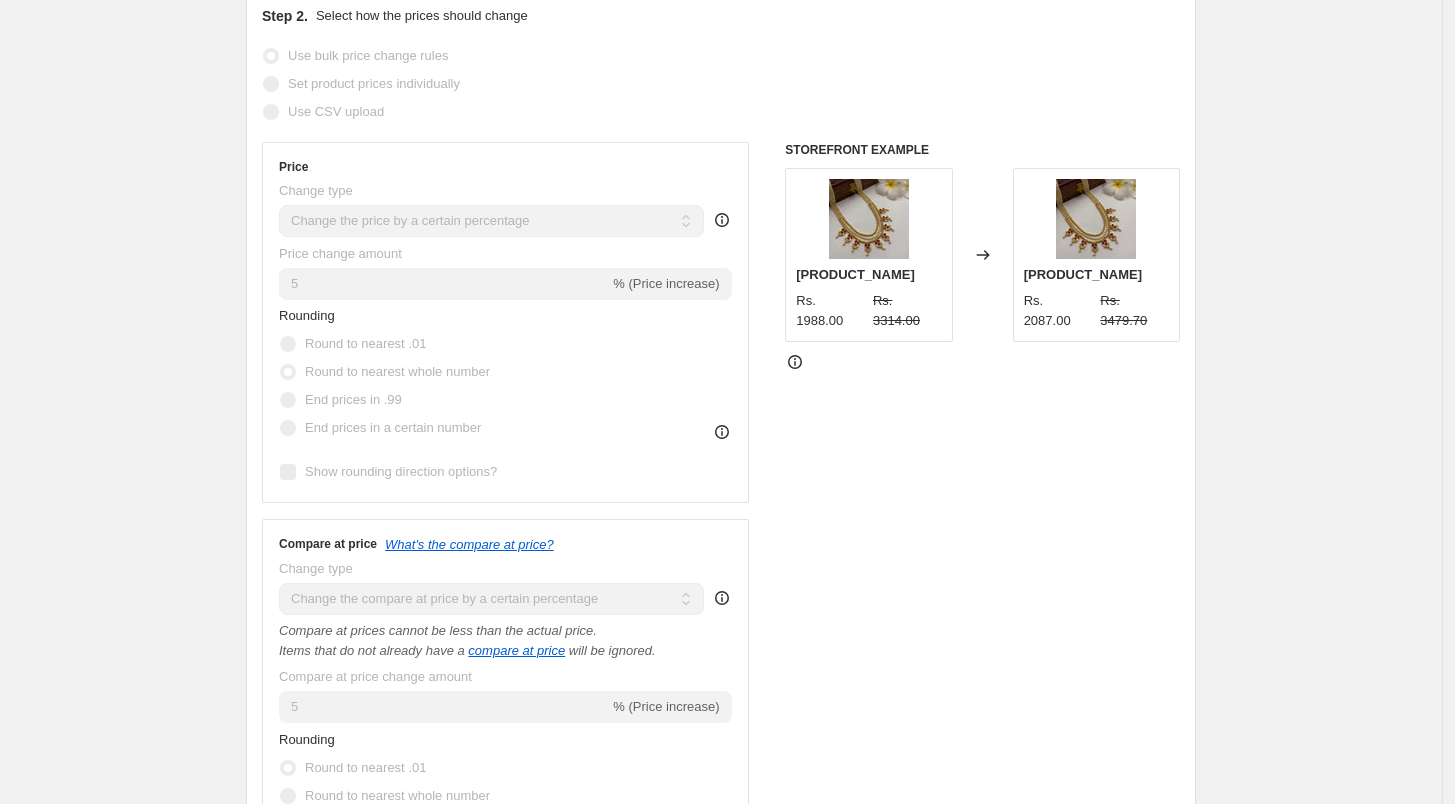 scroll, scrollTop: 0, scrollLeft: 0, axis: both 